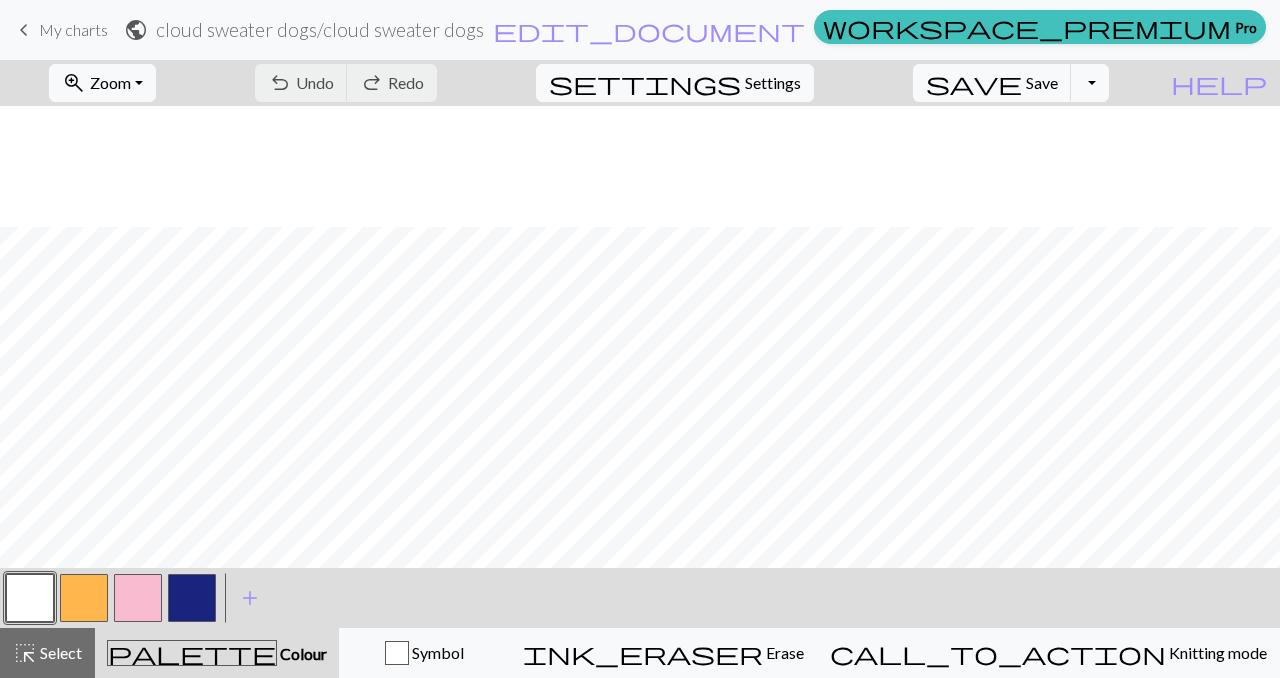 scroll, scrollTop: 0, scrollLeft: 0, axis: both 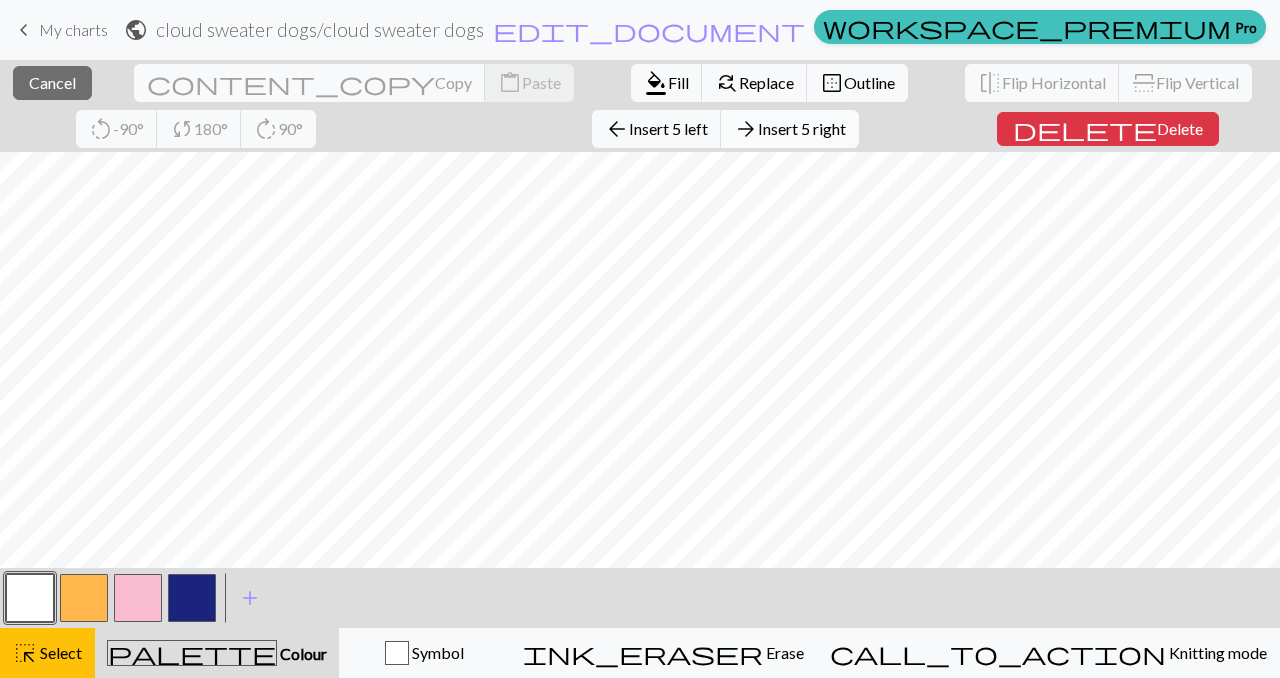 click on "arrow_forward" at bounding box center [746, 129] 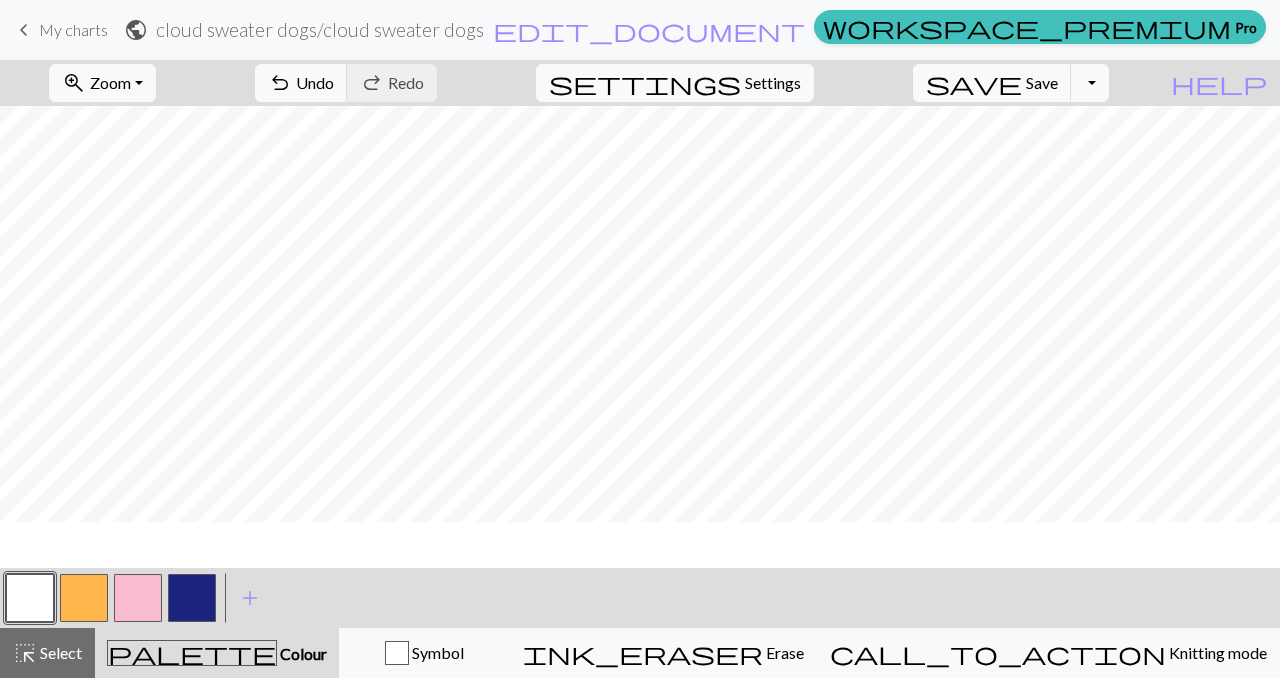 scroll, scrollTop: 128, scrollLeft: 0, axis: vertical 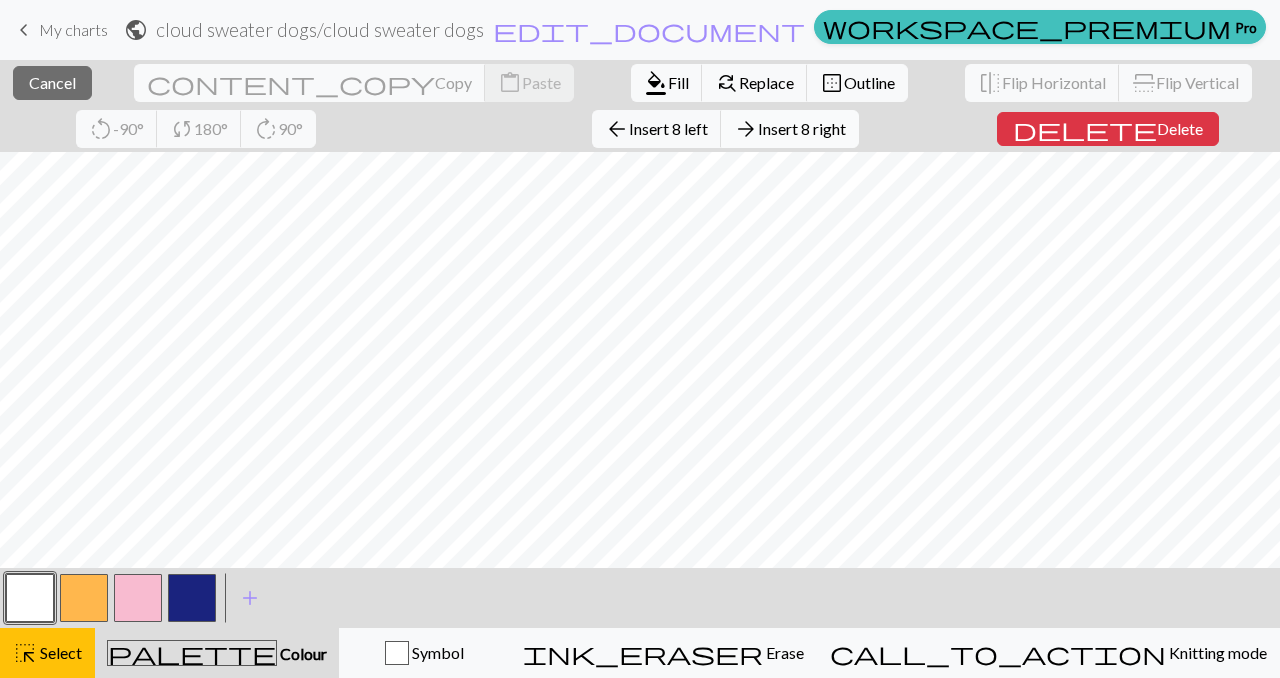 click on "Insert 8 right" at bounding box center [802, 128] 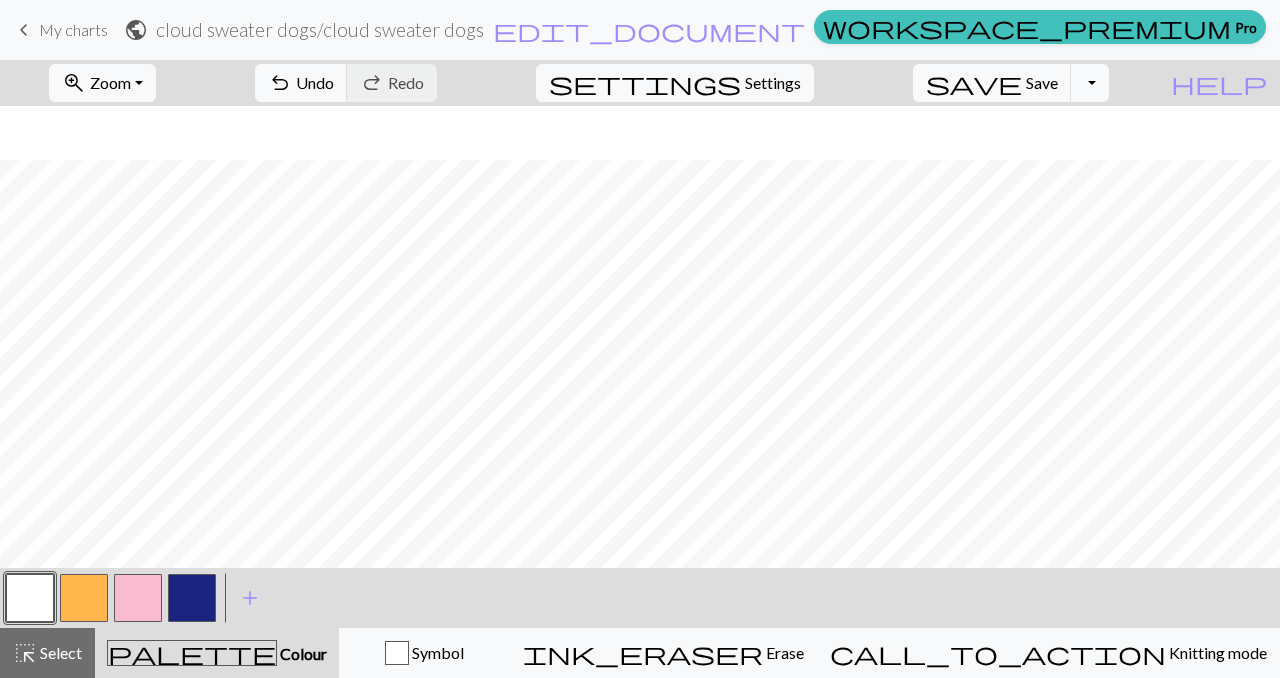 scroll, scrollTop: 128, scrollLeft: 0, axis: vertical 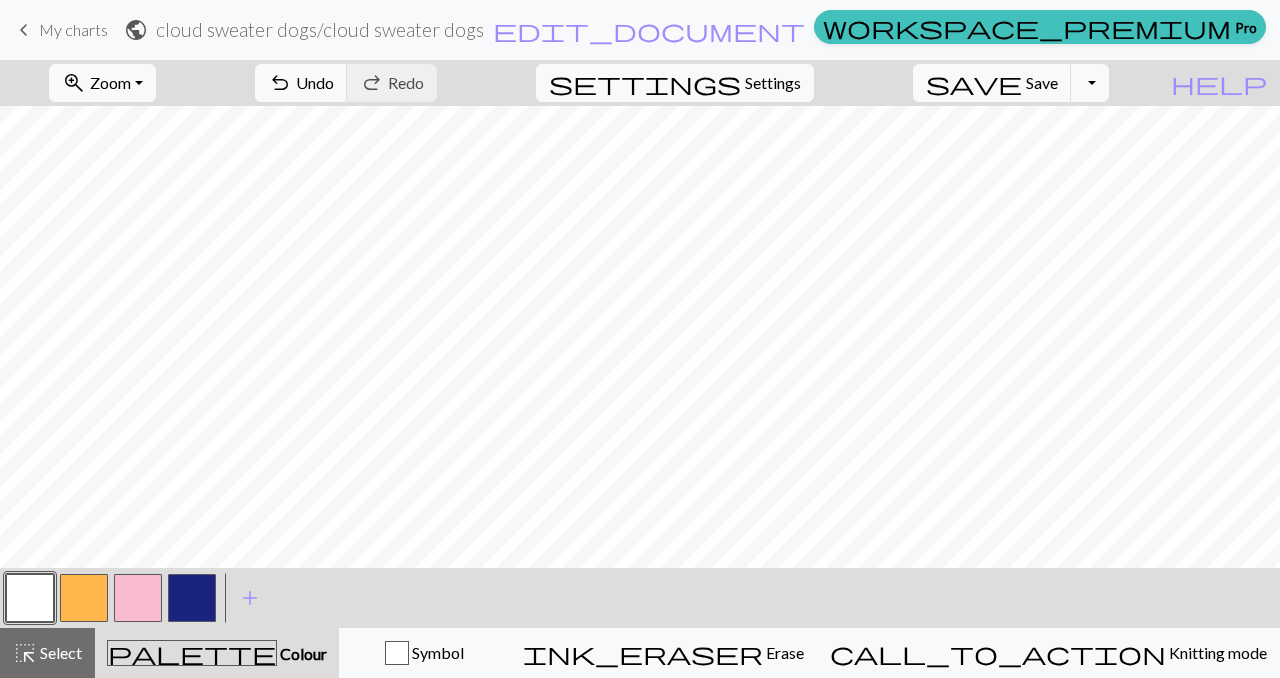 click at bounding box center [84, 598] 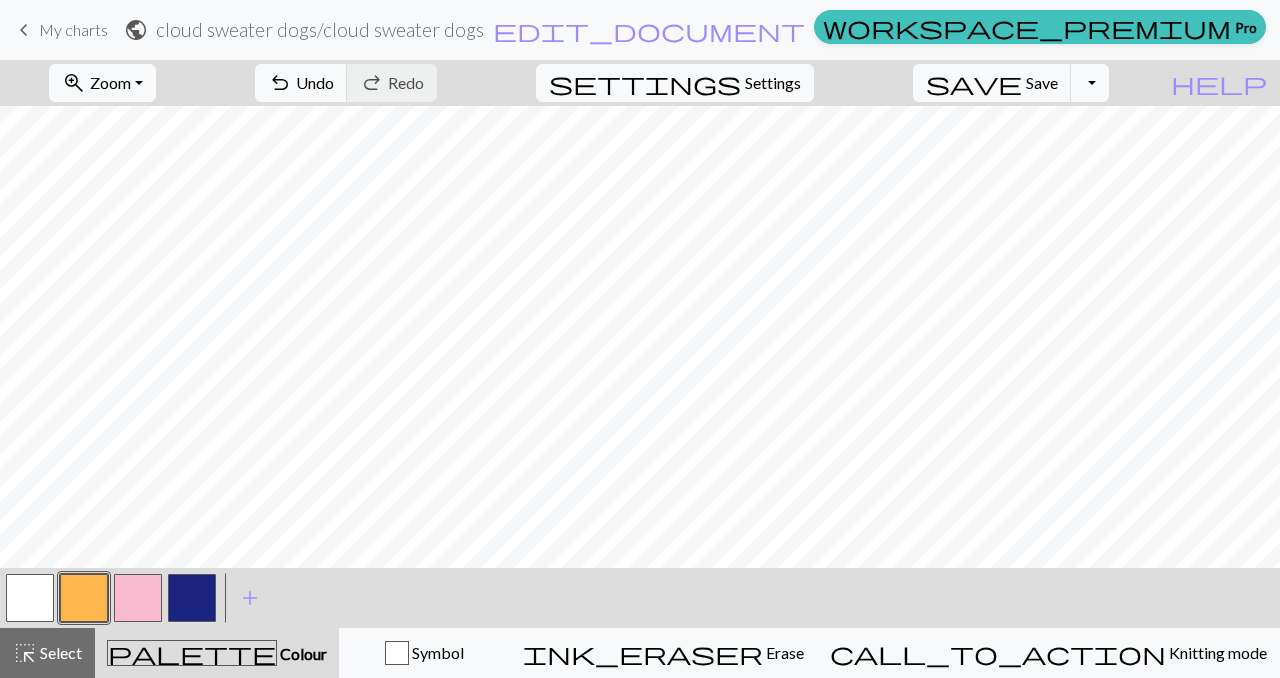 click at bounding box center [84, 598] 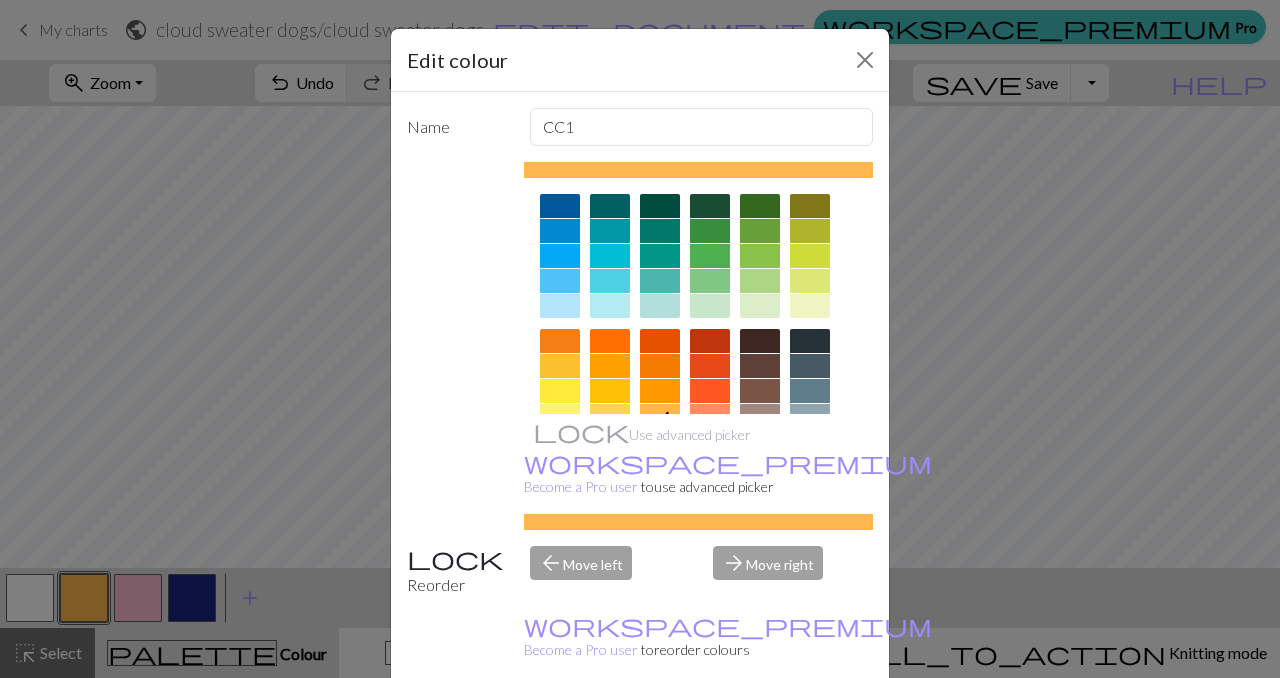 scroll, scrollTop: 171, scrollLeft: 0, axis: vertical 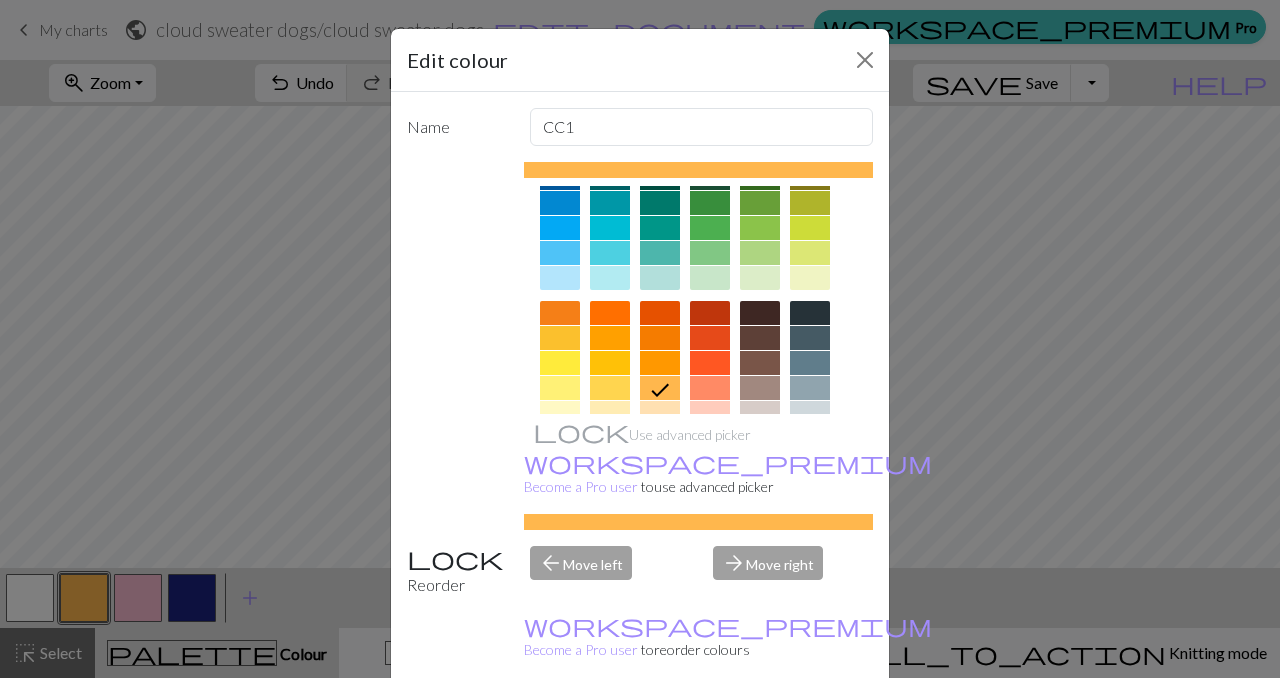 click at bounding box center [760, 363] 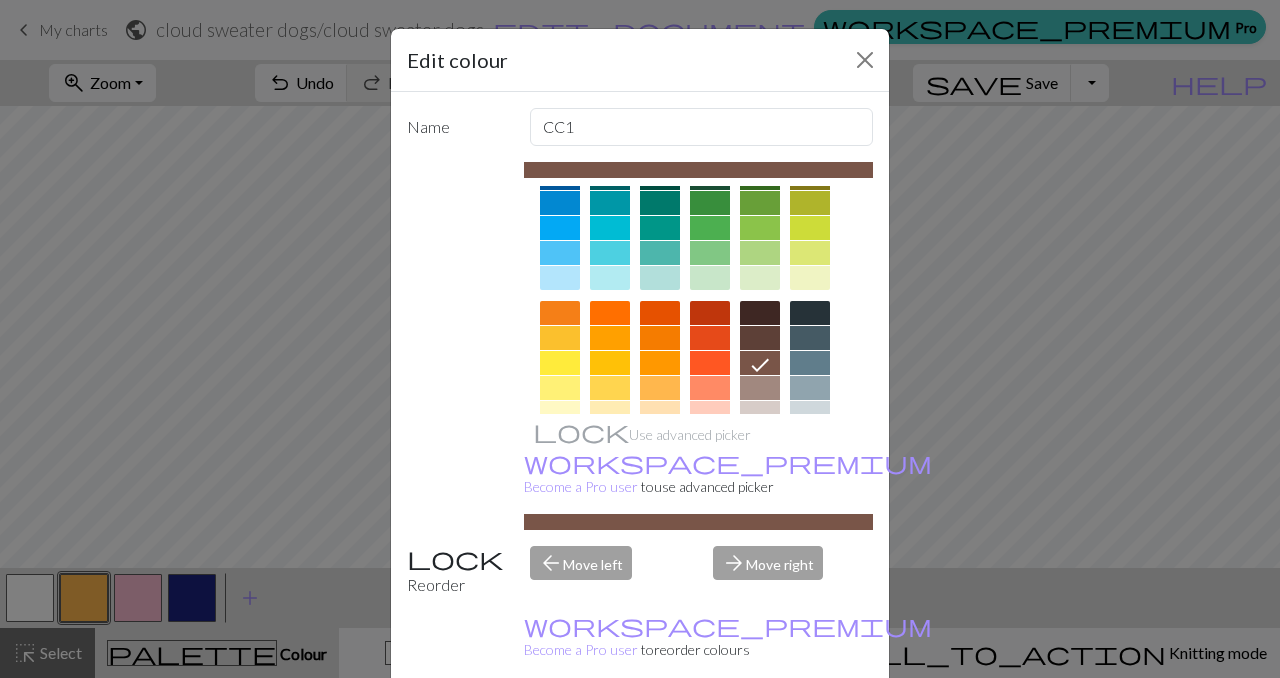 click on "Done" at bounding box center (760, 729) 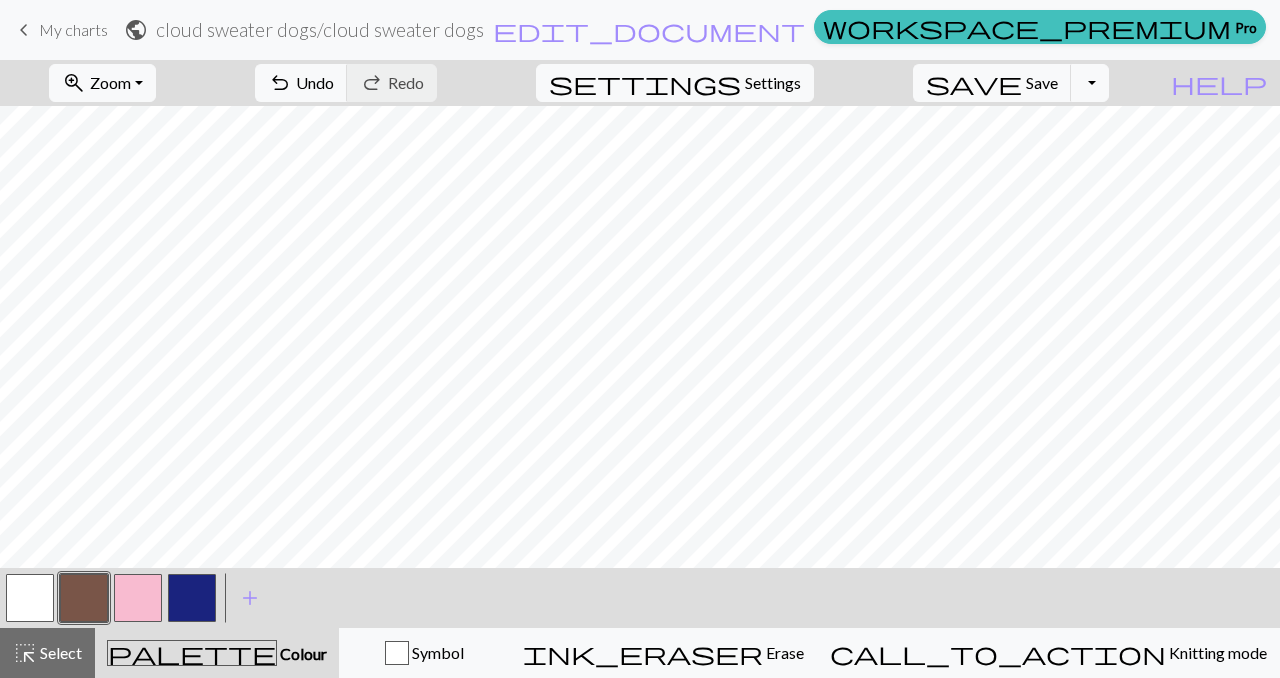click at bounding box center [84, 598] 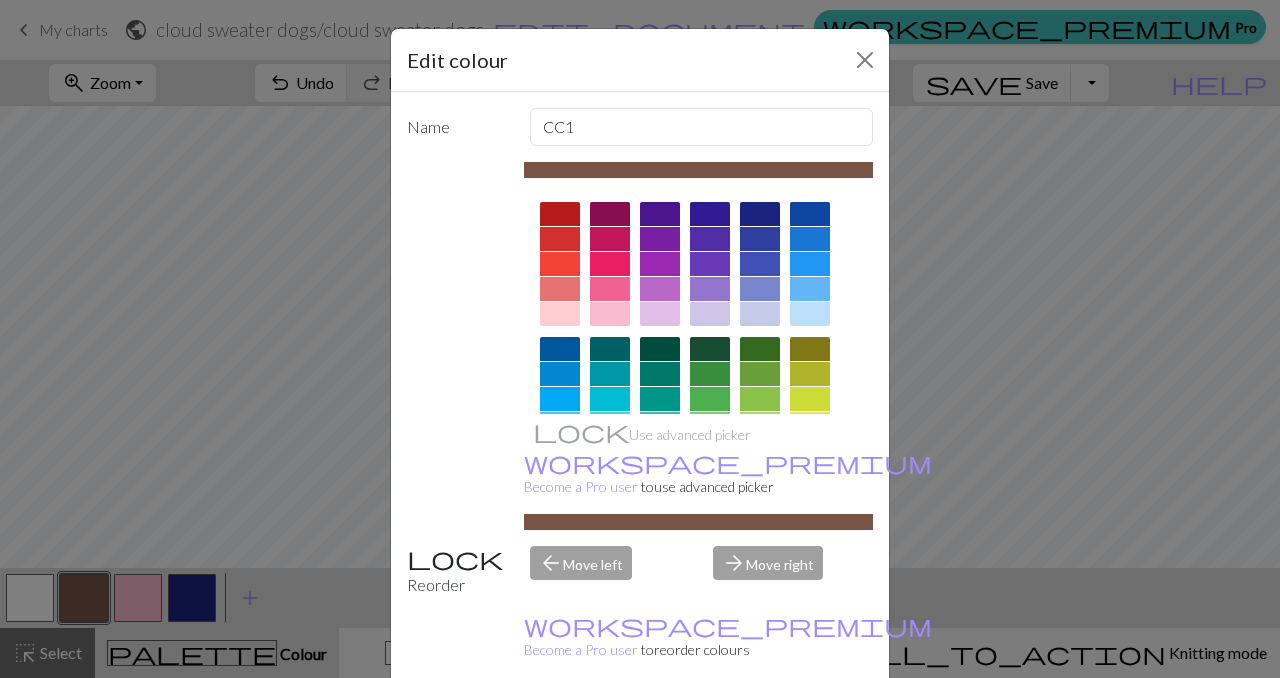 scroll, scrollTop: 22, scrollLeft: 0, axis: vertical 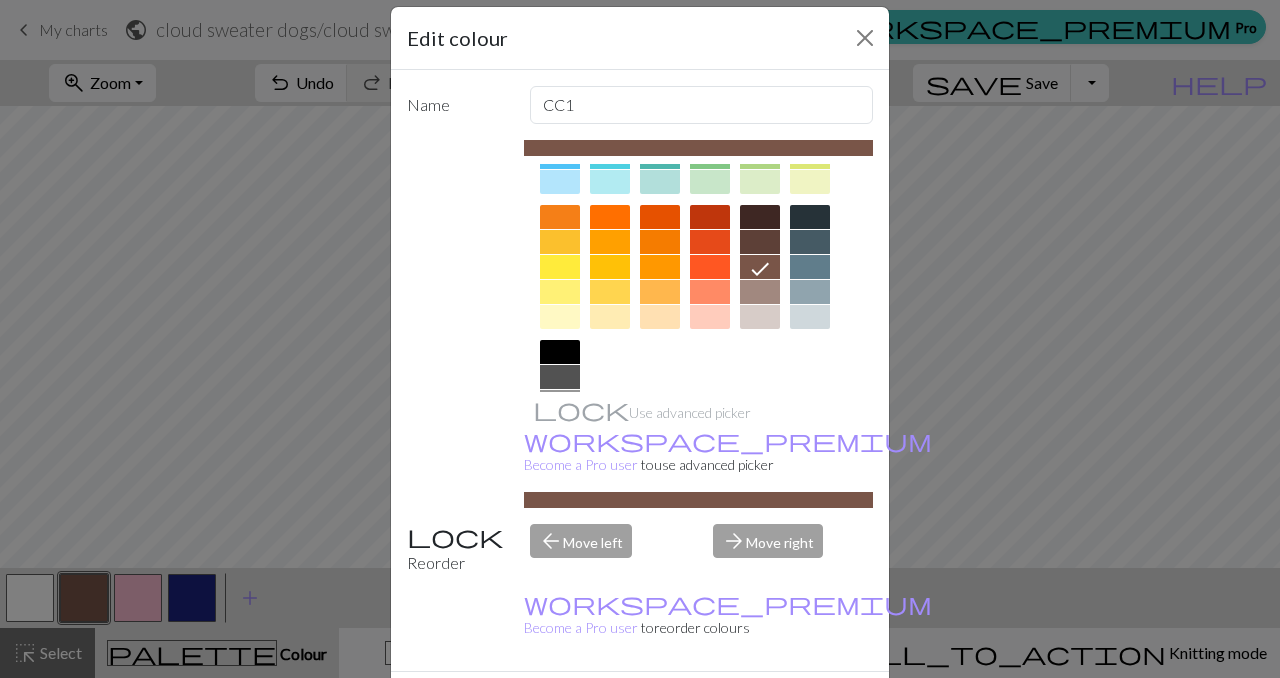 click at bounding box center (660, 242) 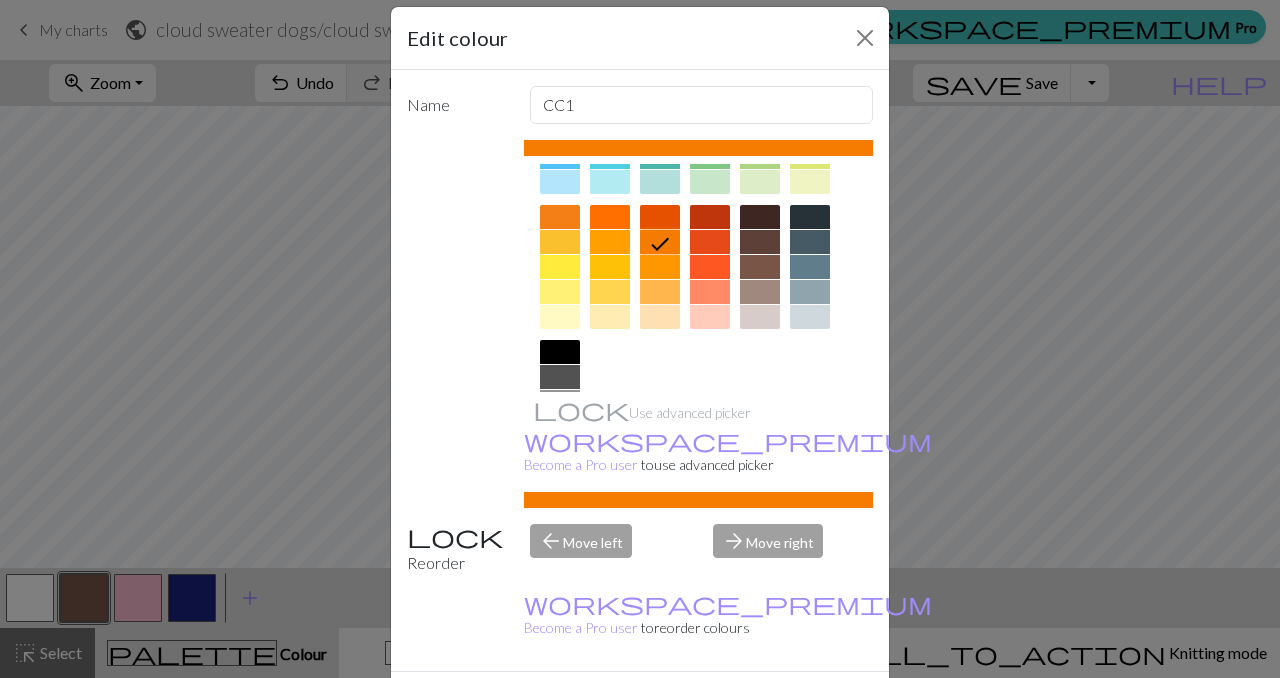 click on "Delete Done Cancel" at bounding box center (640, 706) 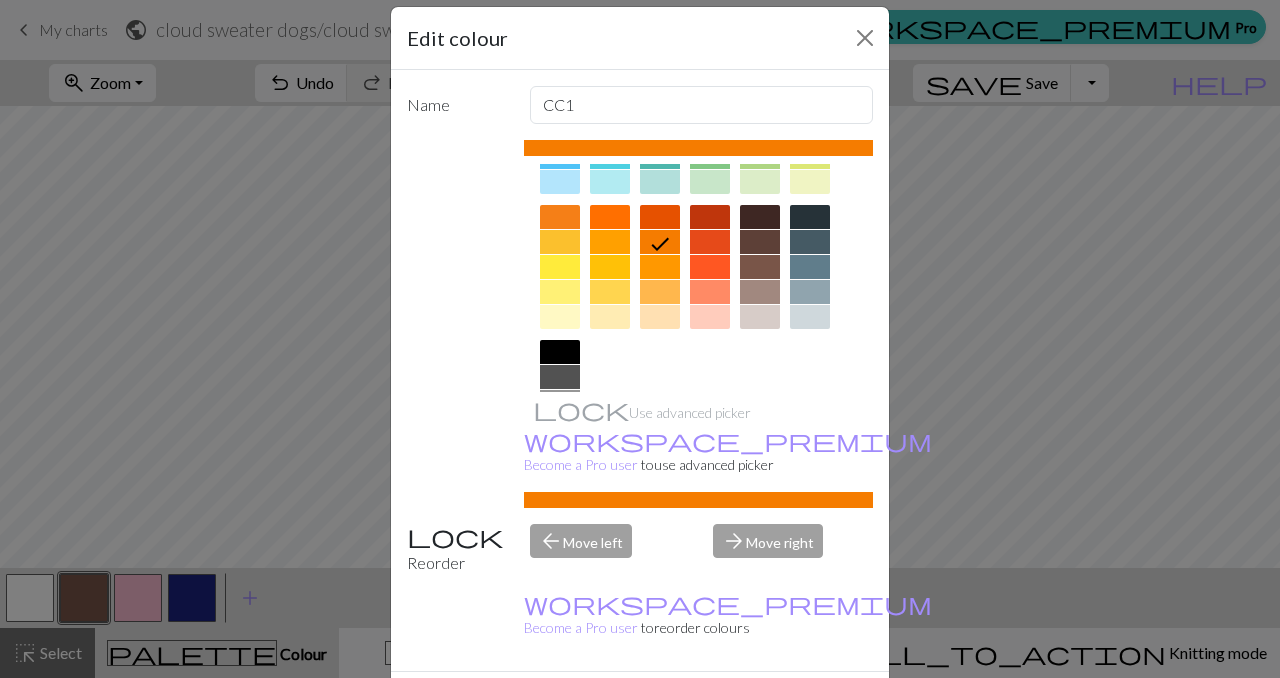 click on "Done" at bounding box center [760, 707] 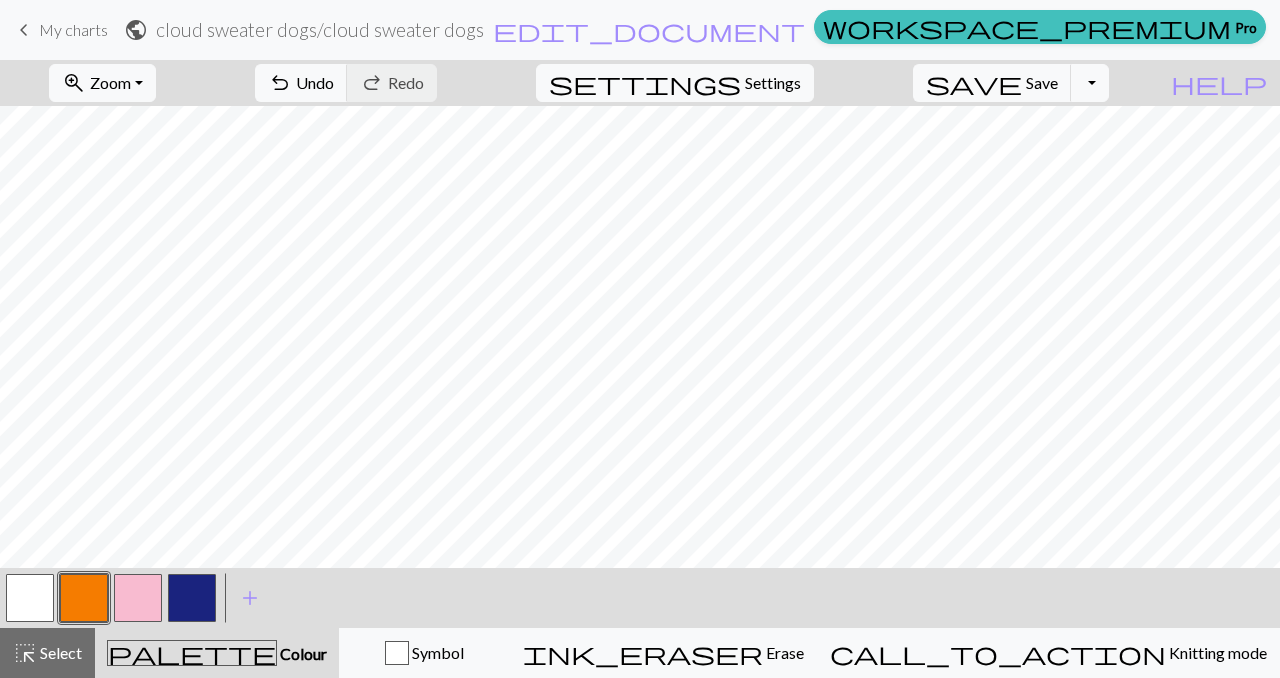 click at bounding box center (84, 598) 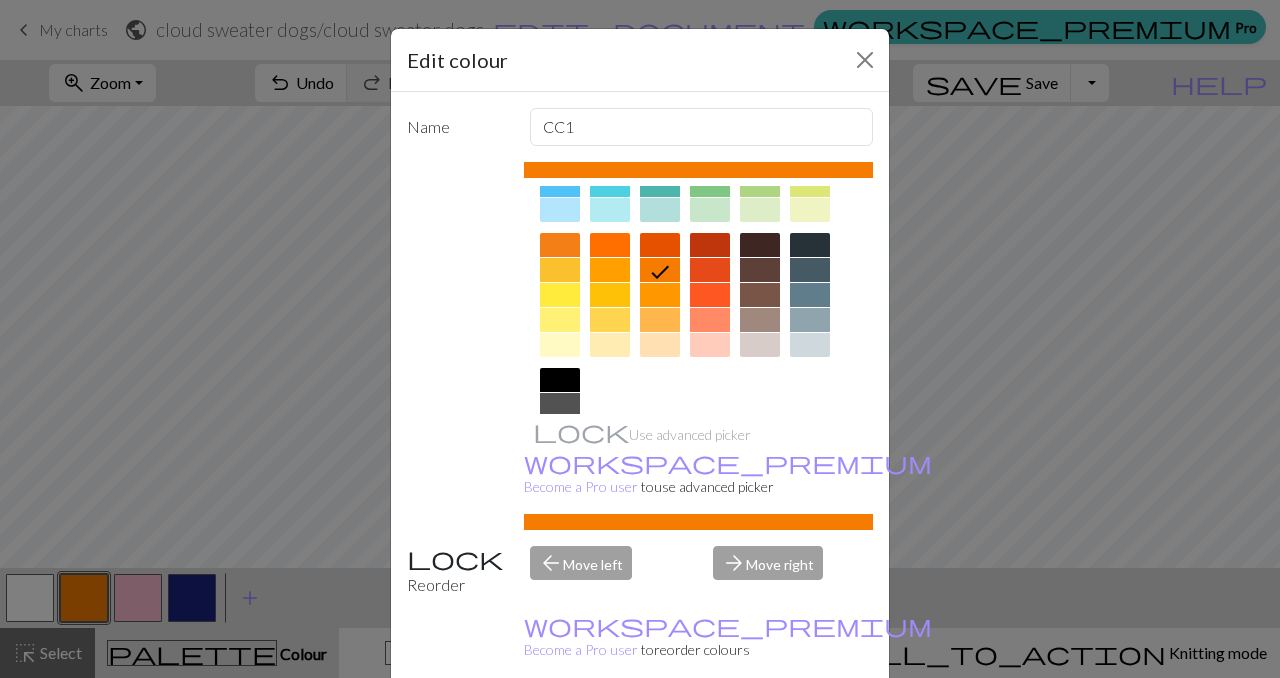 scroll, scrollTop: 246, scrollLeft: 0, axis: vertical 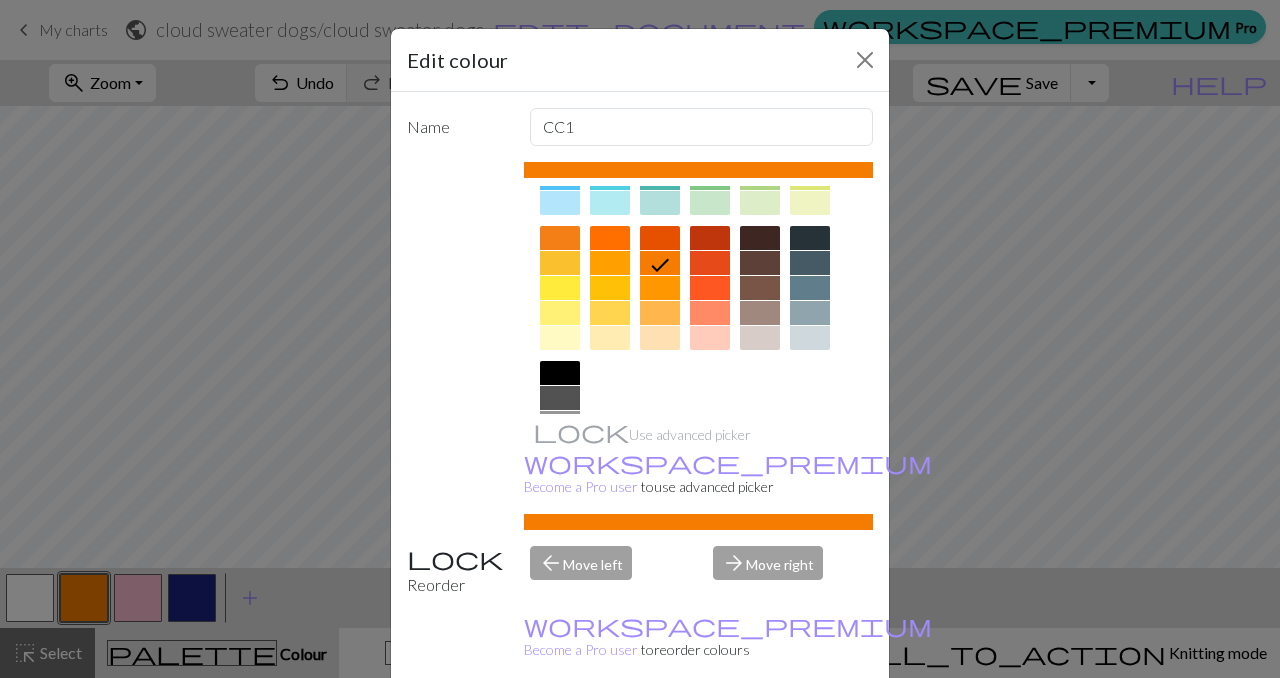 click at bounding box center [760, 313] 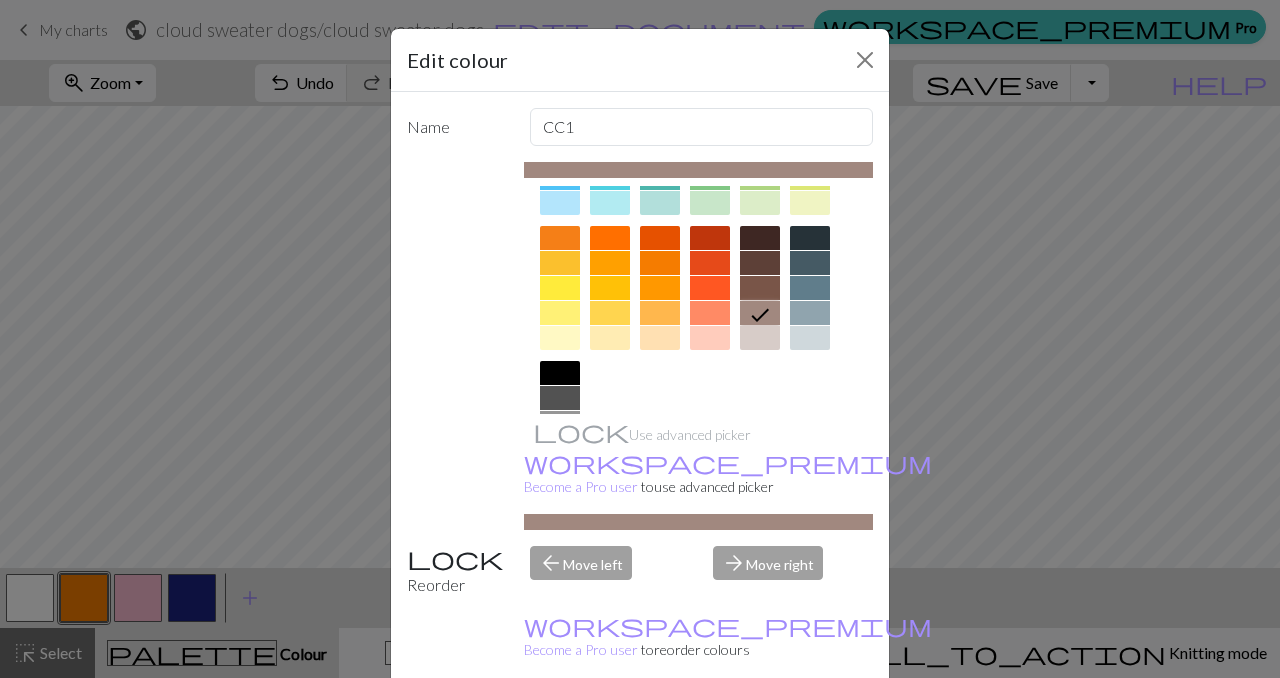 click on "Done" at bounding box center [760, 729] 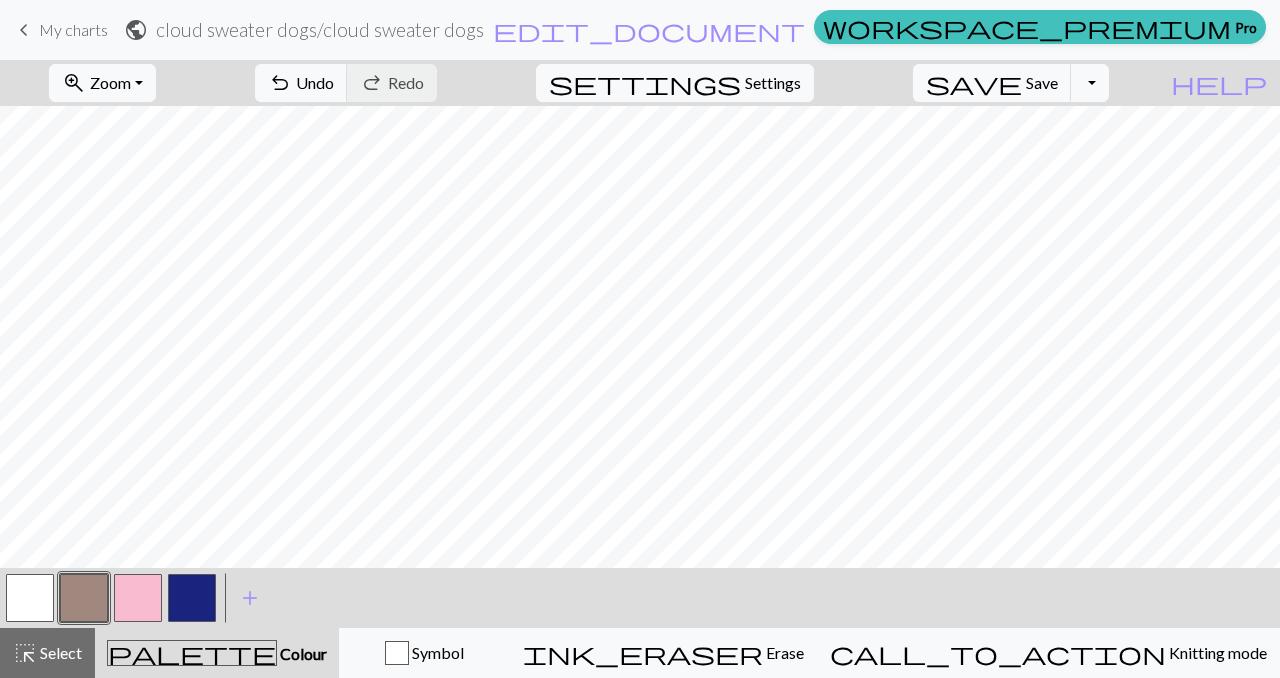 click at bounding box center (138, 598) 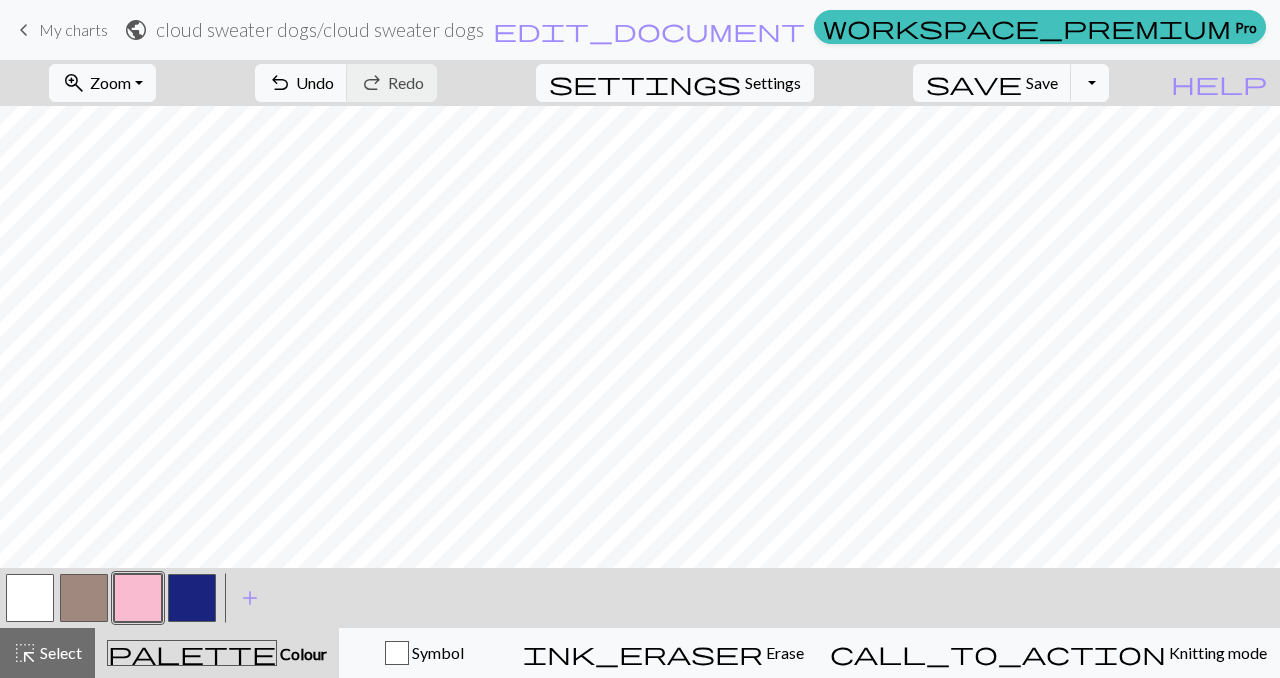 click at bounding box center [138, 598] 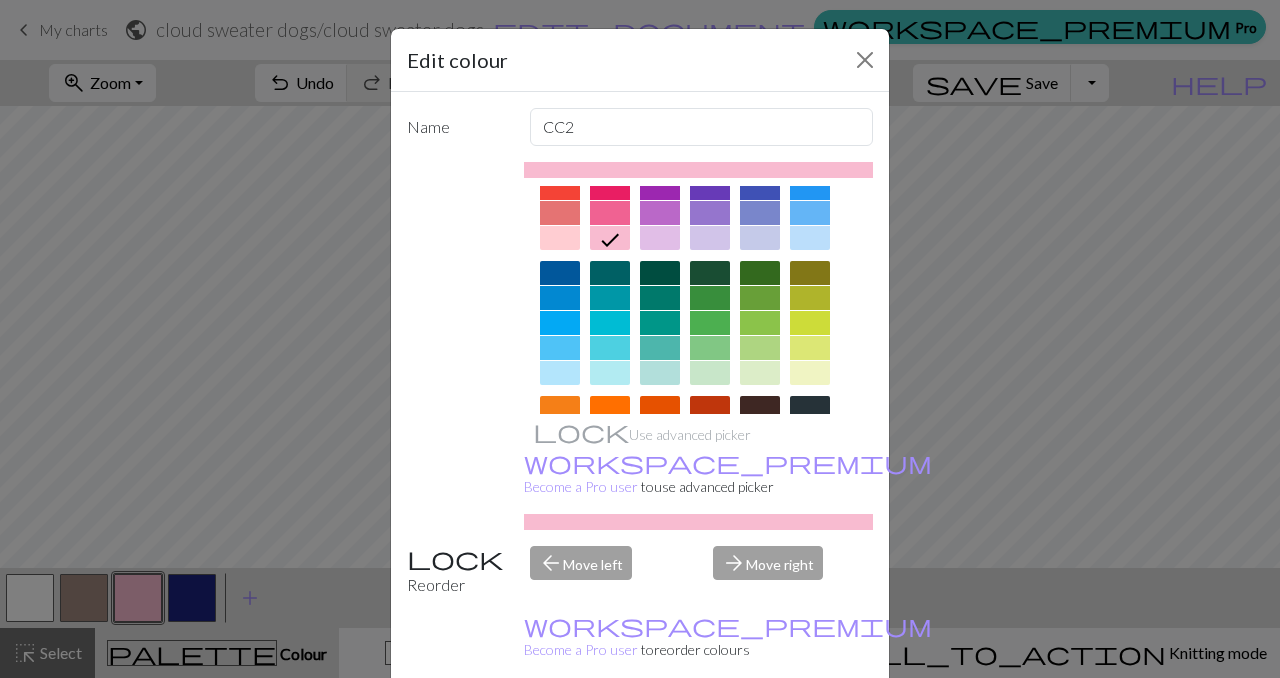 scroll, scrollTop: 90, scrollLeft: 0, axis: vertical 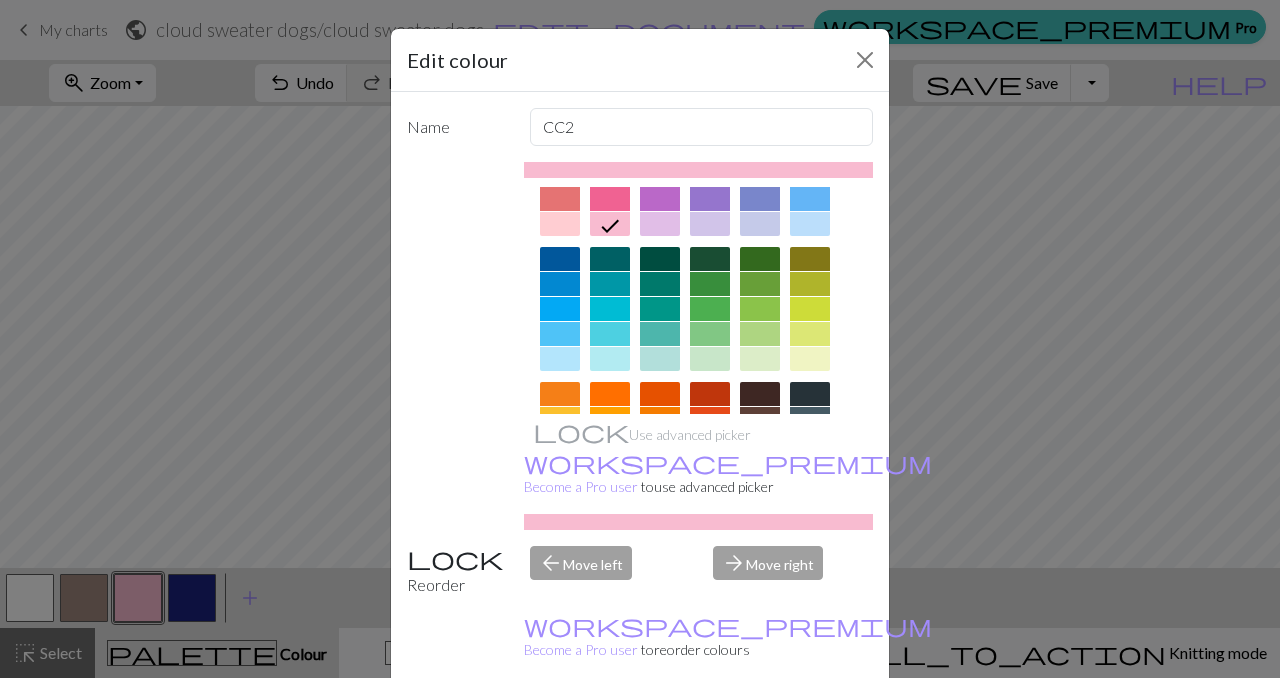 click at bounding box center [760, 284] 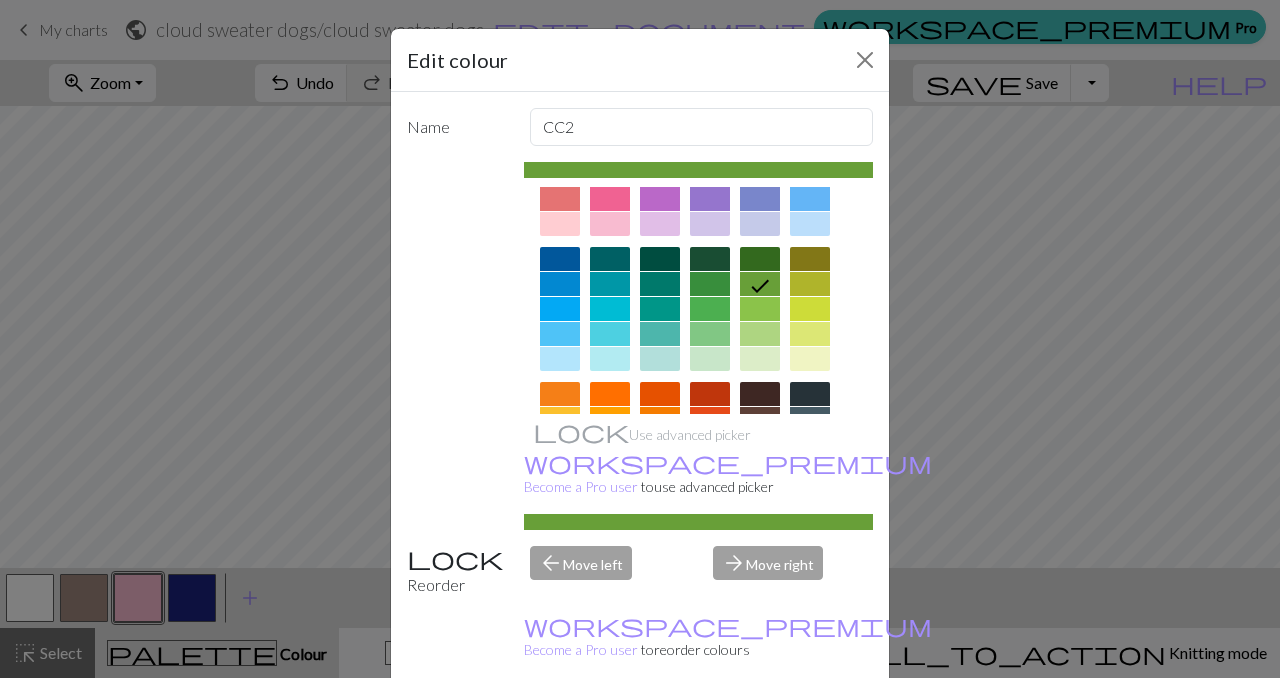click on "Done" at bounding box center (760, 729) 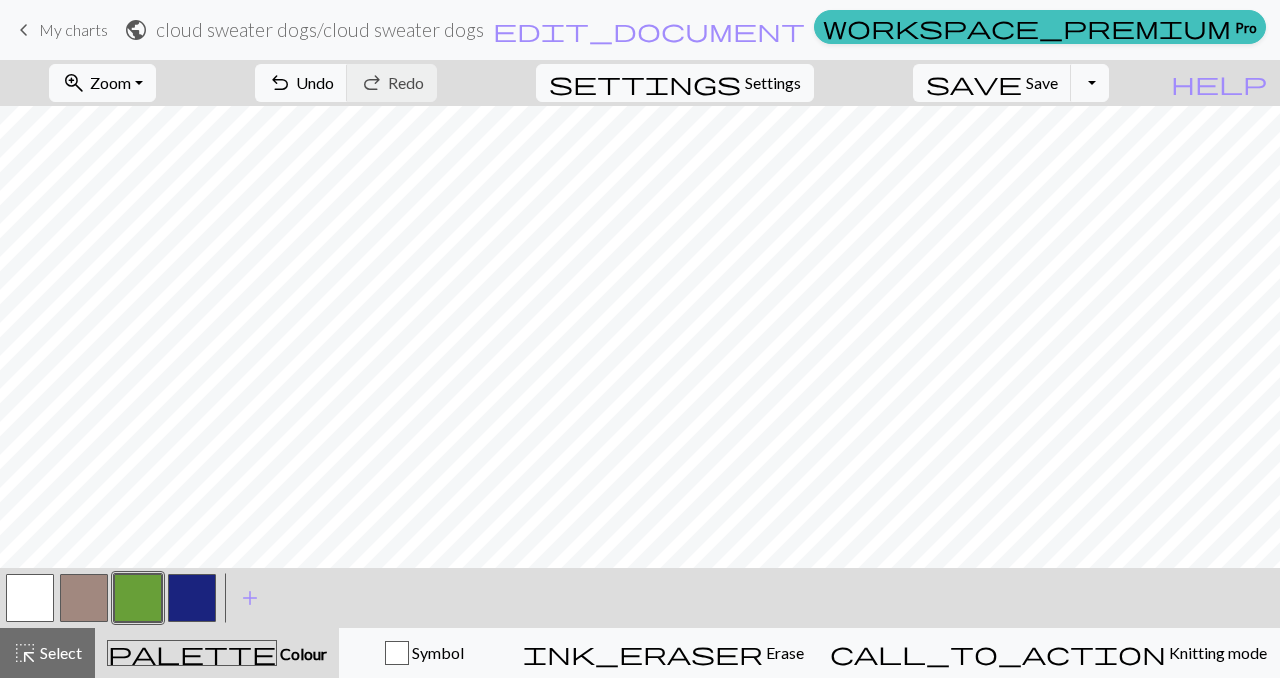 click at bounding box center [84, 598] 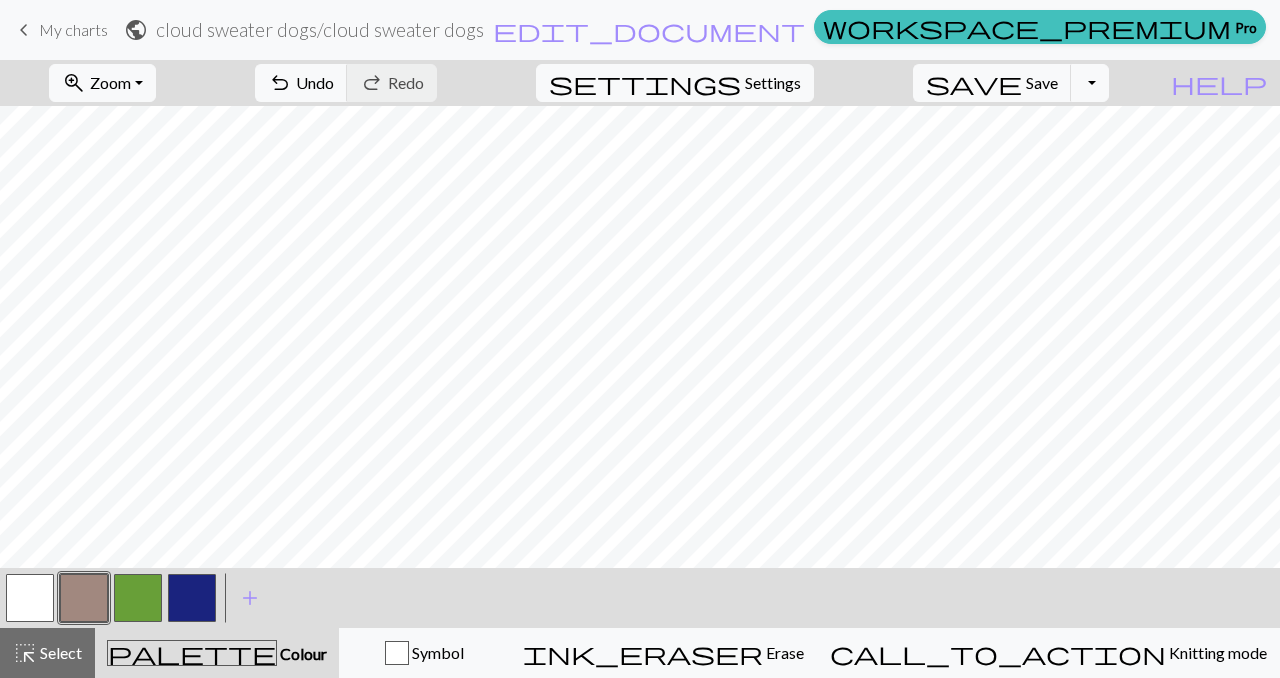 click at bounding box center (84, 598) 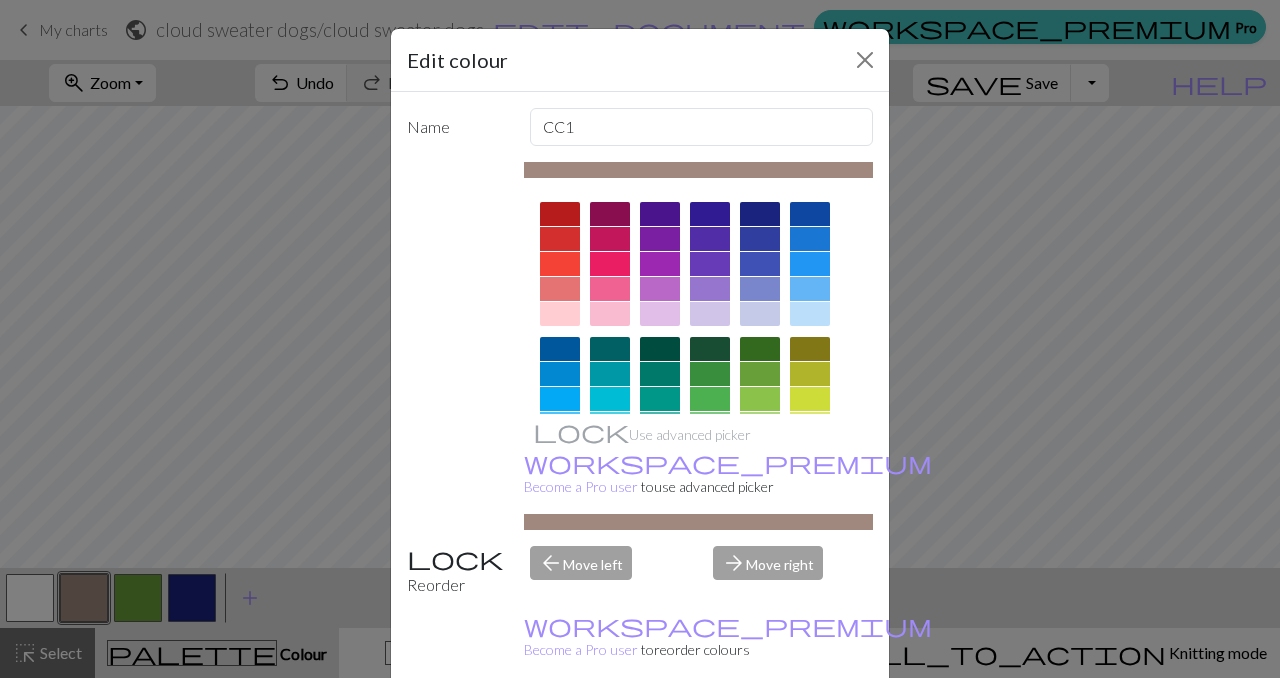 scroll, scrollTop: 17, scrollLeft: 0, axis: vertical 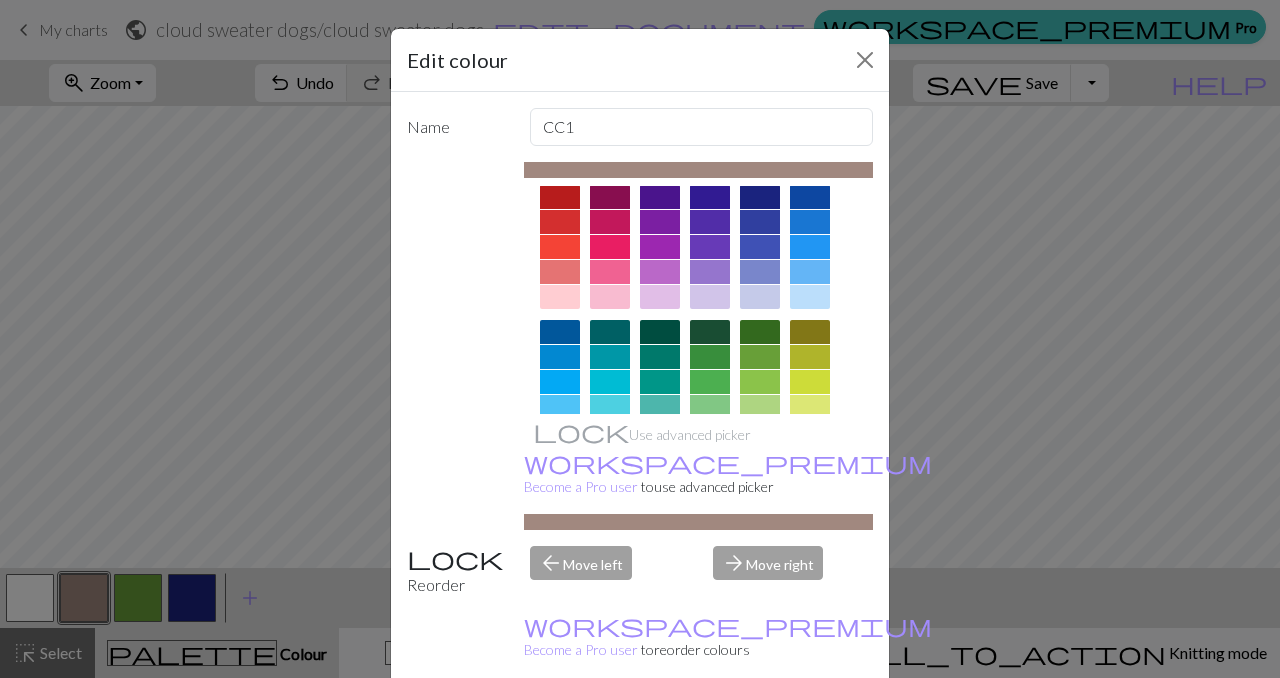 click at bounding box center (560, 272) 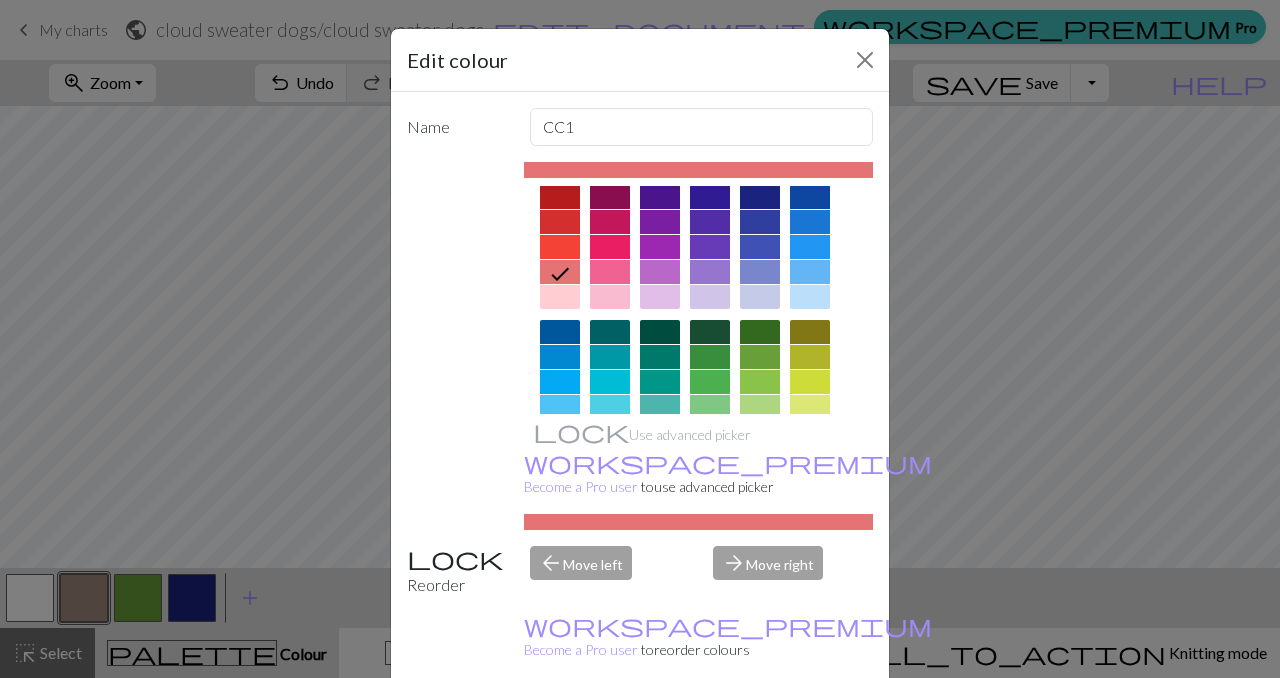 click on "Done" at bounding box center (760, 729) 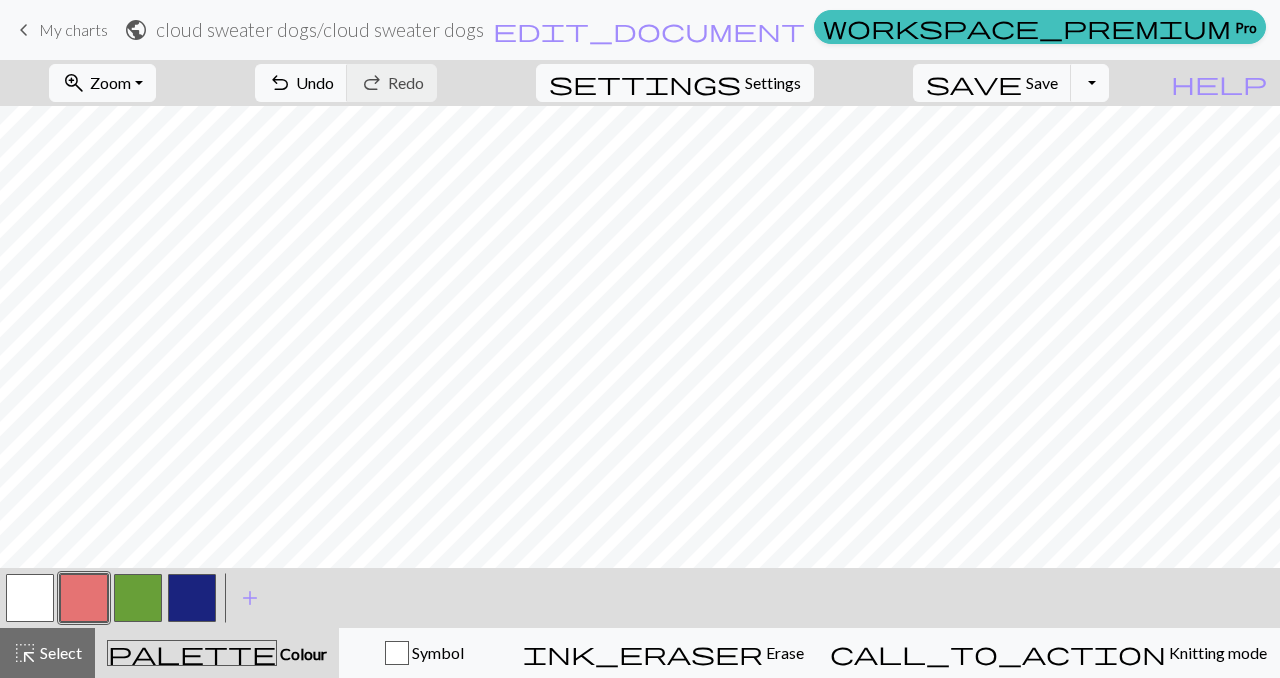 click at bounding box center [84, 598] 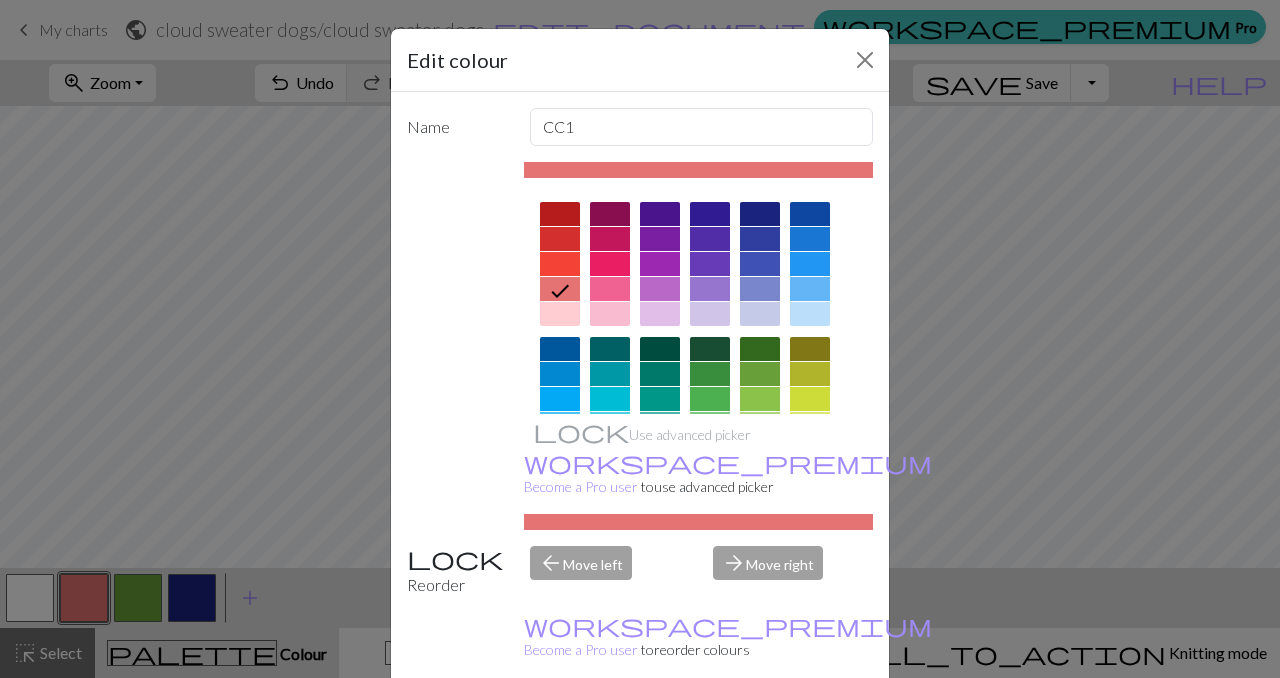 scroll, scrollTop: 50, scrollLeft: 0, axis: vertical 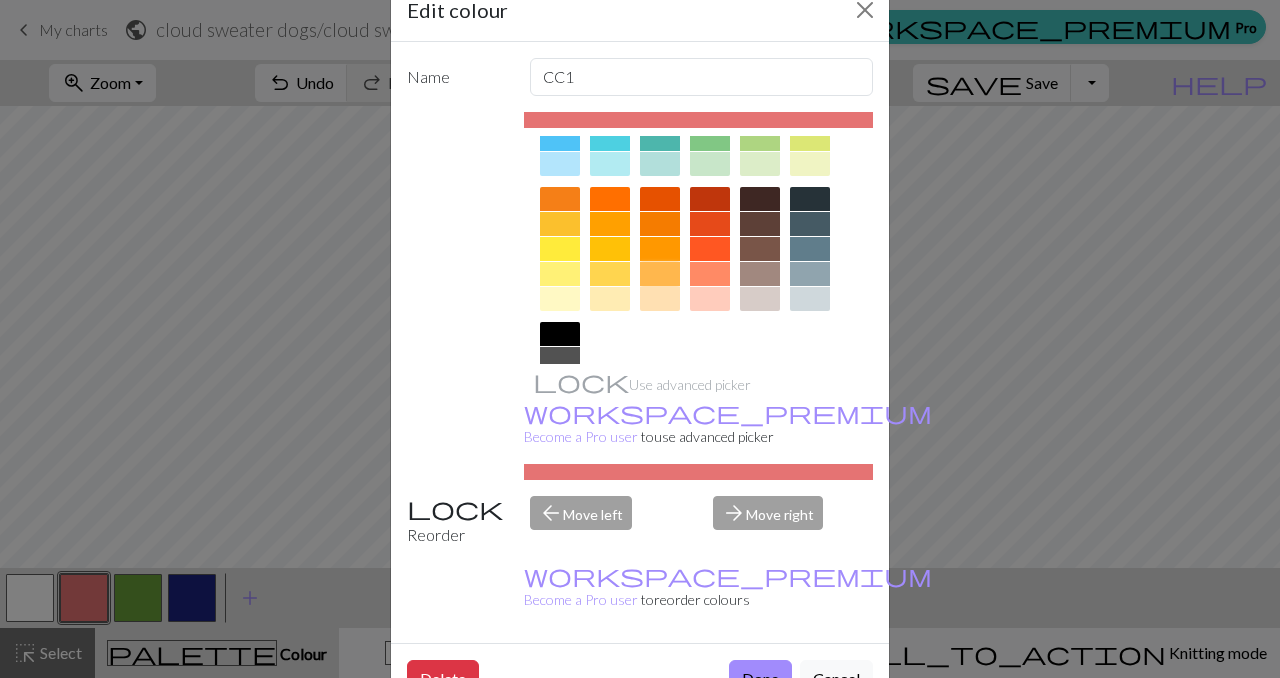 click at bounding box center (660, 274) 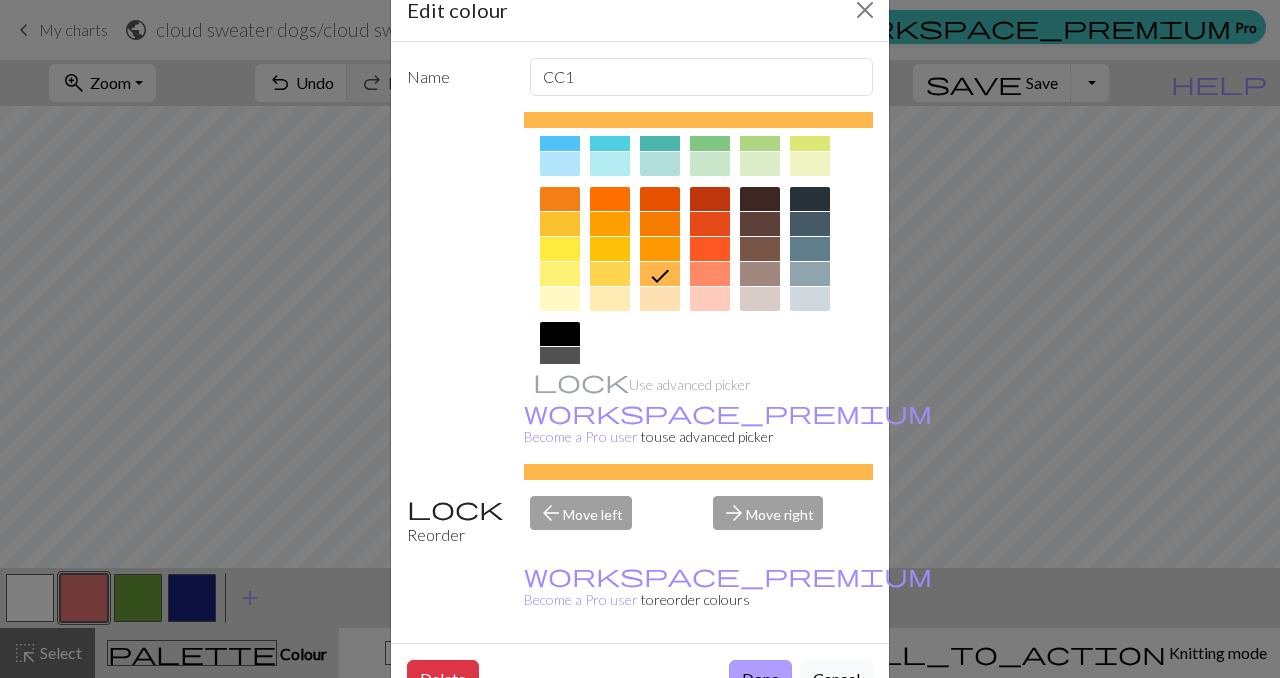 click on "Done" at bounding box center [760, 679] 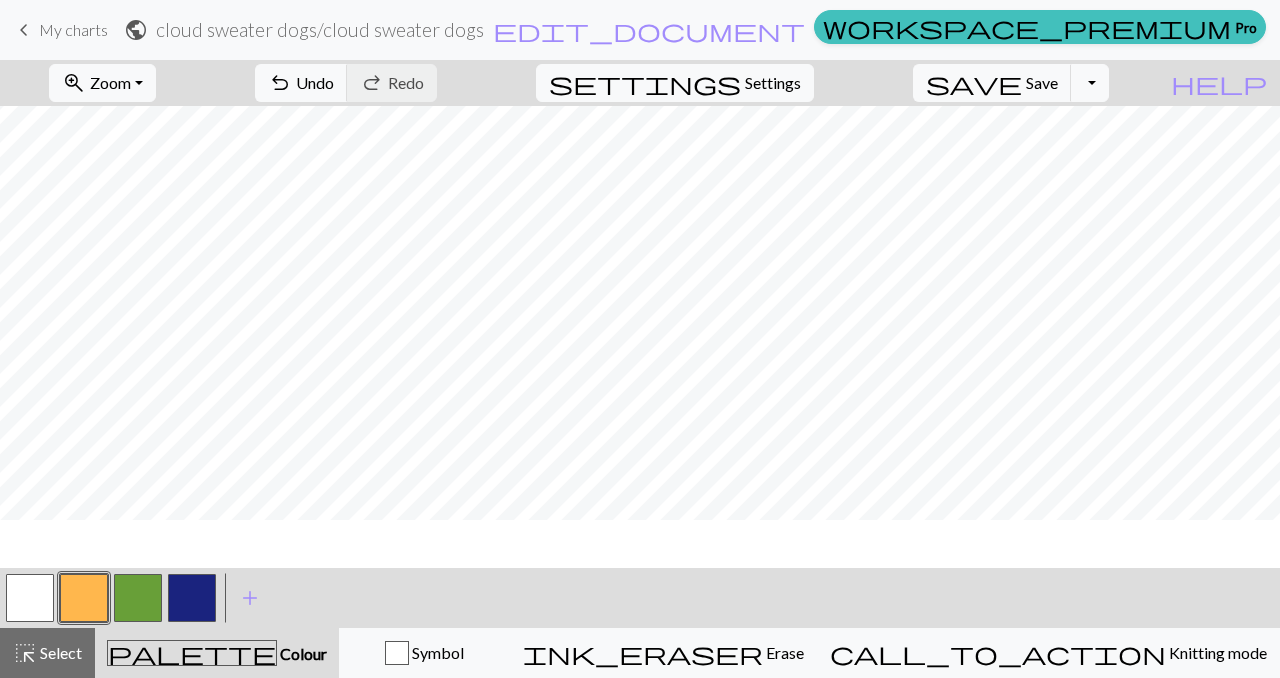 scroll, scrollTop: 43, scrollLeft: 0, axis: vertical 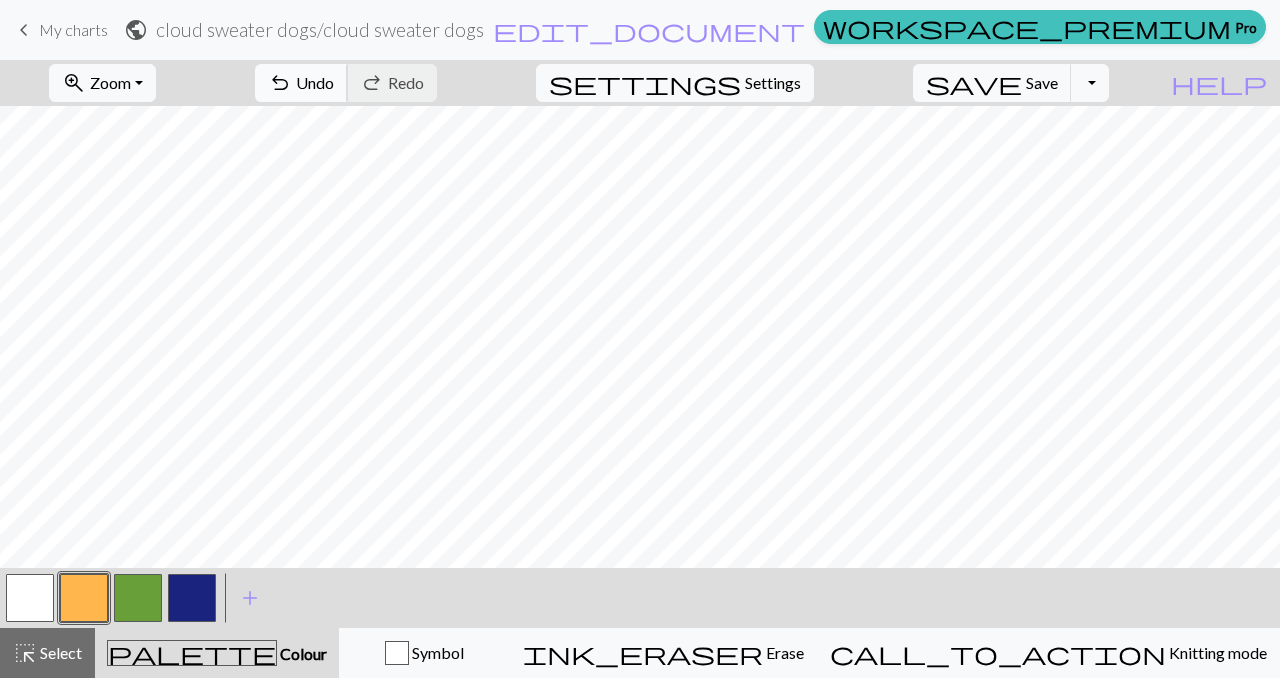 click on "undo" at bounding box center [280, 83] 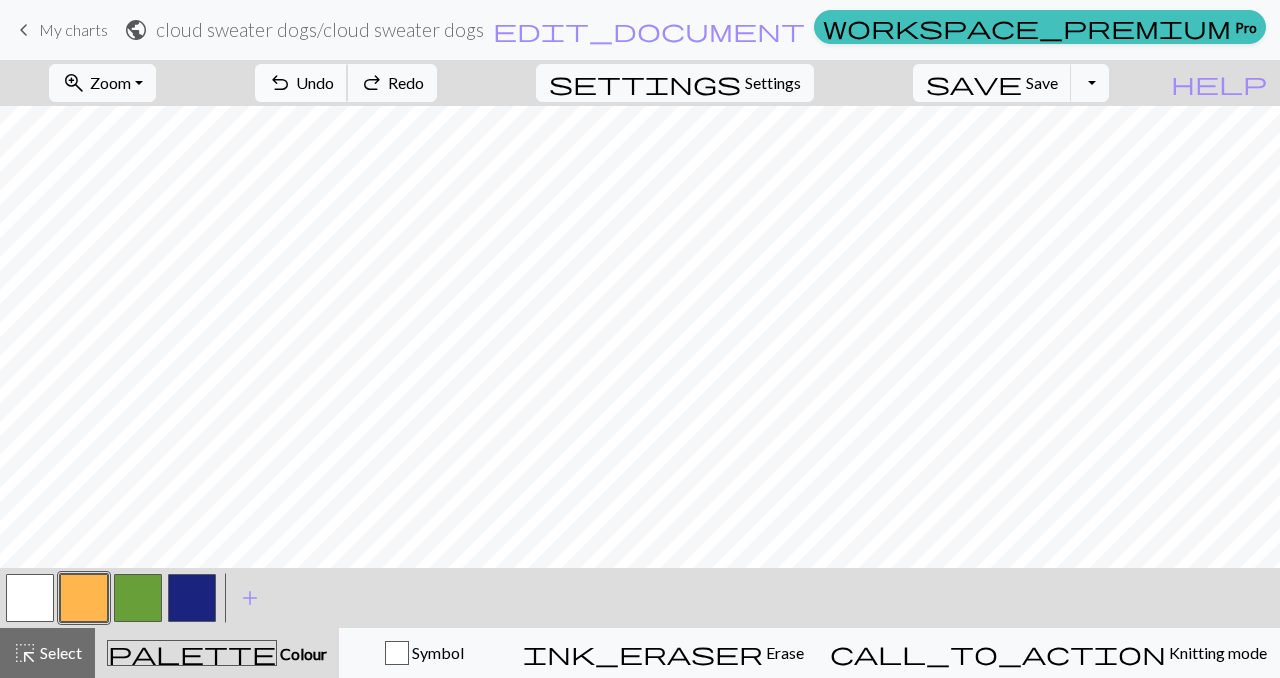 click on "undo" at bounding box center (280, 83) 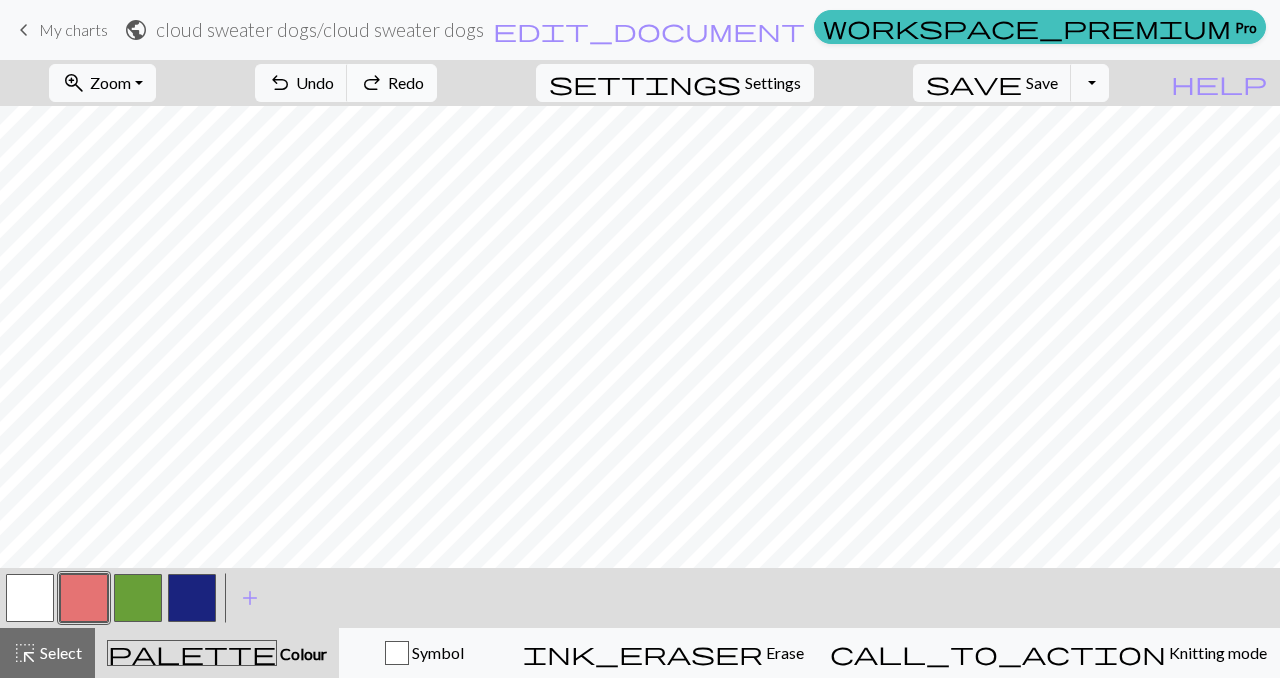 click on "redo" at bounding box center (372, 83) 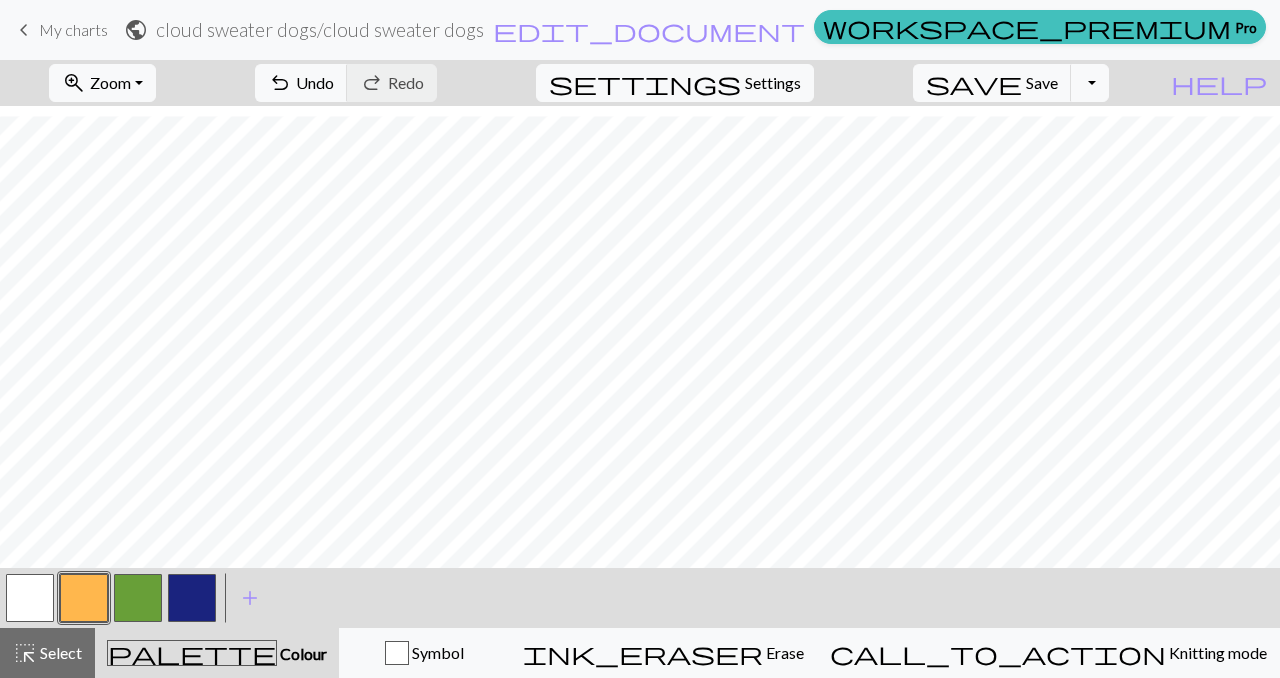 scroll, scrollTop: 95, scrollLeft: 0, axis: vertical 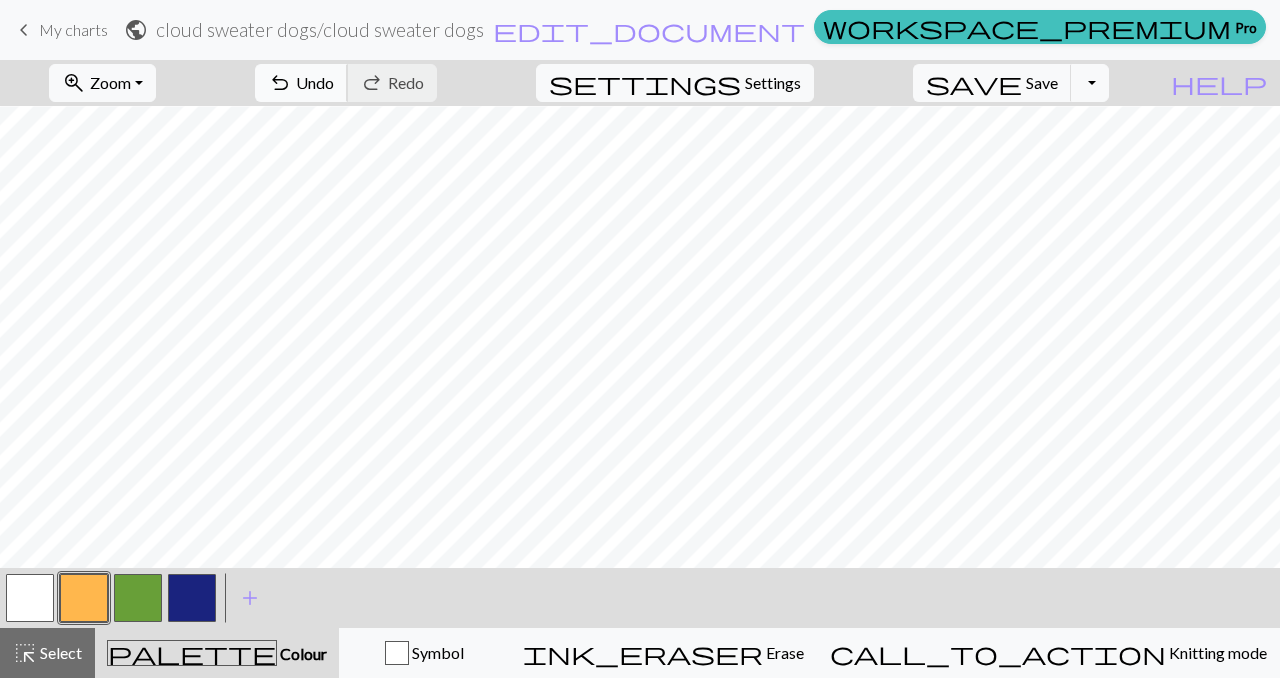 click on "undo" at bounding box center [280, 83] 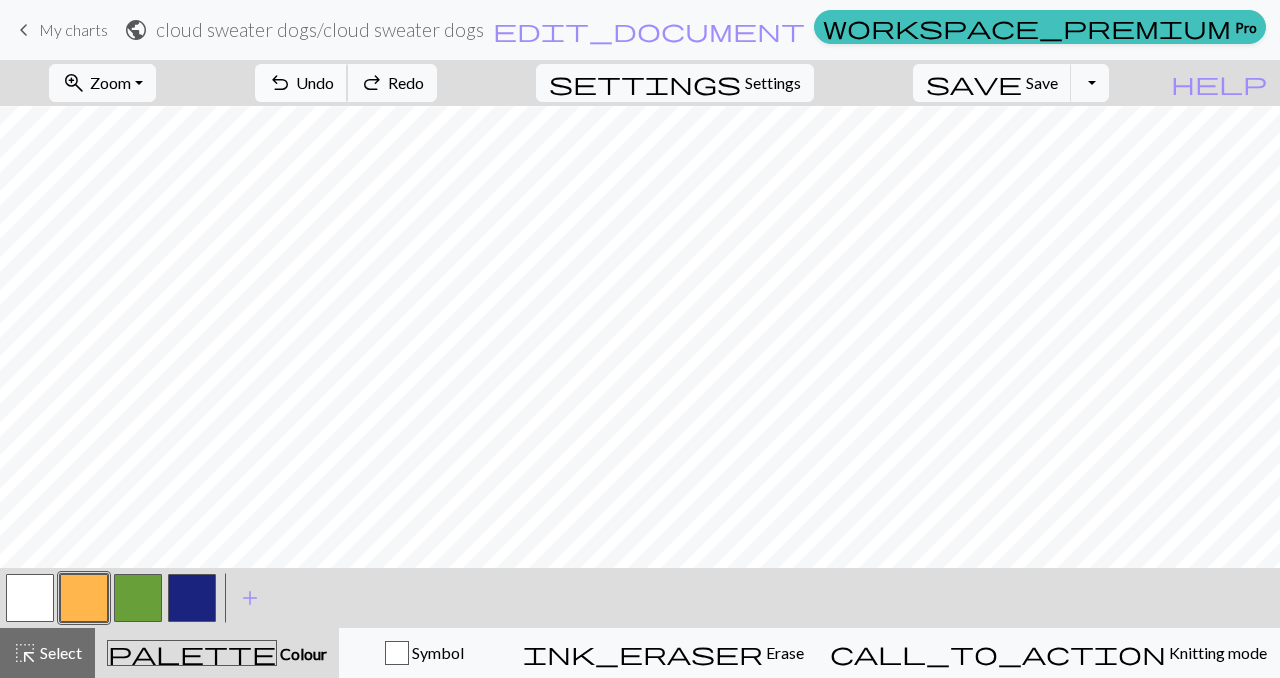 click on "undo" at bounding box center (280, 83) 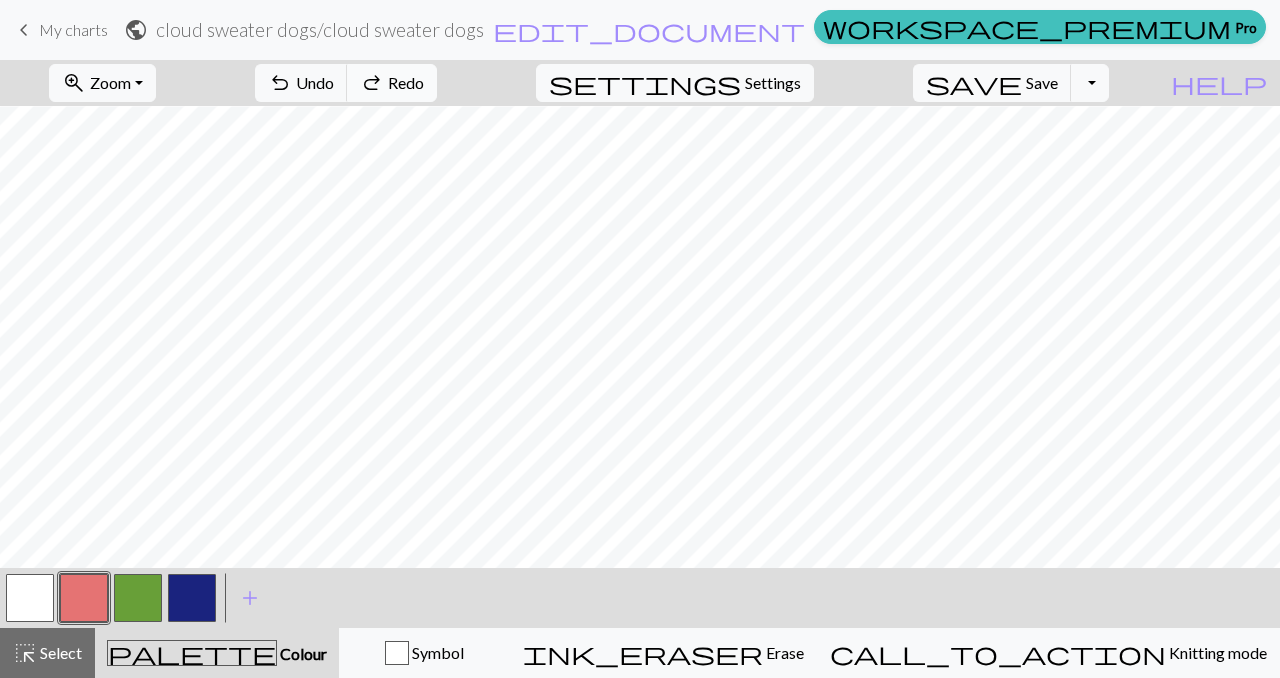 click on "redo" at bounding box center (372, 83) 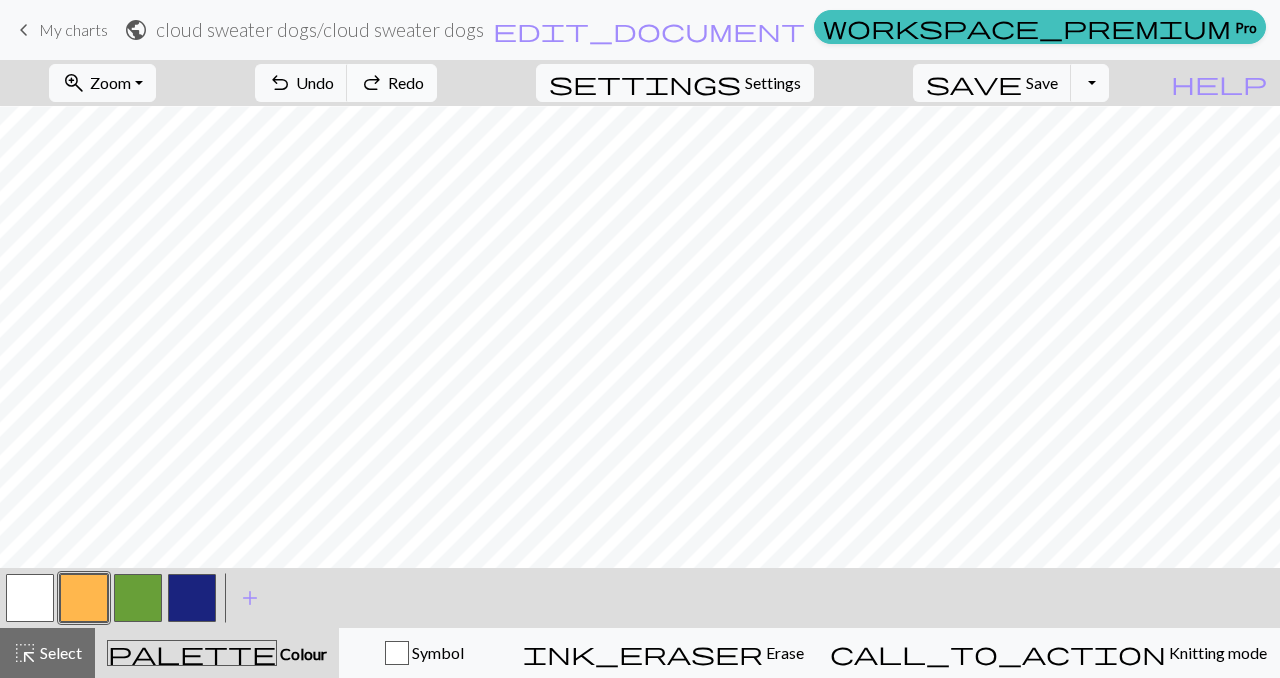click on "redo" at bounding box center [372, 83] 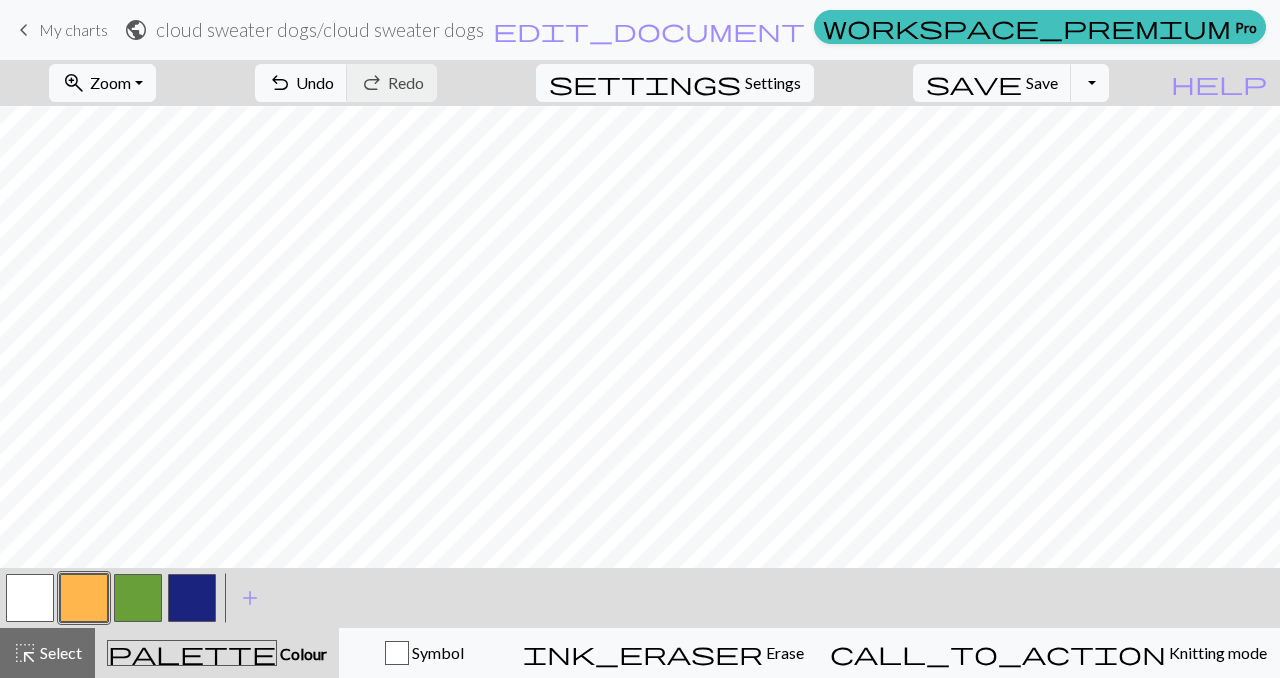 click on "undo Undo Undo redo Redo Redo" at bounding box center (346, 83) 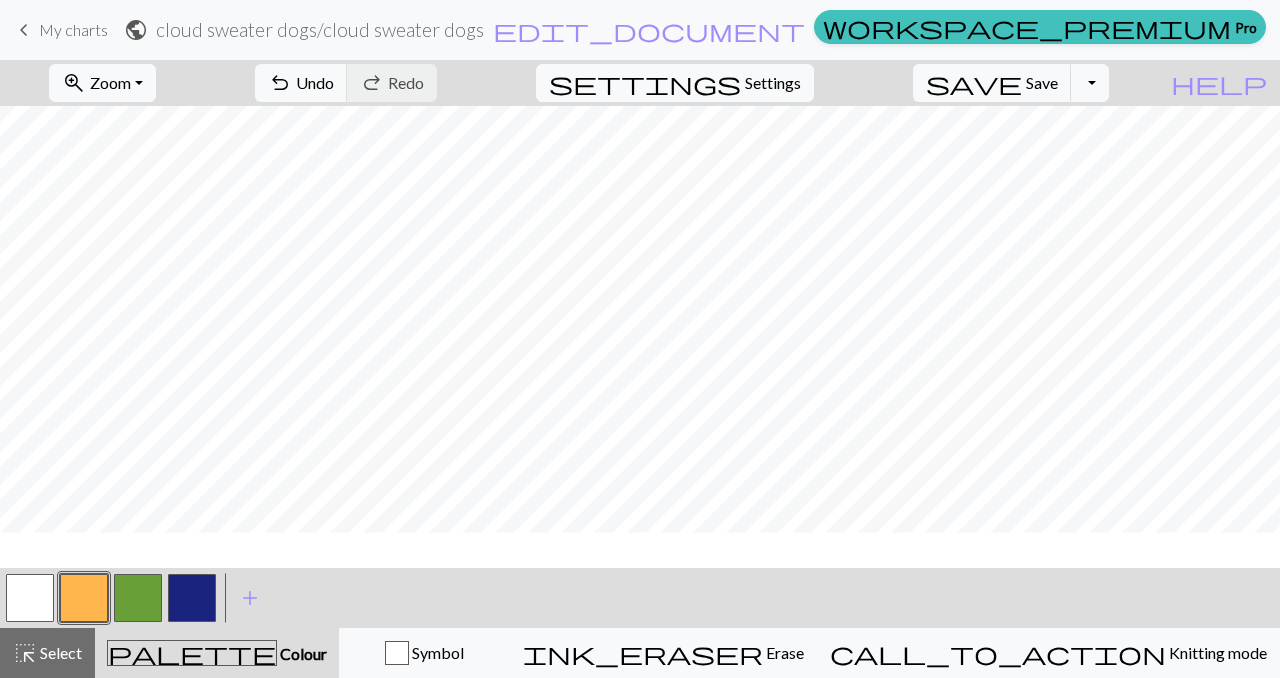 scroll, scrollTop: 46, scrollLeft: 0, axis: vertical 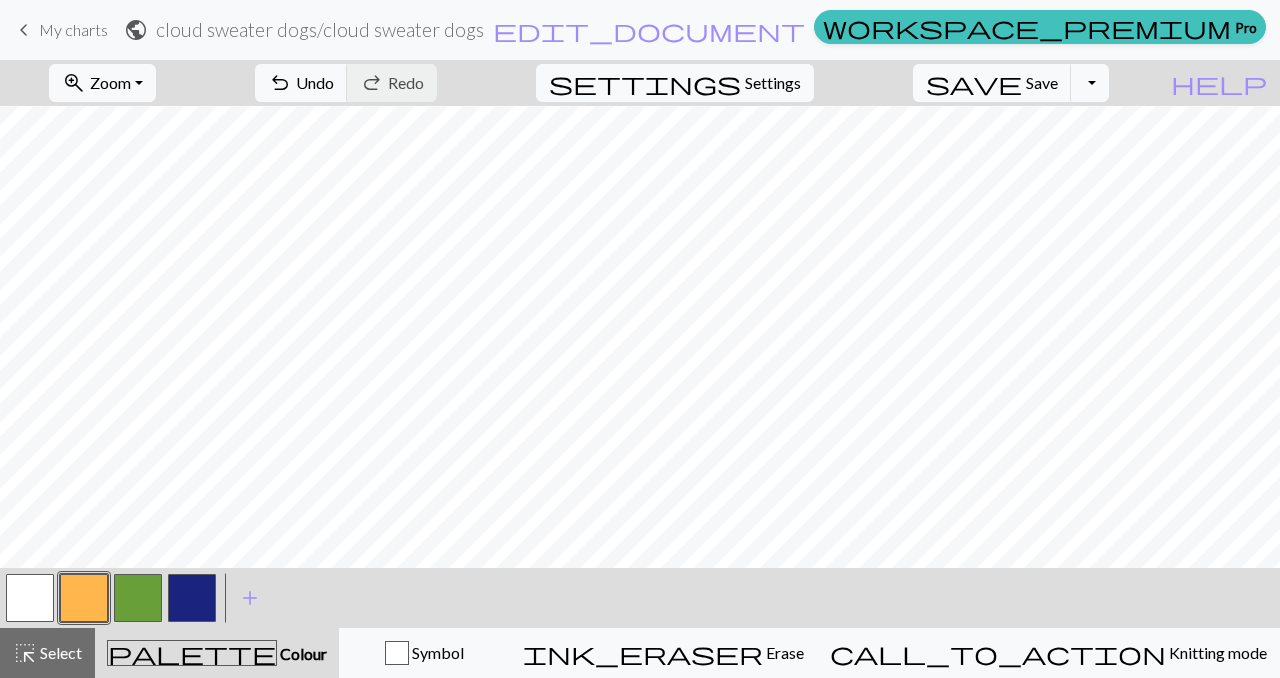 click at bounding box center [30, 598] 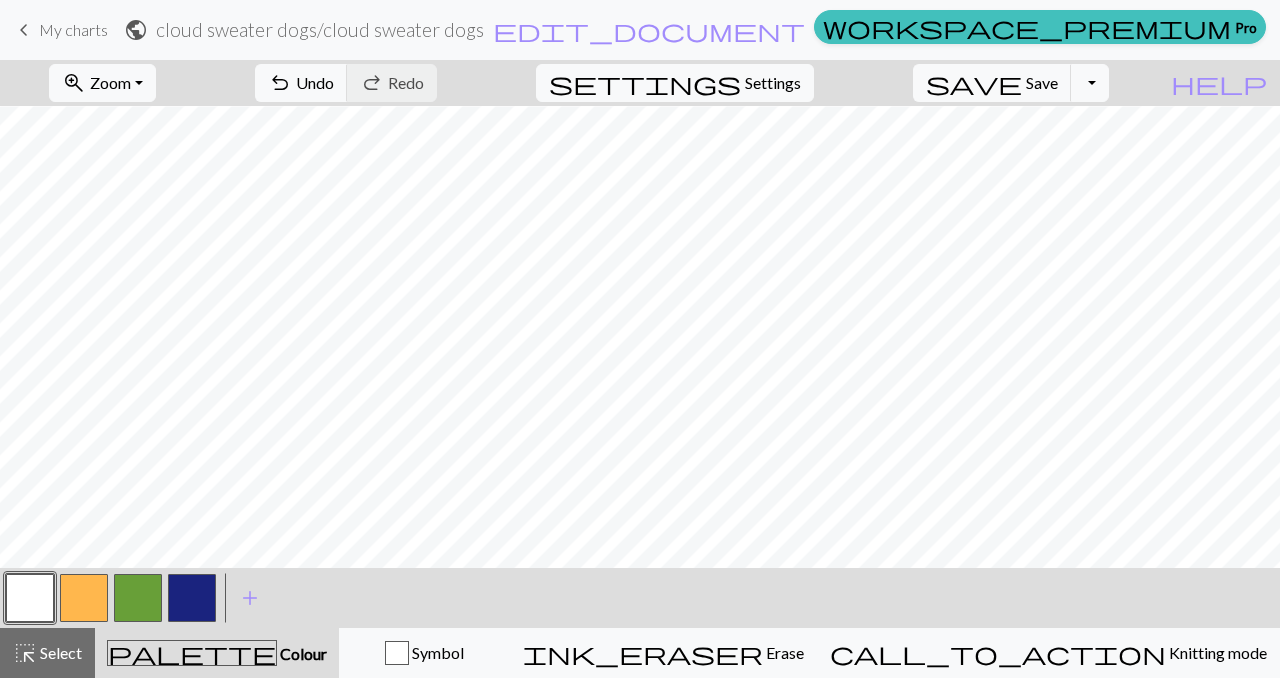 click at bounding box center (30, 598) 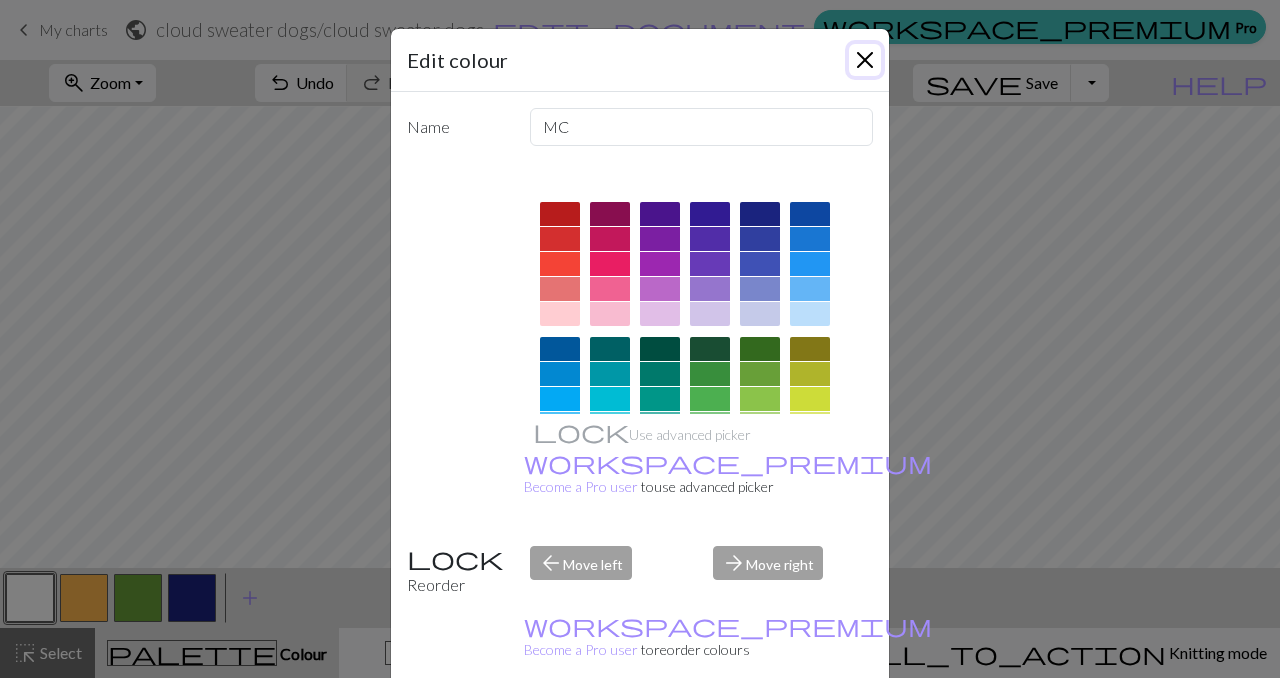click at bounding box center (865, 60) 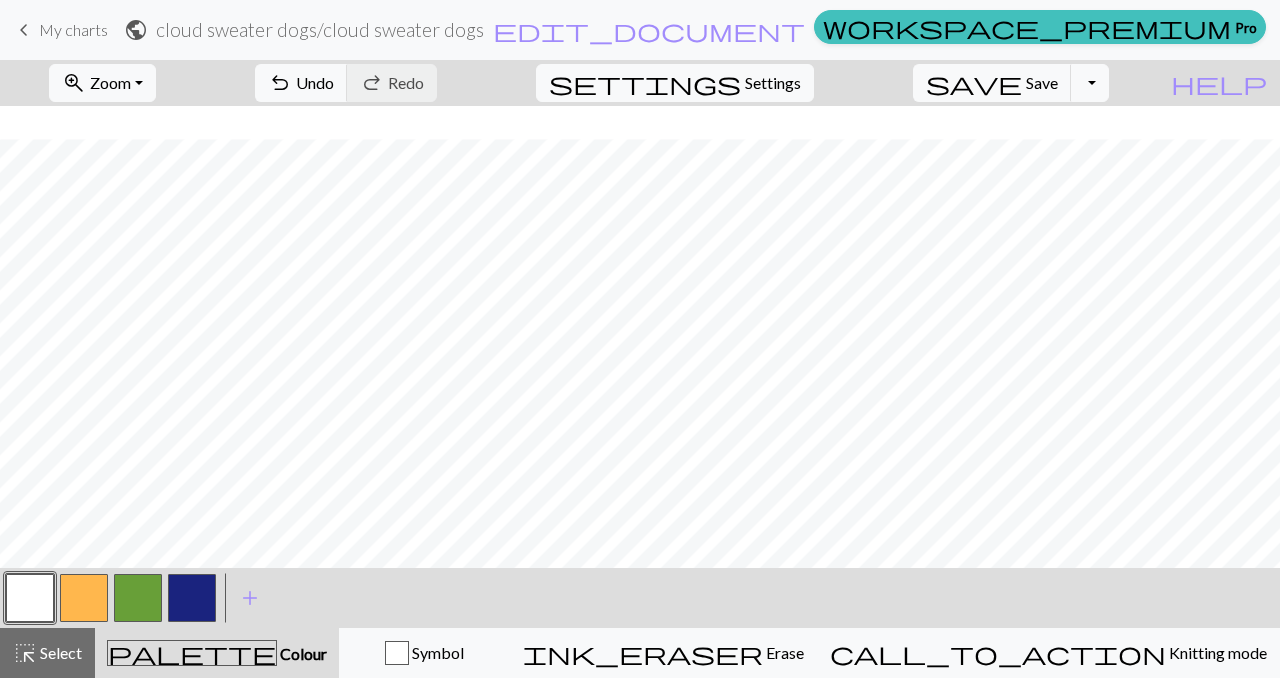 scroll, scrollTop: 82, scrollLeft: 0, axis: vertical 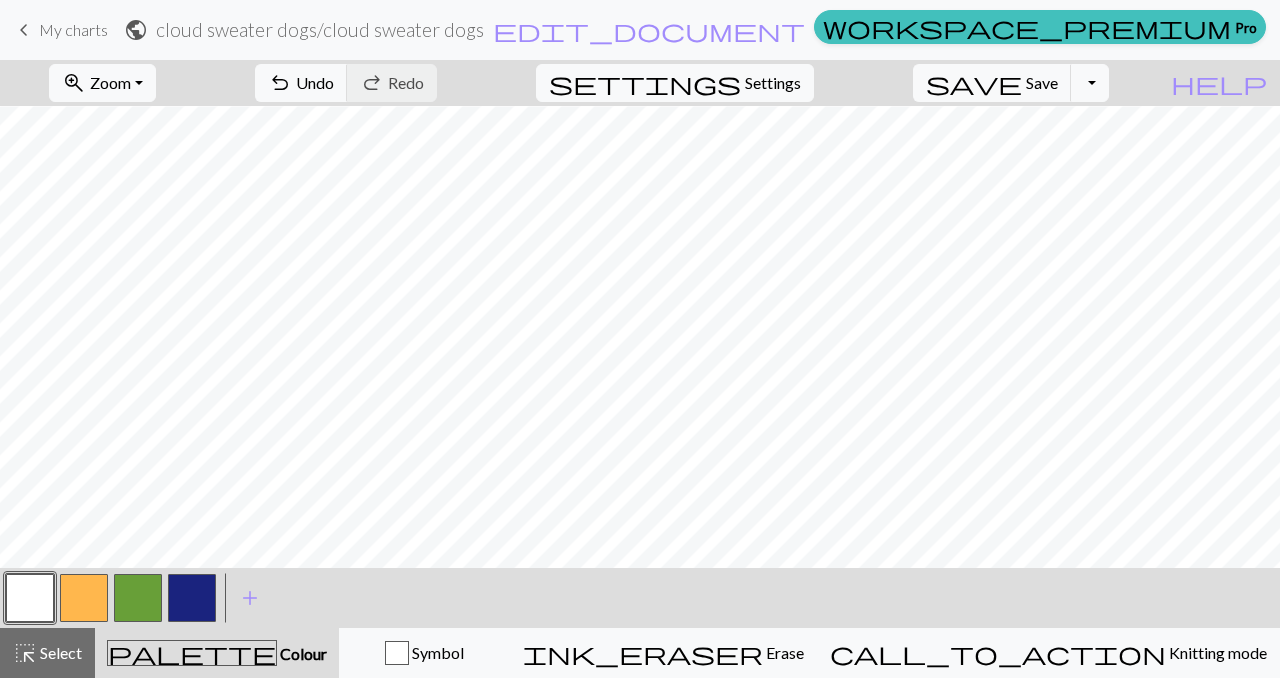 click at bounding box center [84, 598] 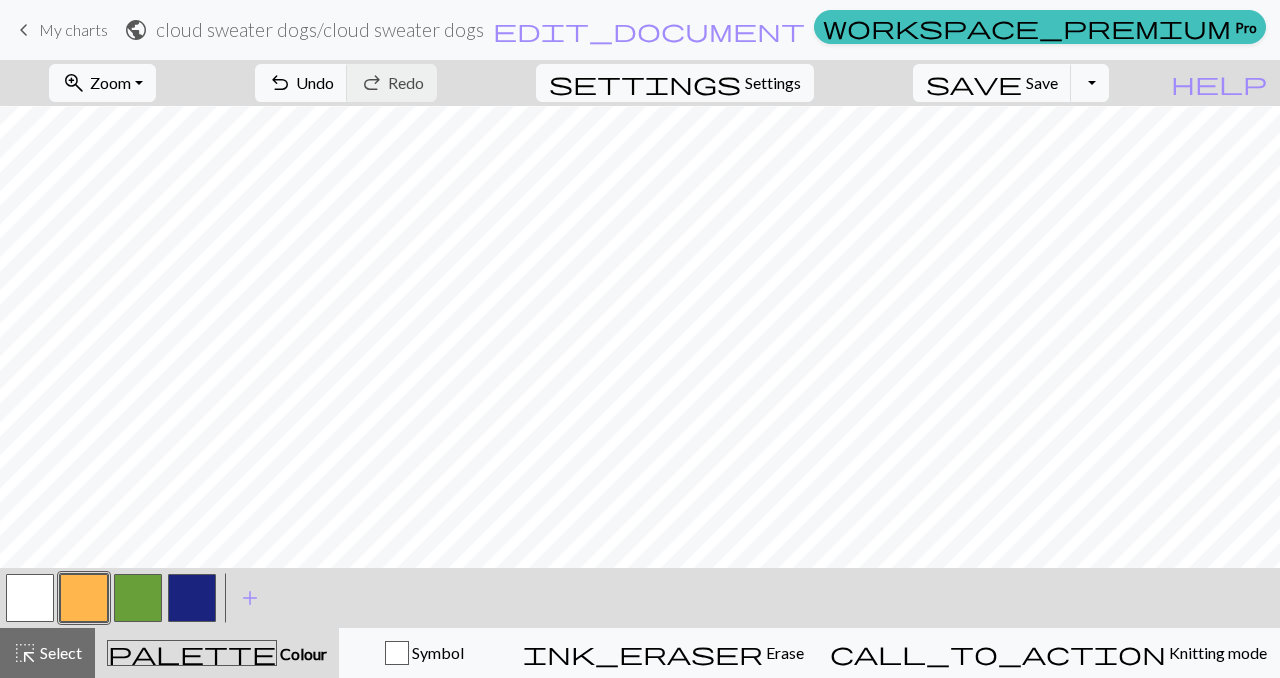 click at bounding box center [192, 598] 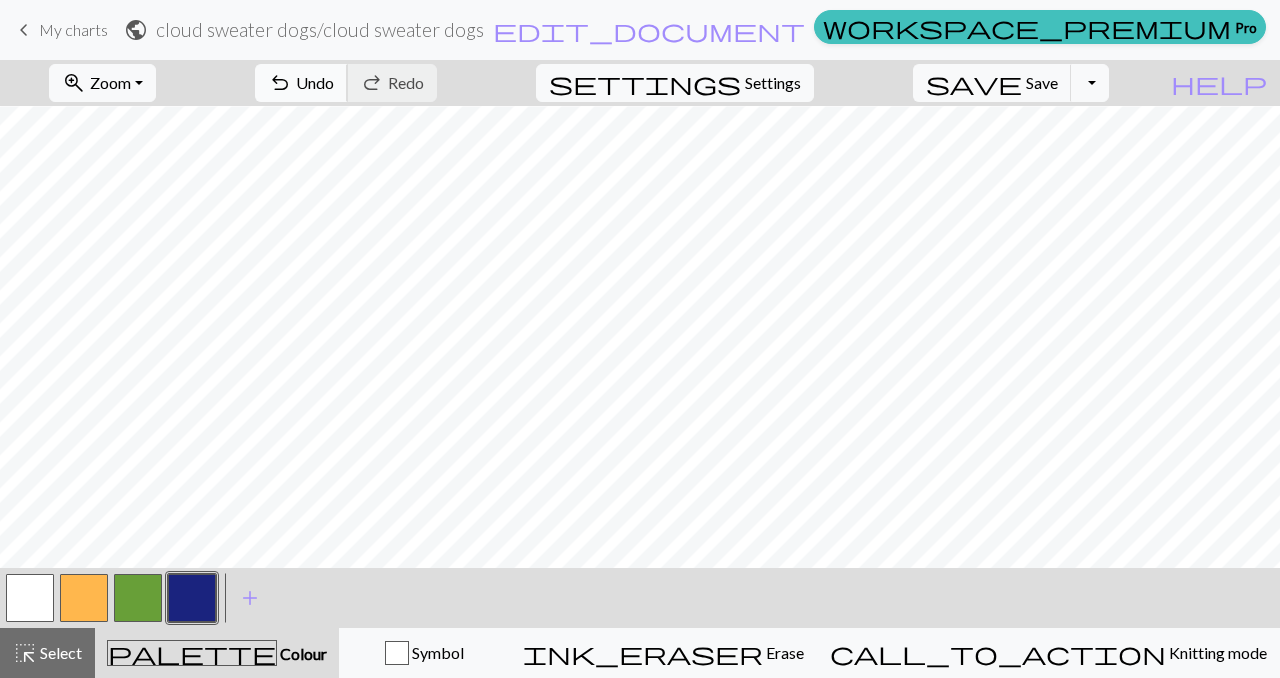 click on "undo Undo Undo" at bounding box center [301, 83] 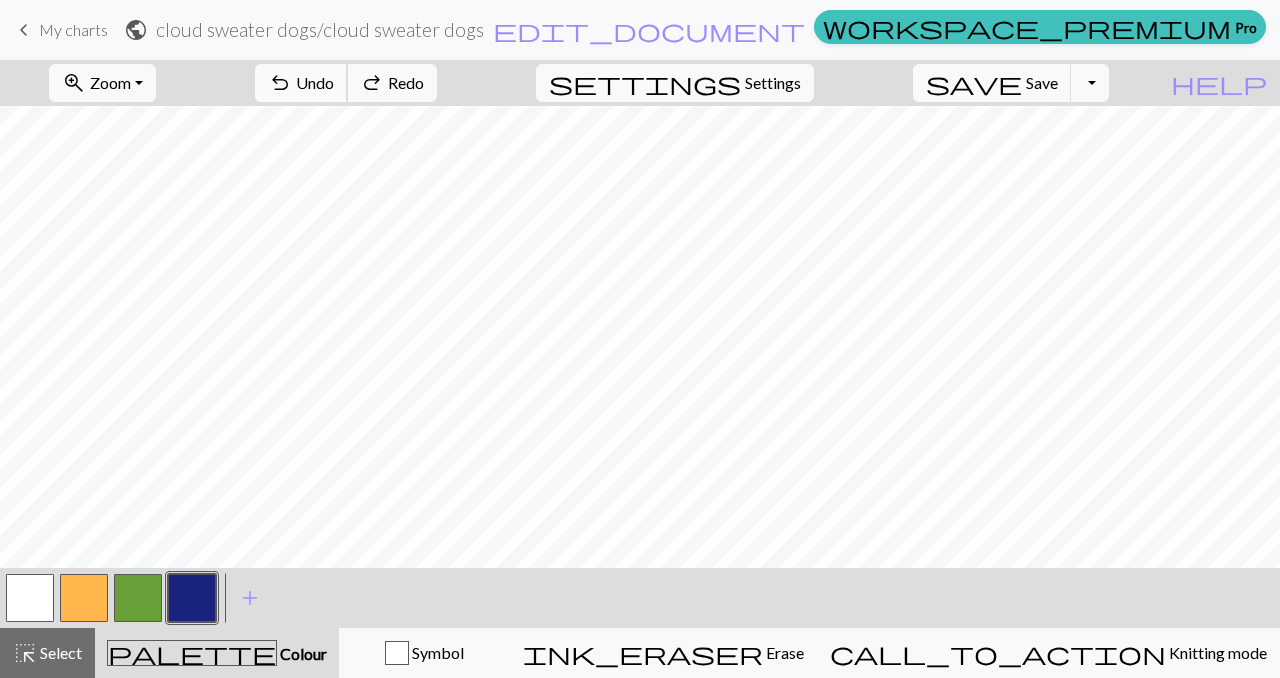 click on "Undo" at bounding box center (315, 82) 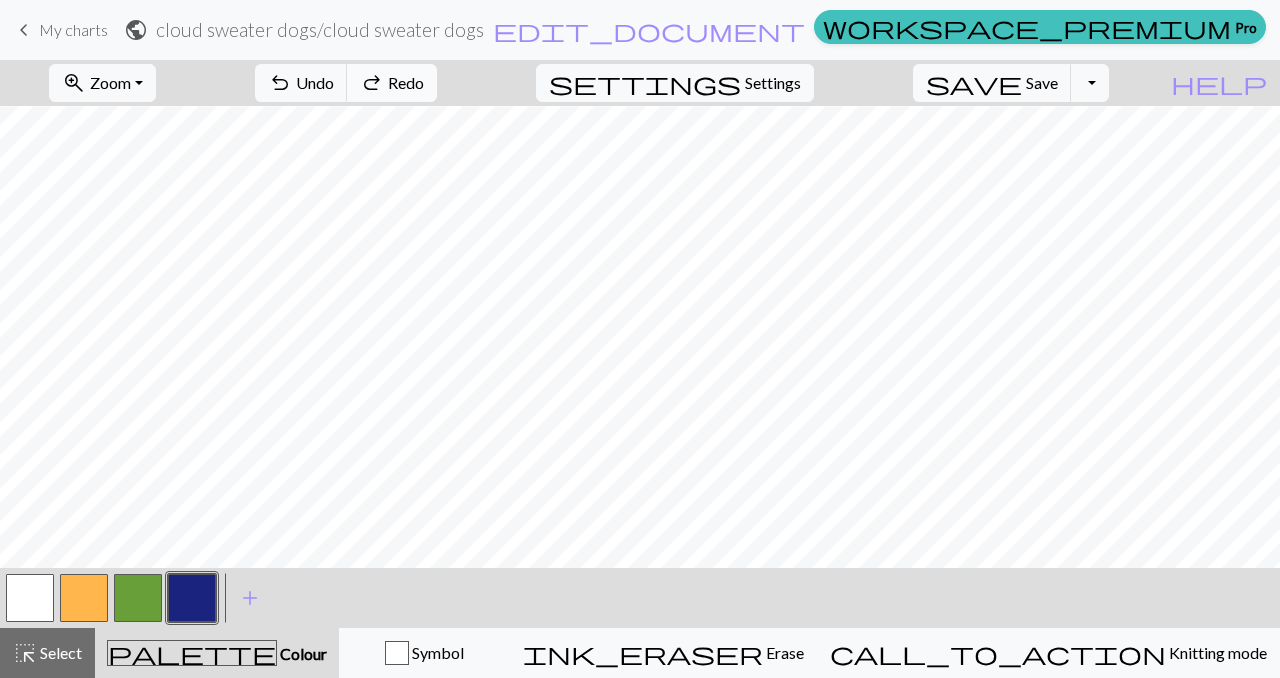 click on "redo" at bounding box center (372, 83) 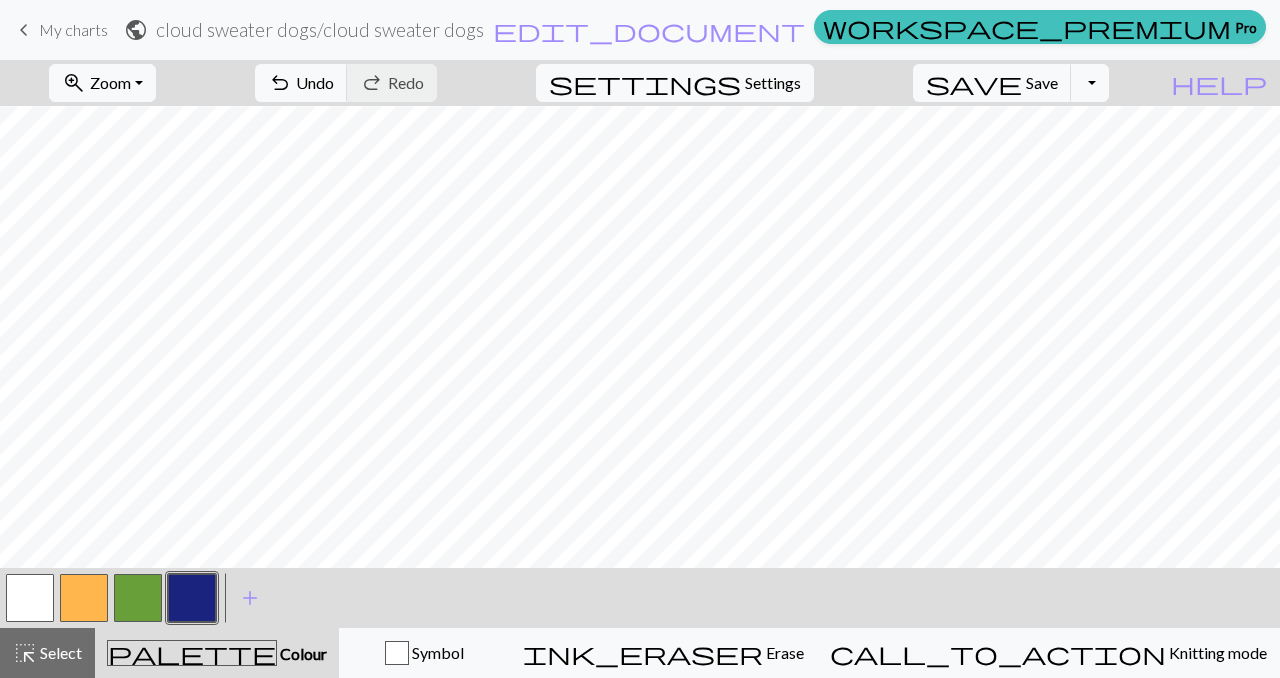 click at bounding box center [84, 598] 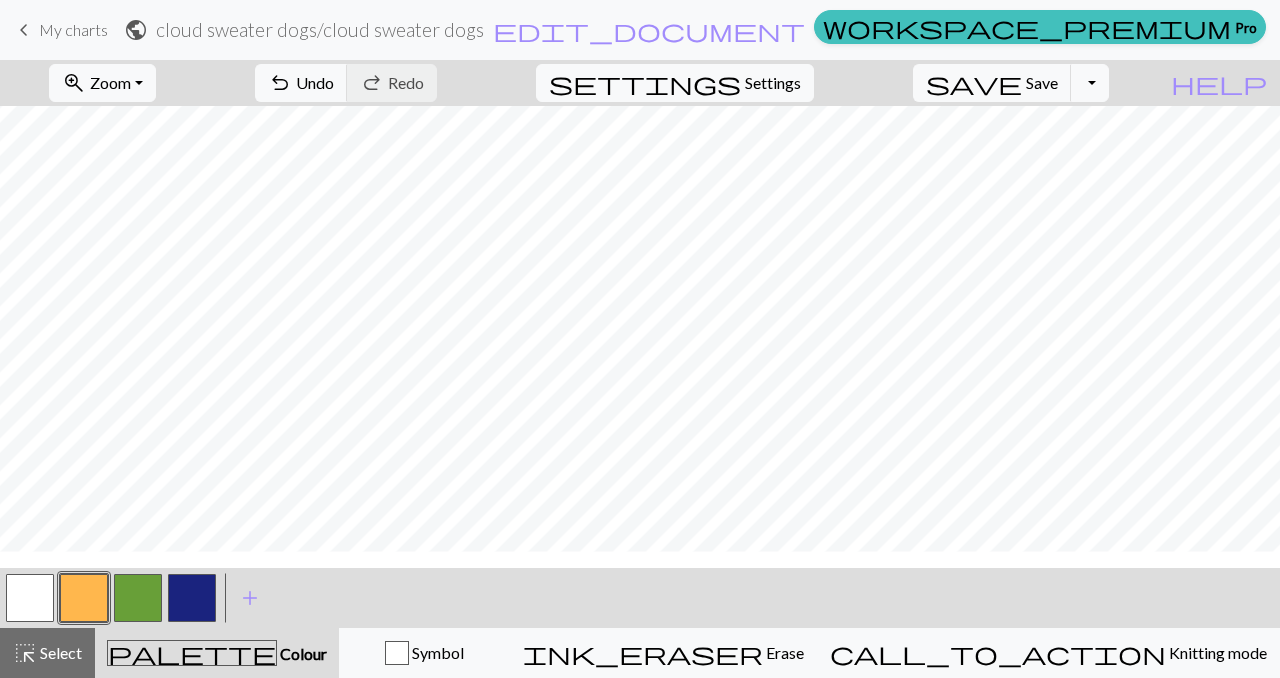 scroll, scrollTop: 78, scrollLeft: 0, axis: vertical 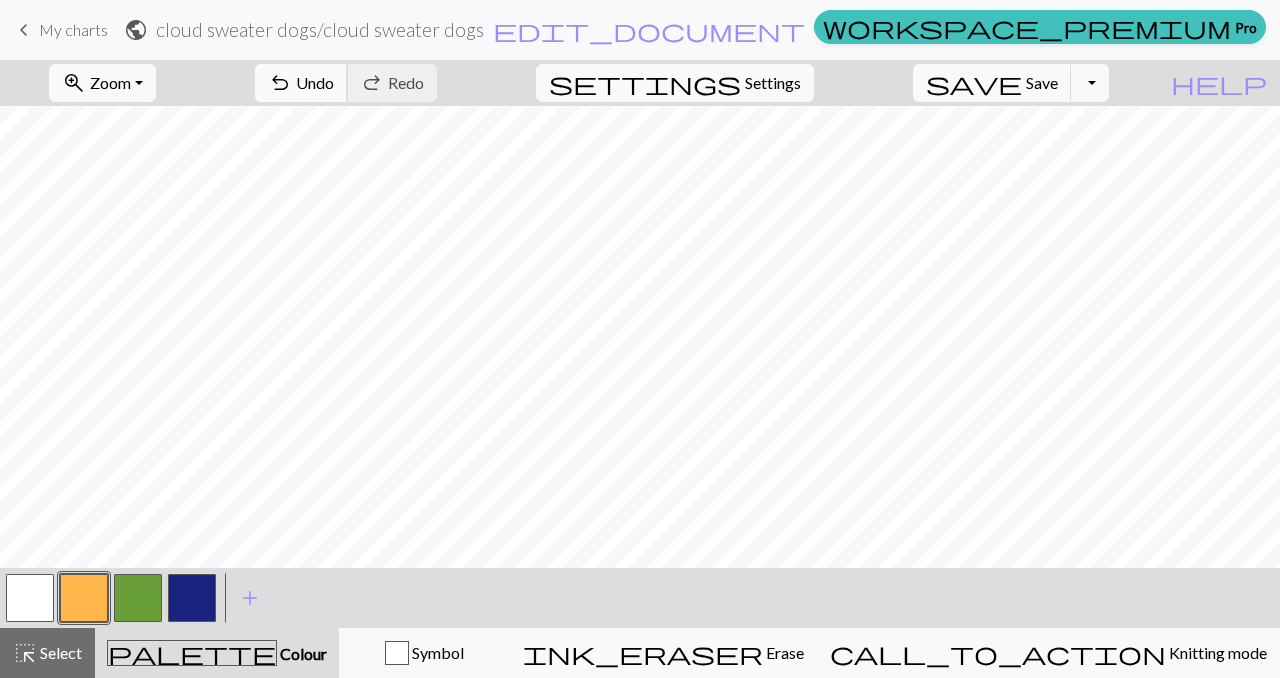 click on "Undo" at bounding box center [315, 82] 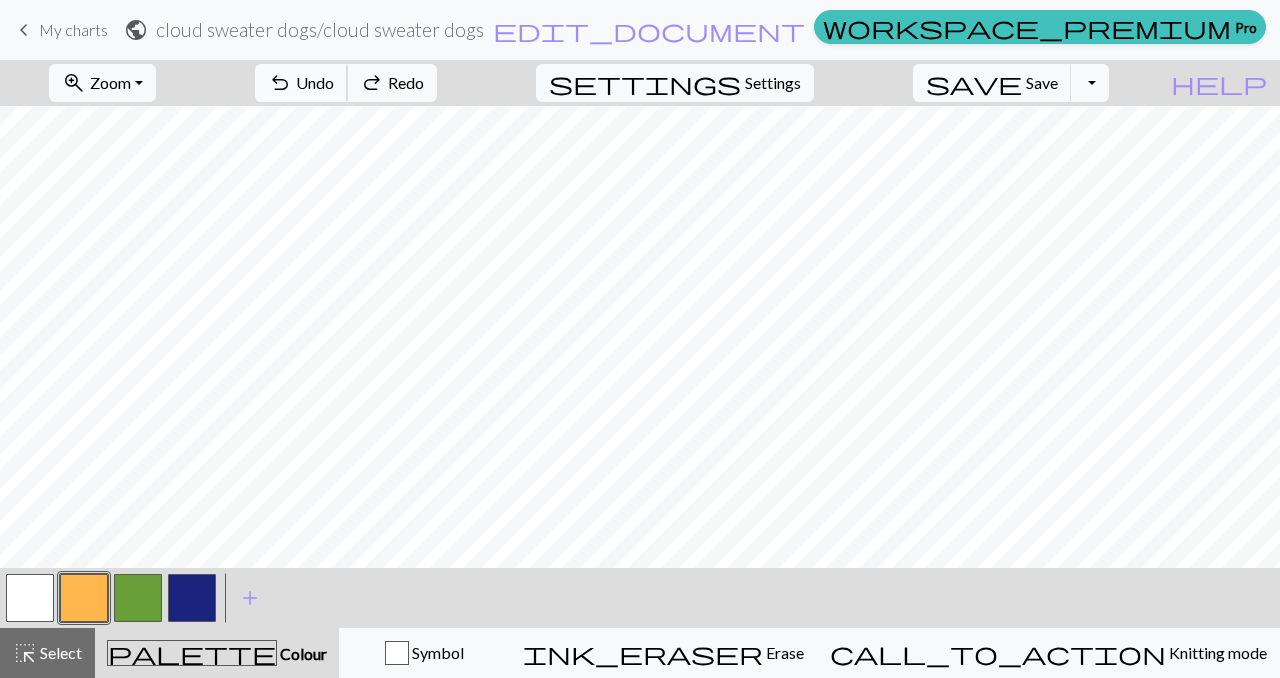 click on "Undo" at bounding box center (315, 82) 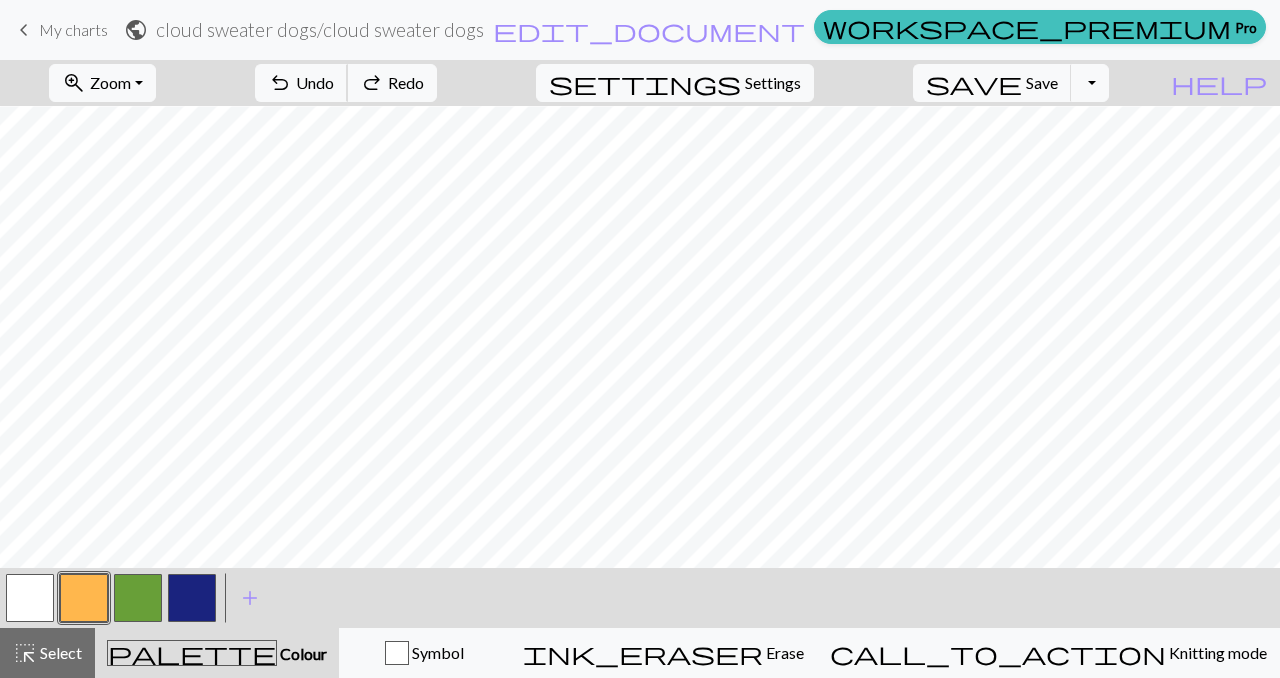 scroll, scrollTop: 91, scrollLeft: 0, axis: vertical 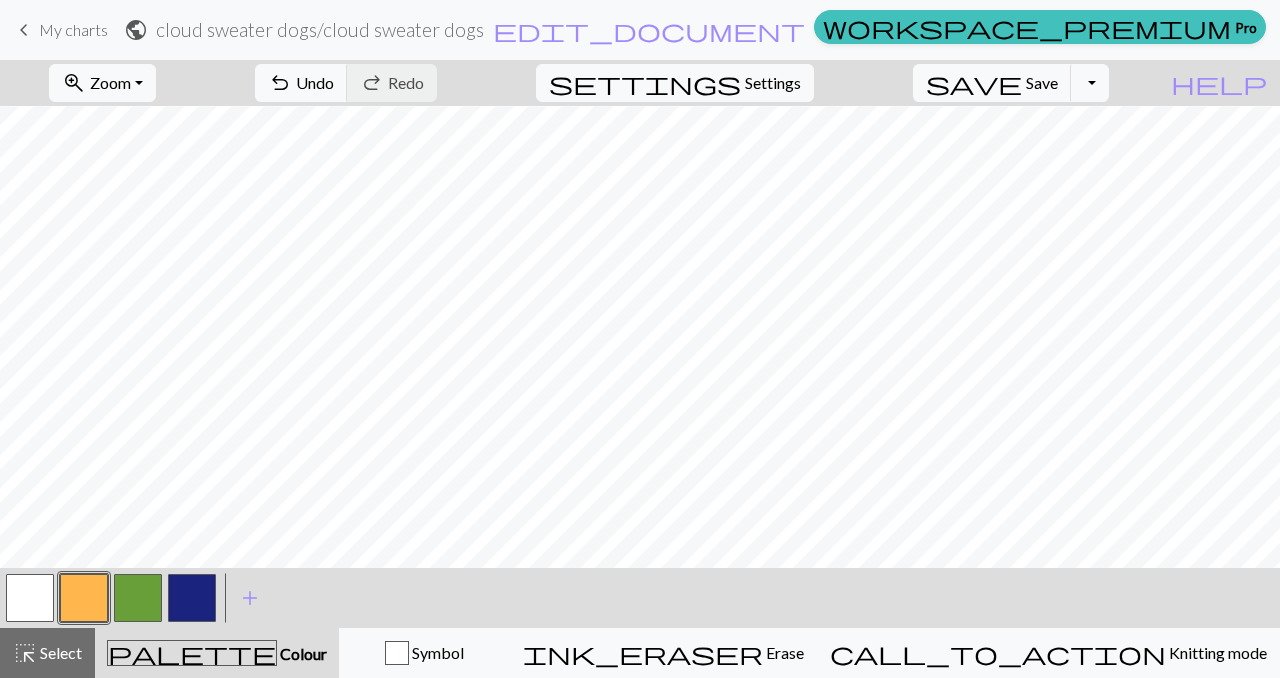 click at bounding box center (30, 598) 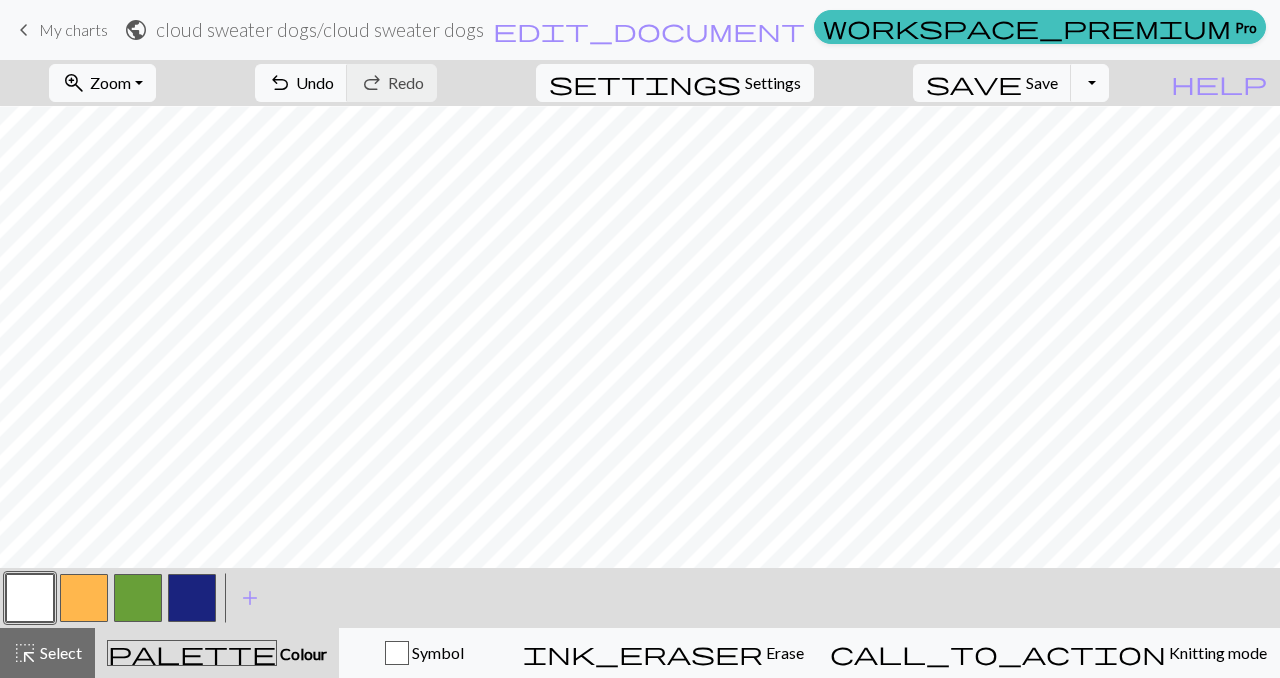 click at bounding box center [84, 598] 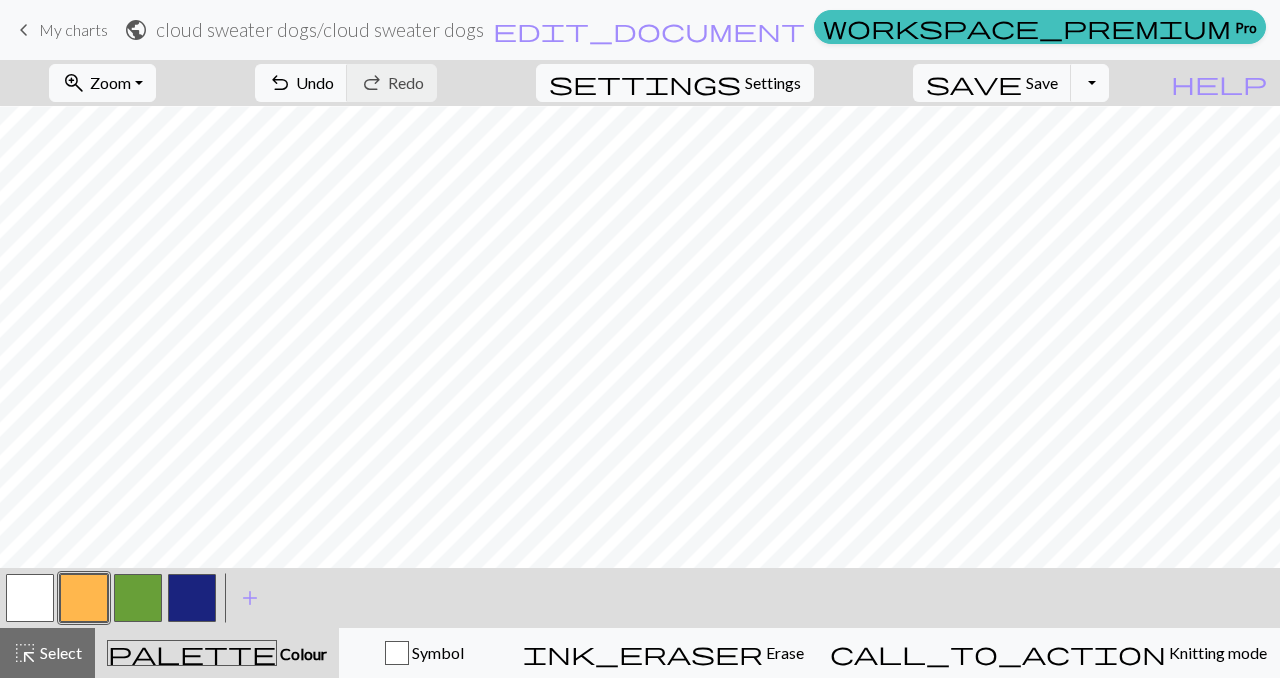 click at bounding box center (138, 598) 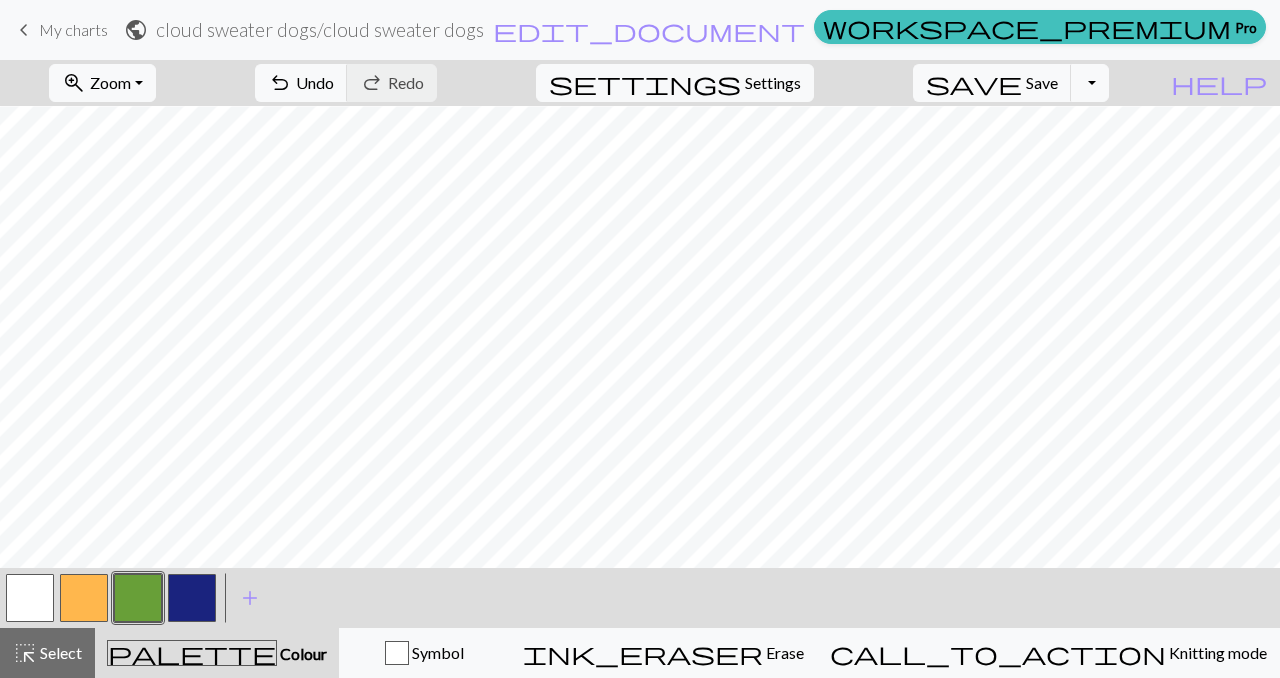 click at bounding box center [84, 598] 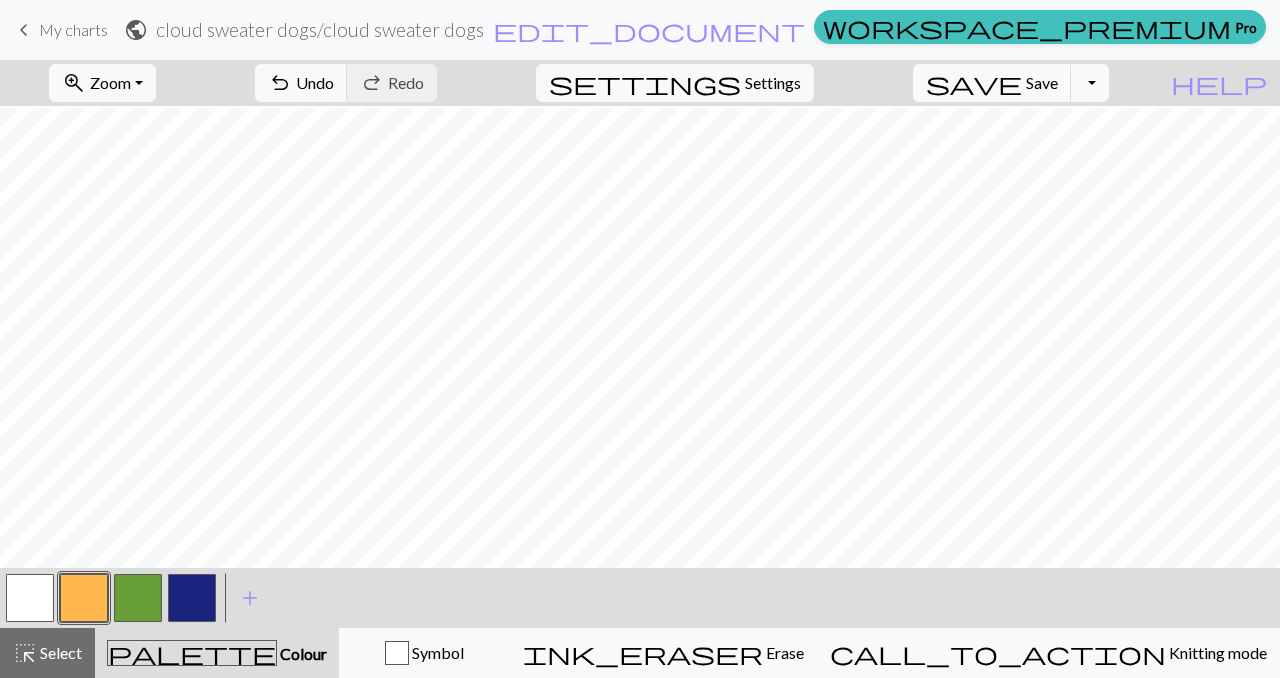 scroll, scrollTop: 94, scrollLeft: 0, axis: vertical 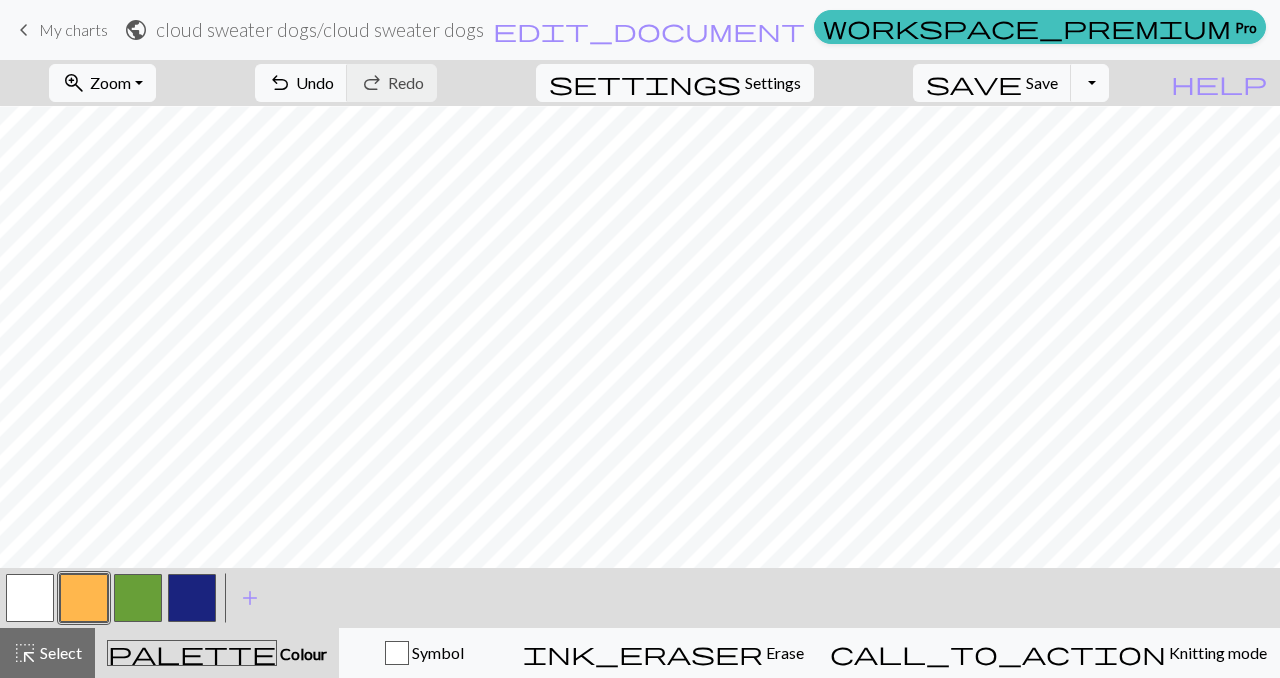 click at bounding box center (192, 598) 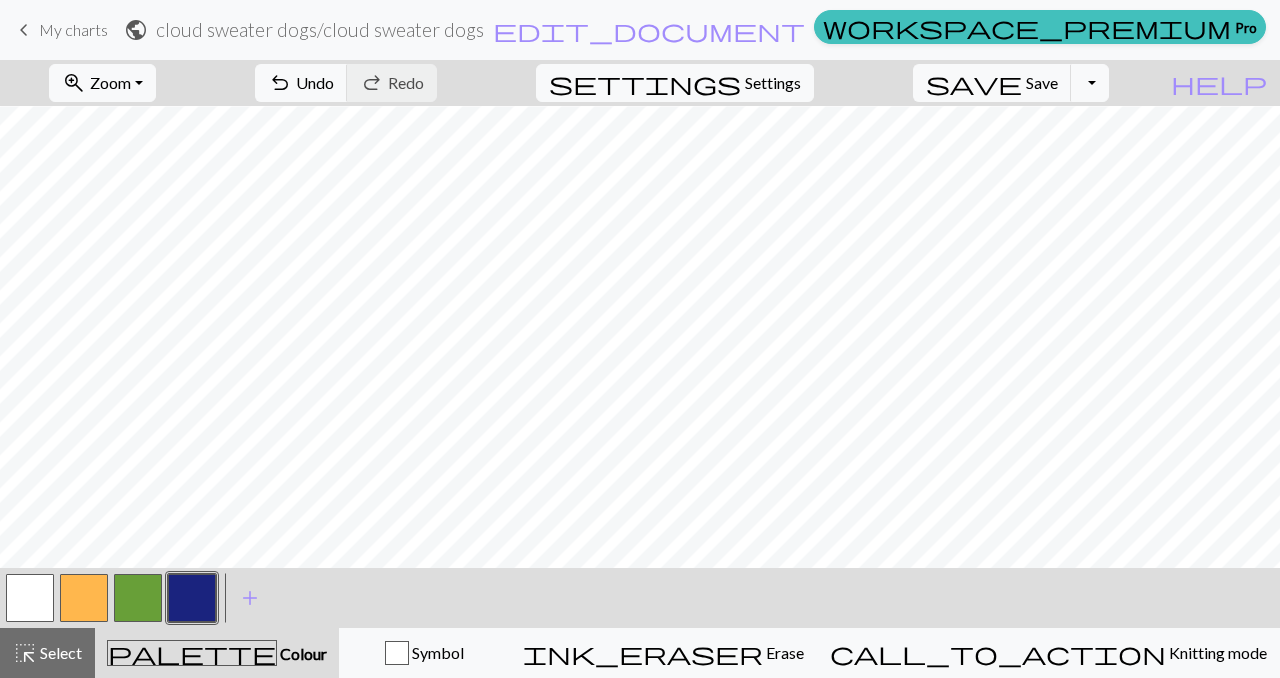 click at bounding box center (84, 598) 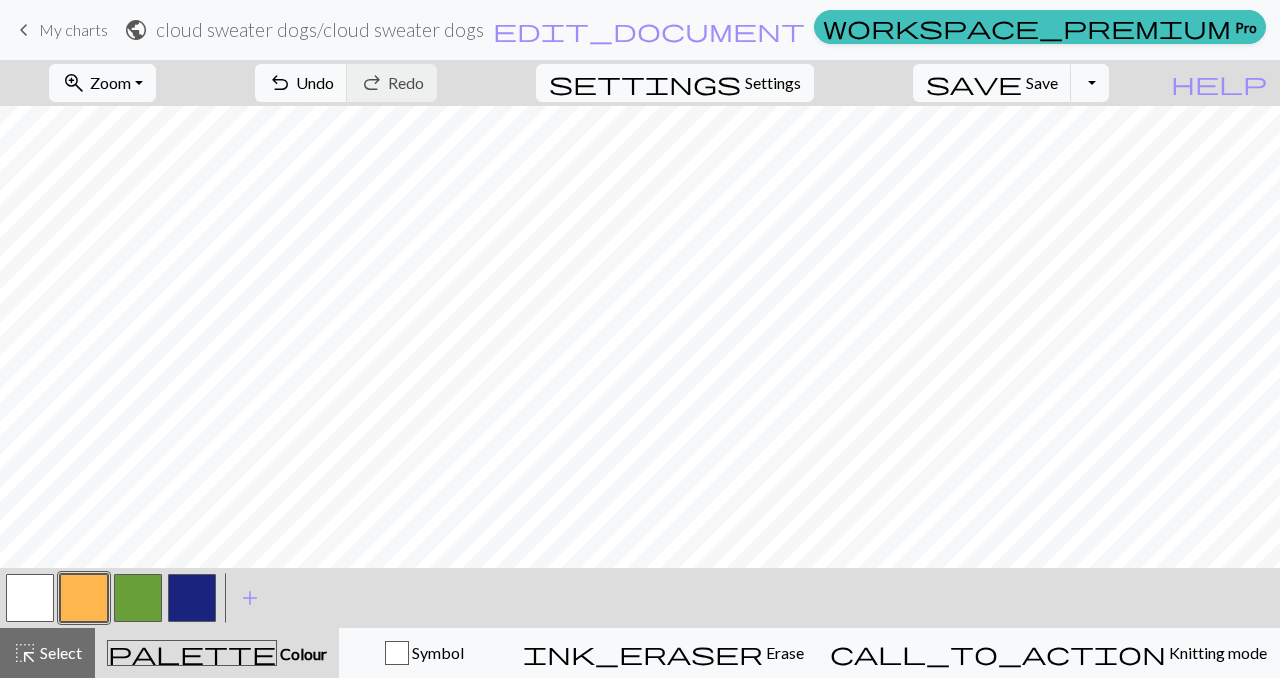 scroll, scrollTop: 31, scrollLeft: 0, axis: vertical 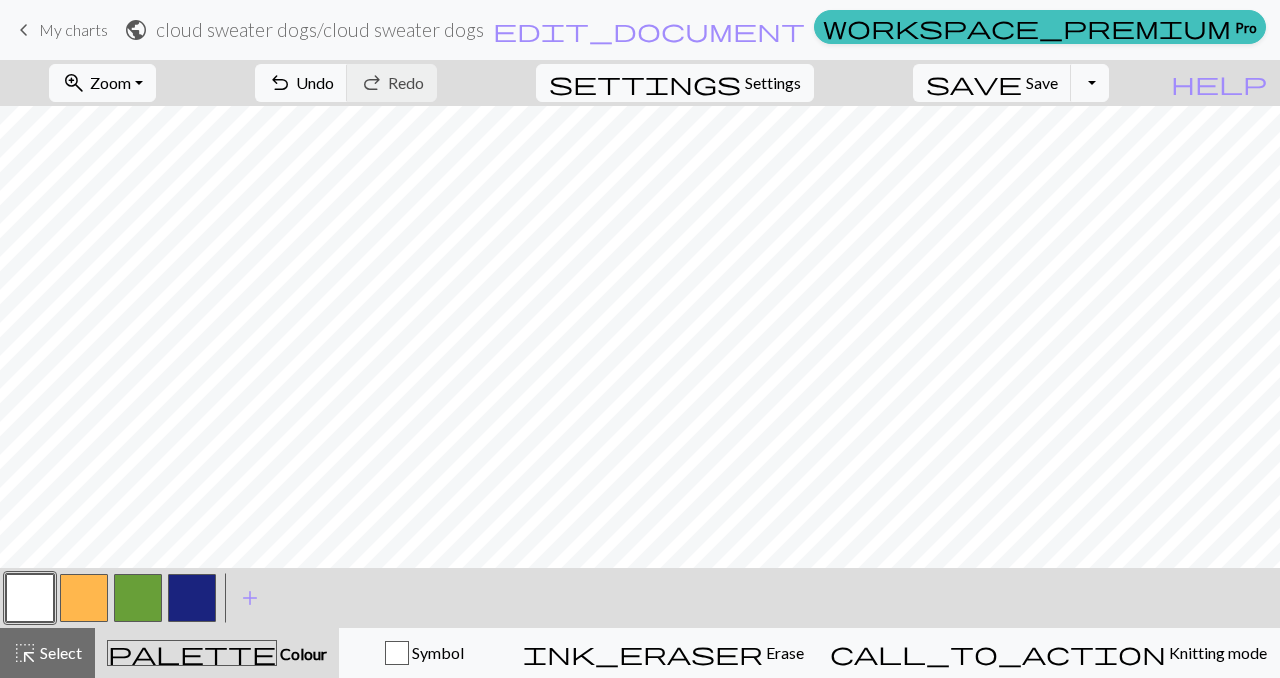 click at bounding box center (84, 598) 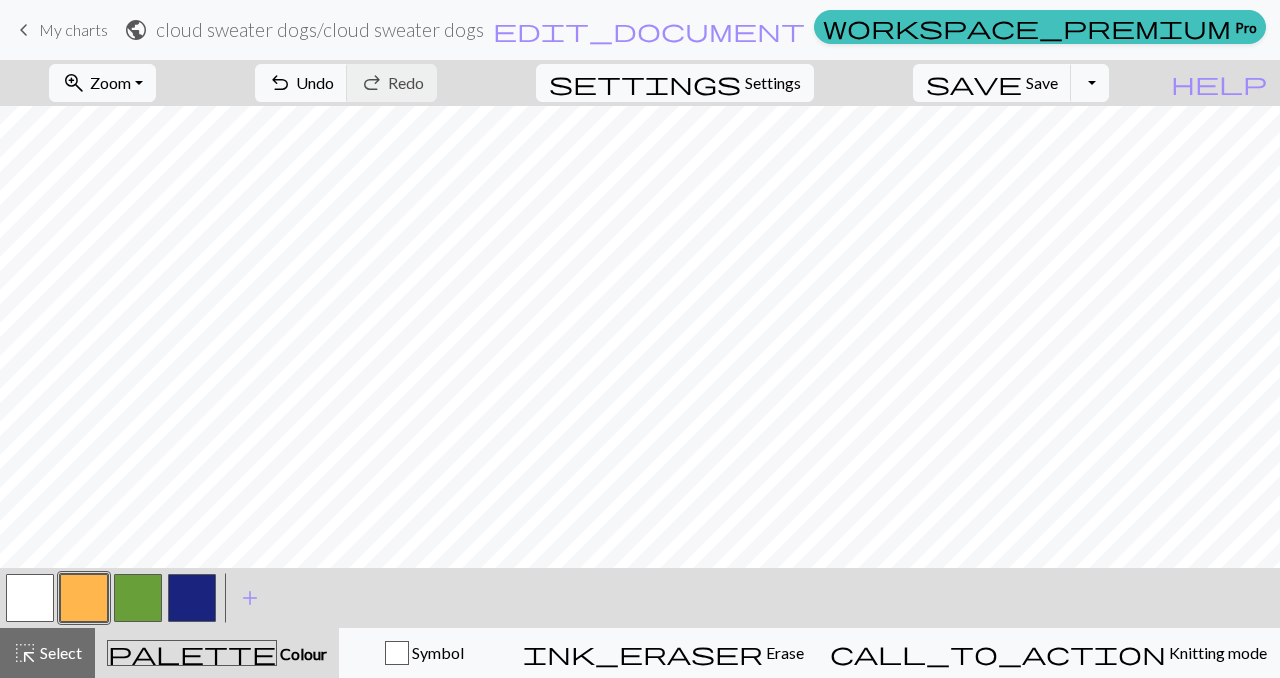 click at bounding box center (192, 598) 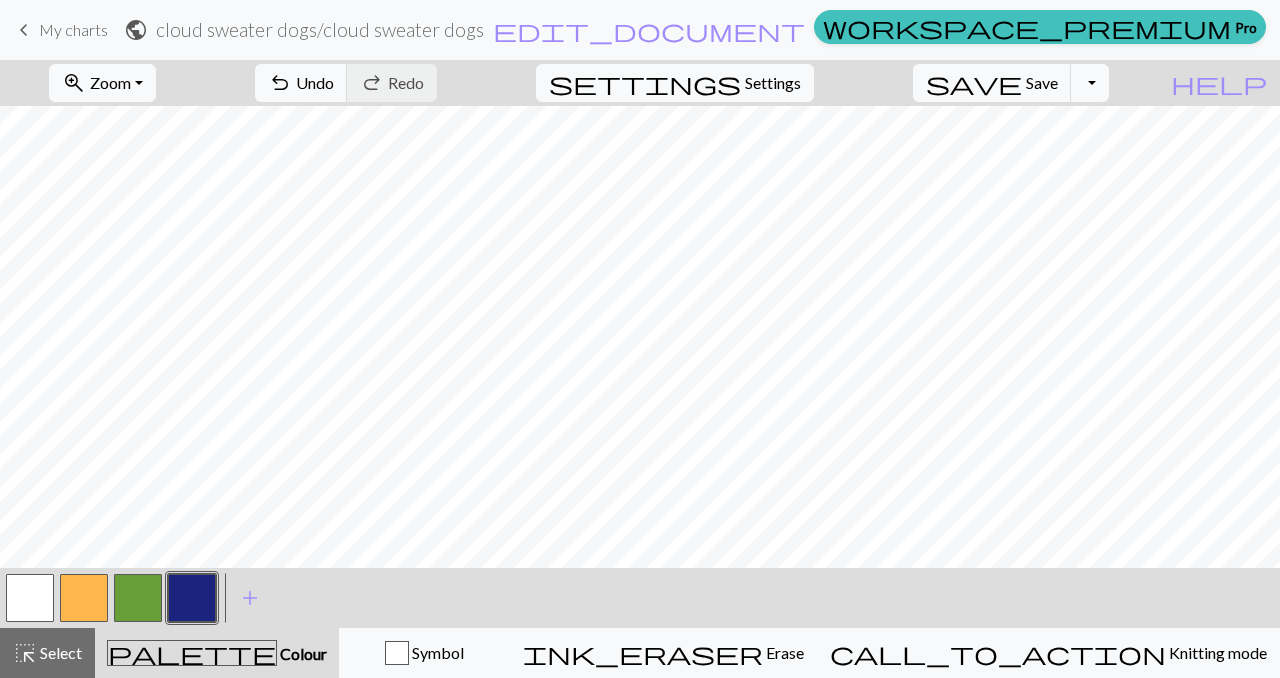 click at bounding box center [84, 598] 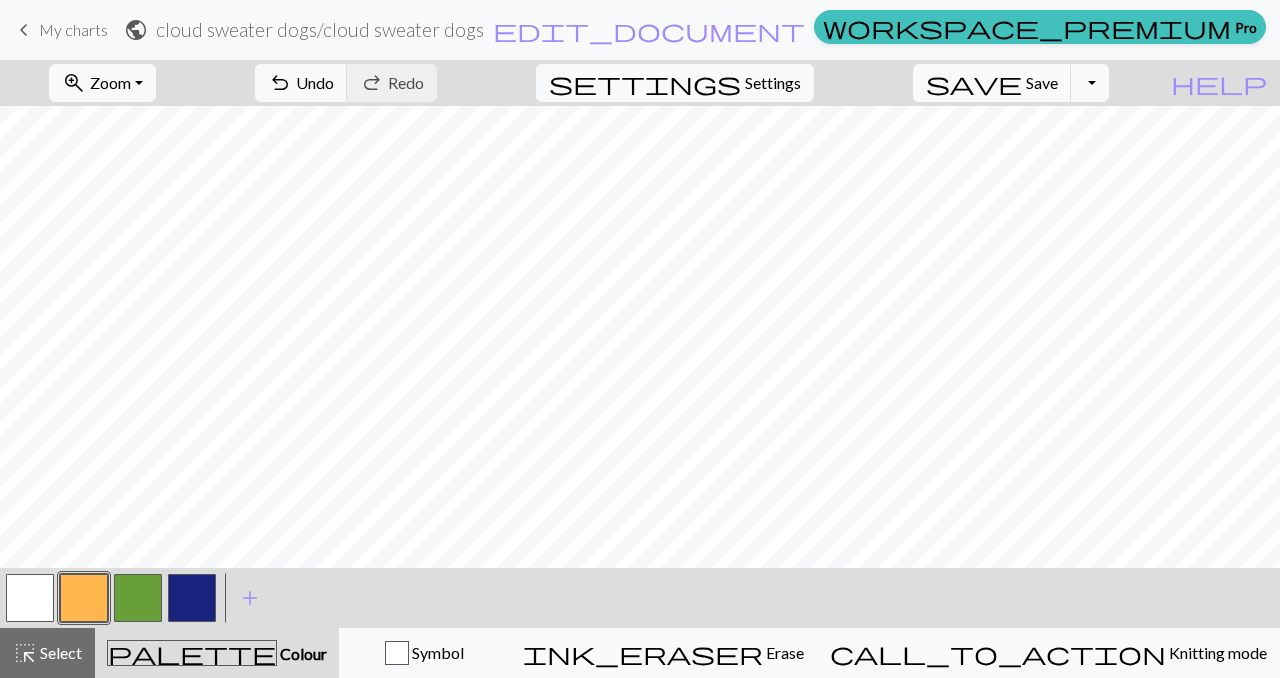 click at bounding box center [30, 598] 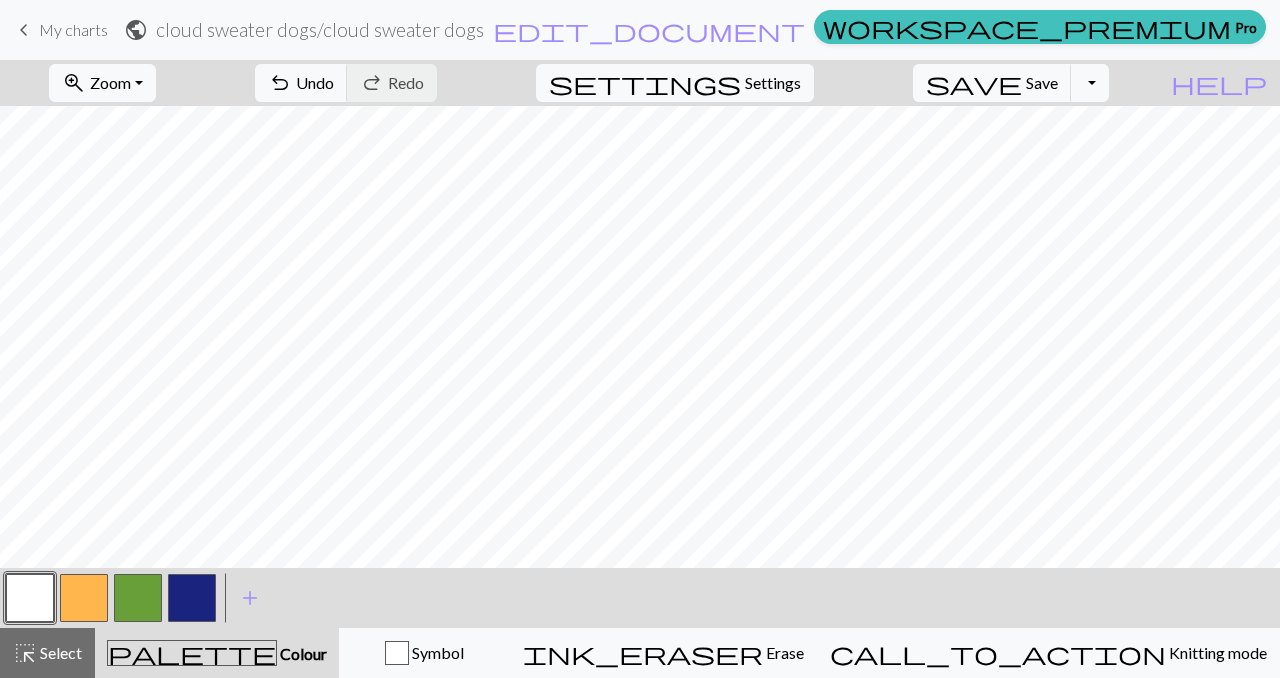 click at bounding box center (84, 598) 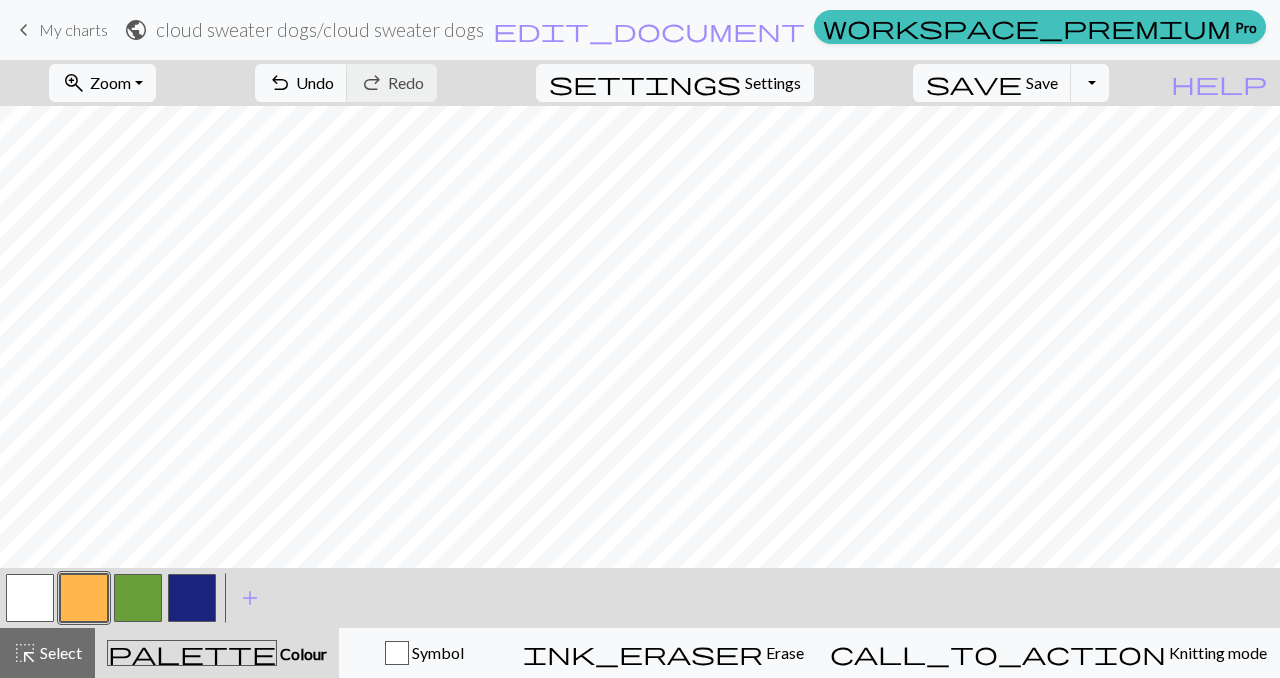 click at bounding box center (30, 598) 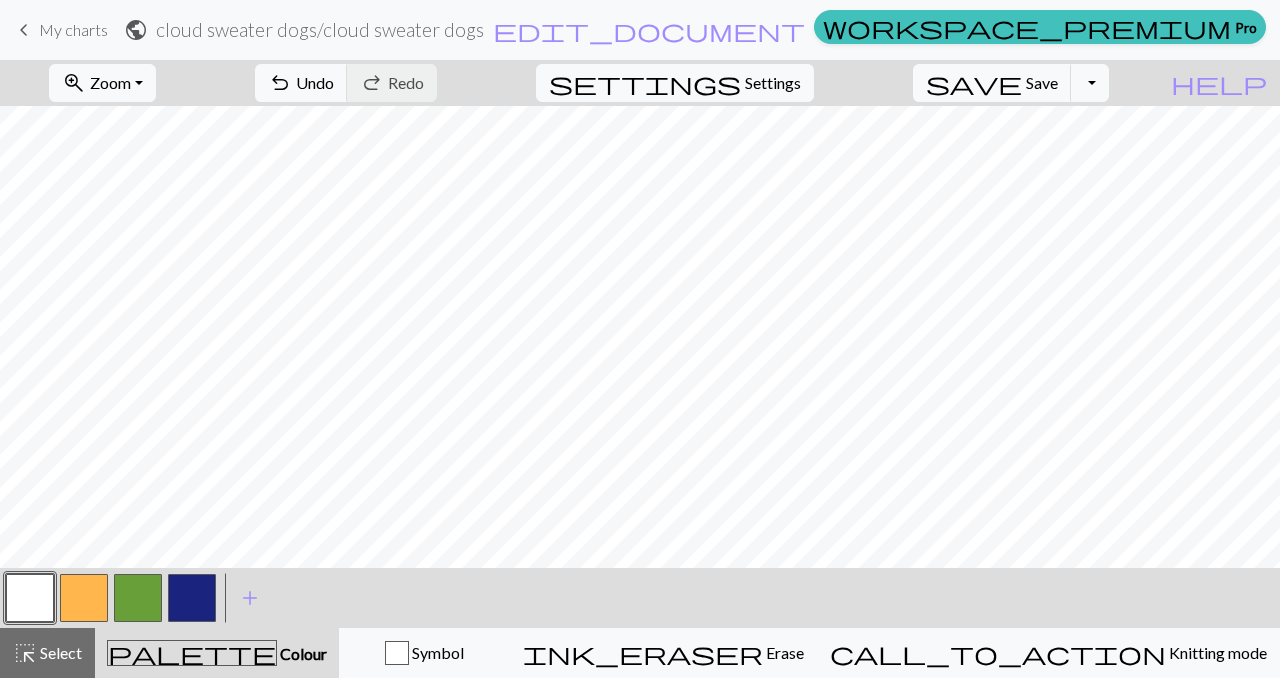 click at bounding box center [84, 598] 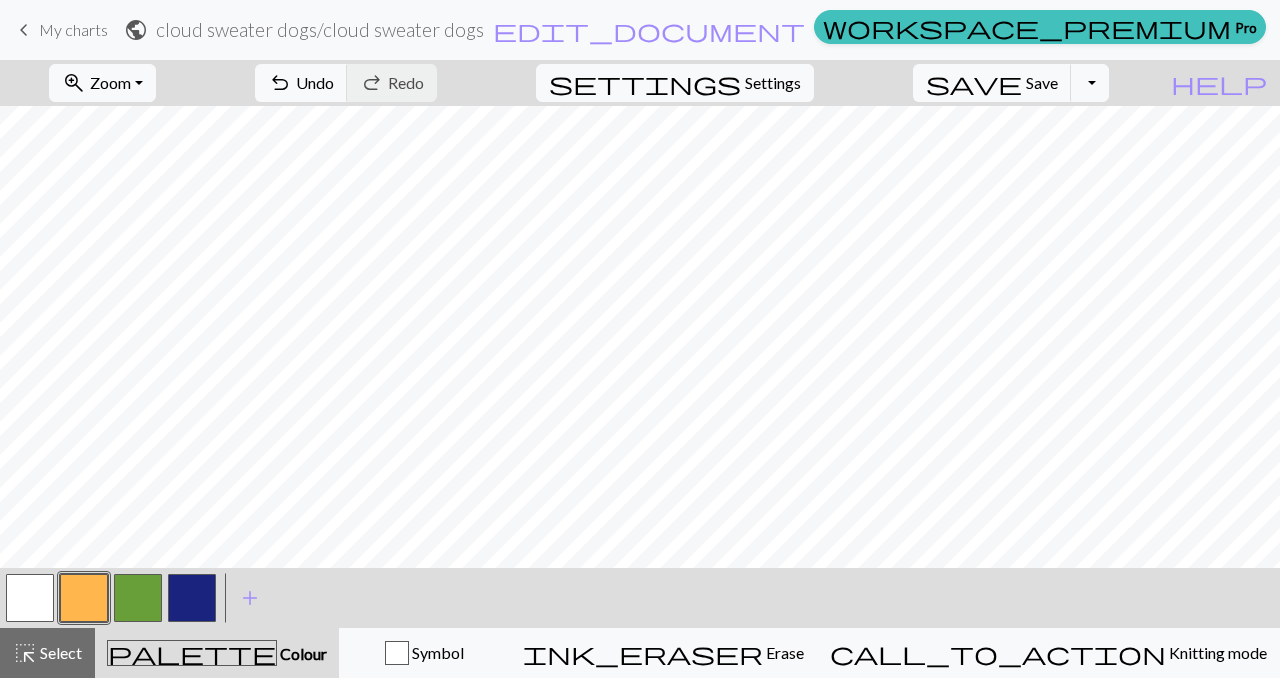click at bounding box center (30, 598) 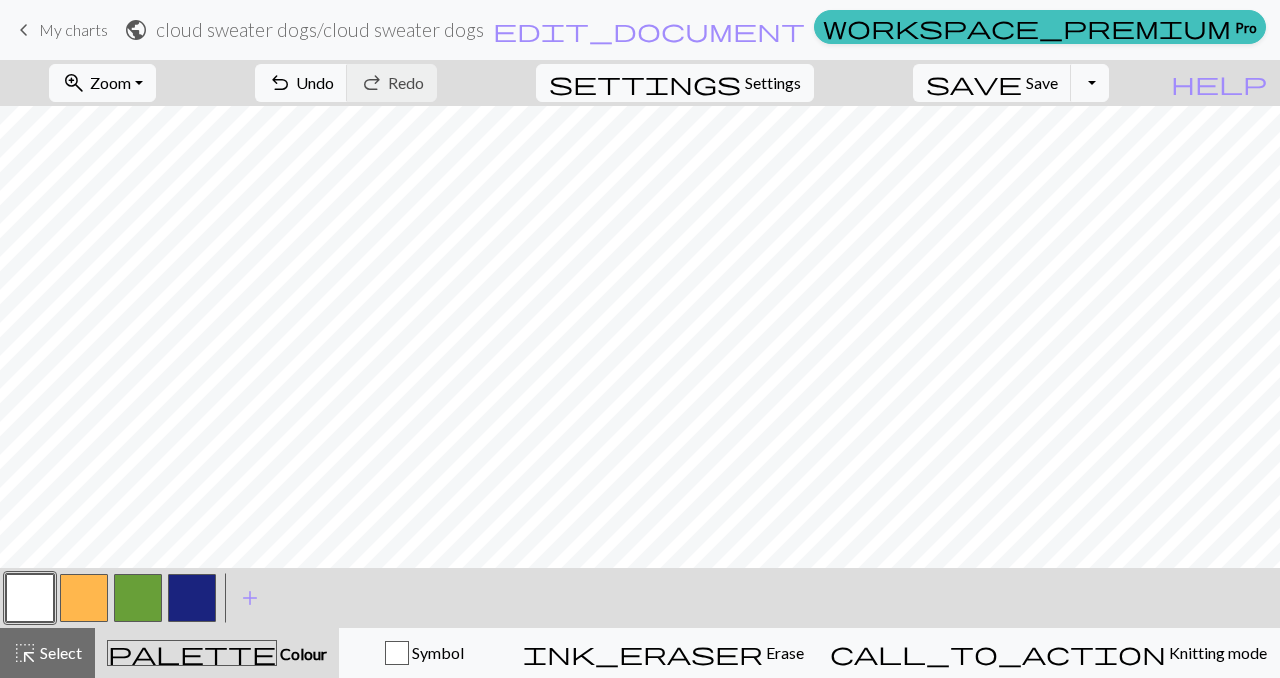 click at bounding box center (84, 598) 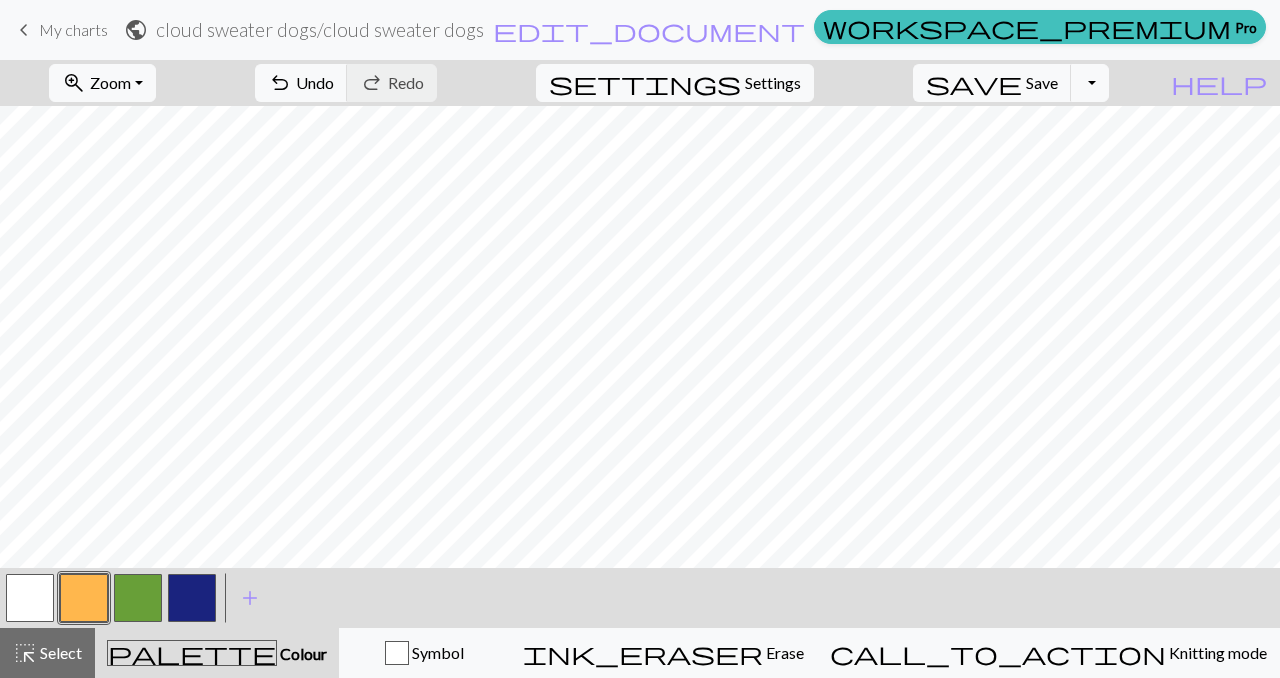 click at bounding box center (30, 598) 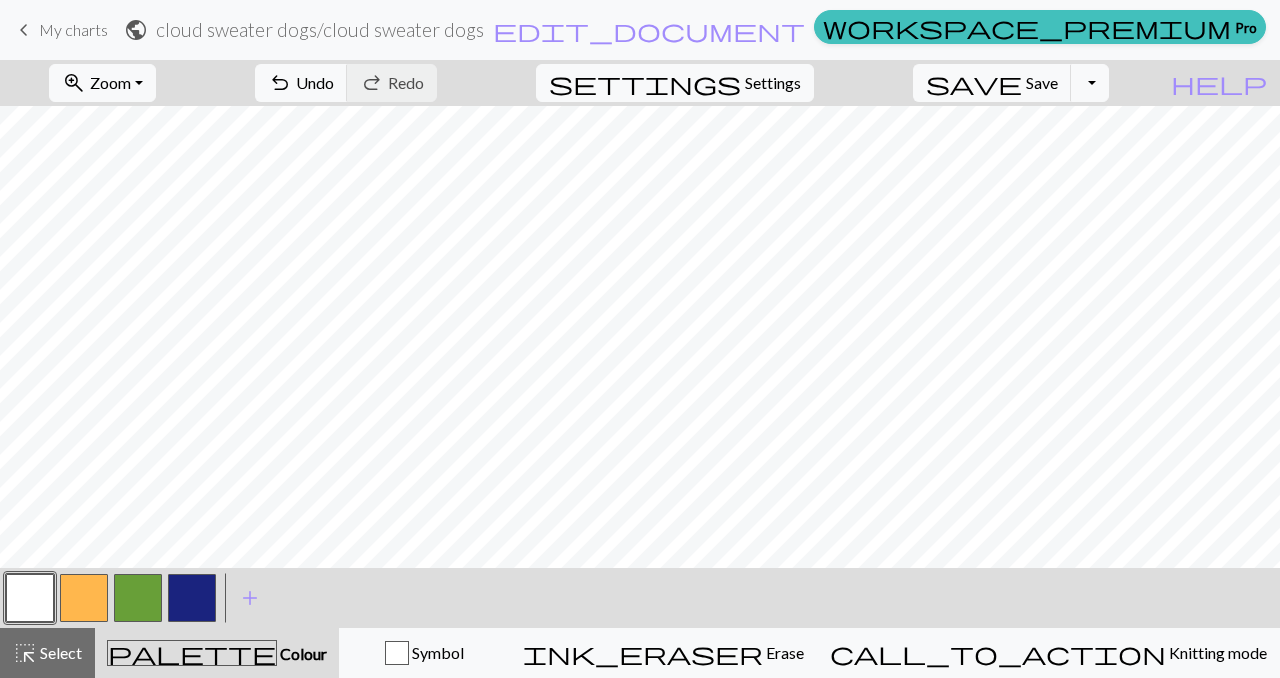 click at bounding box center [84, 598] 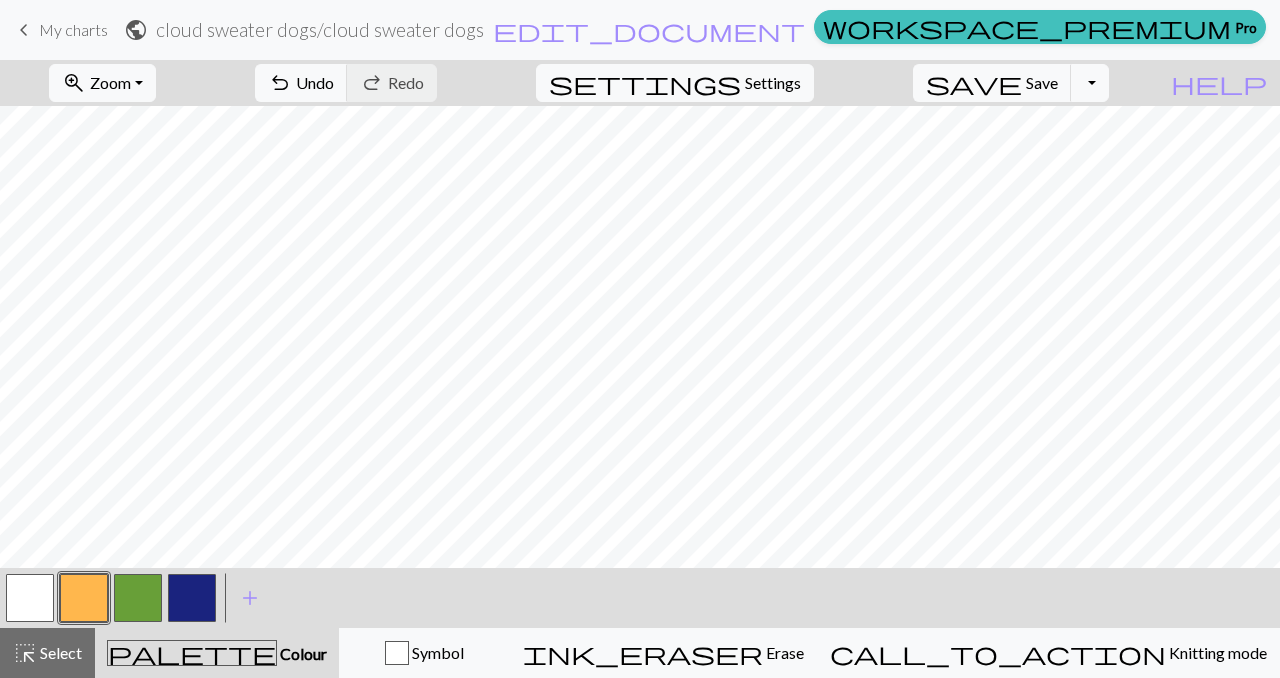 click at bounding box center [30, 598] 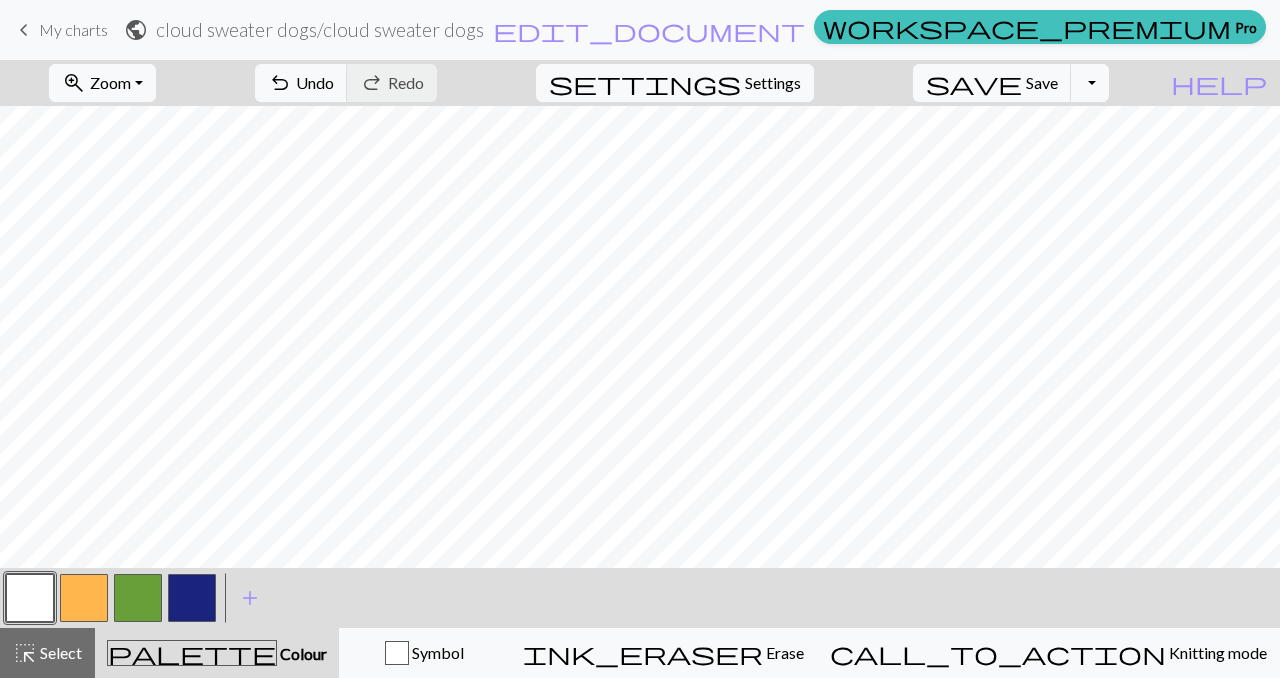 click at bounding box center (84, 598) 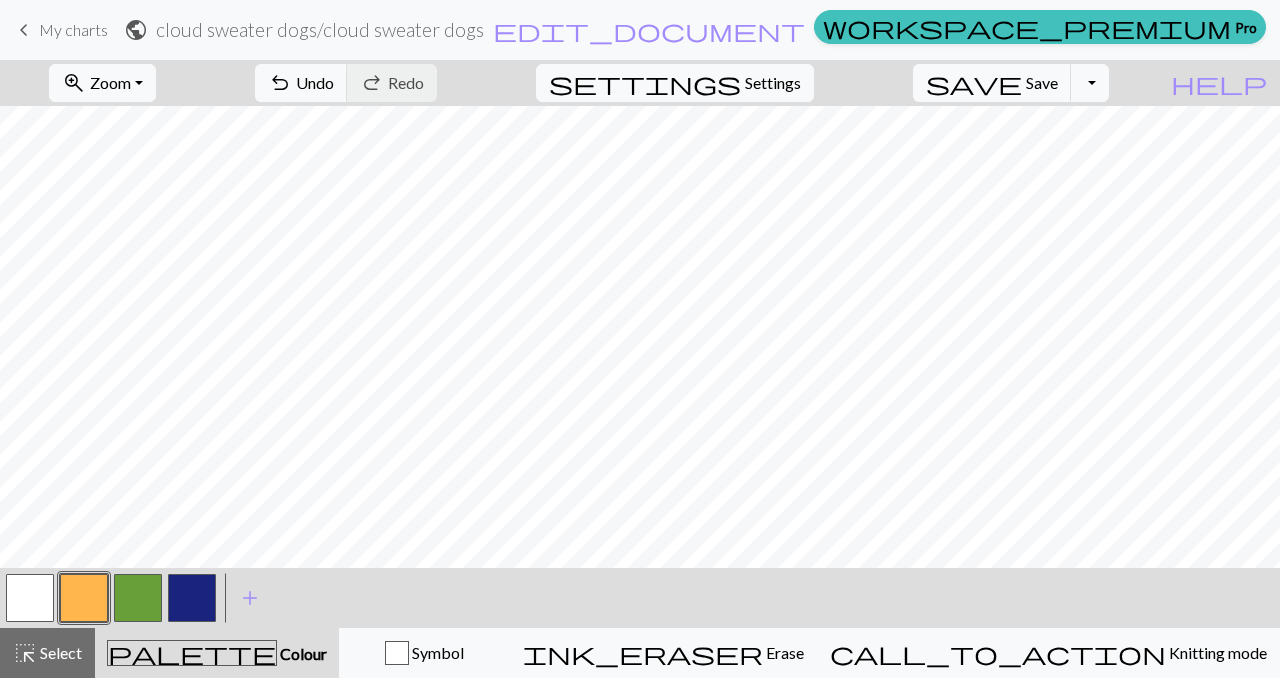 click at bounding box center [30, 598] 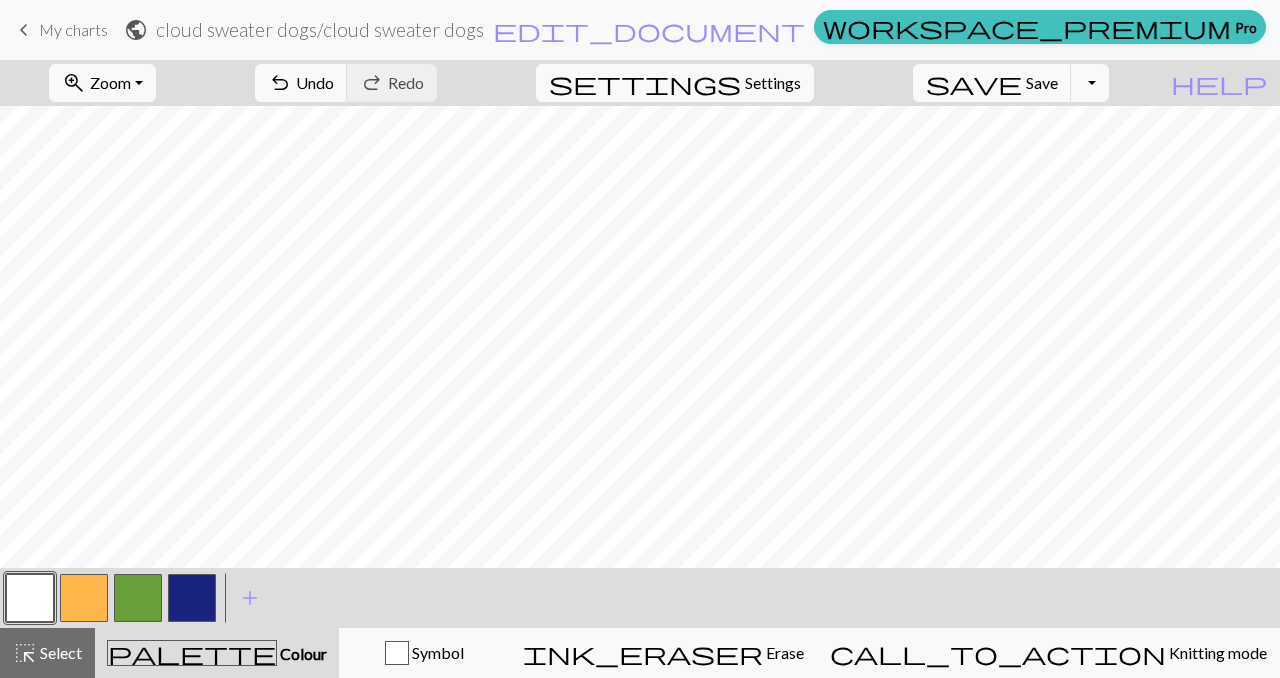 click at bounding box center [192, 598] 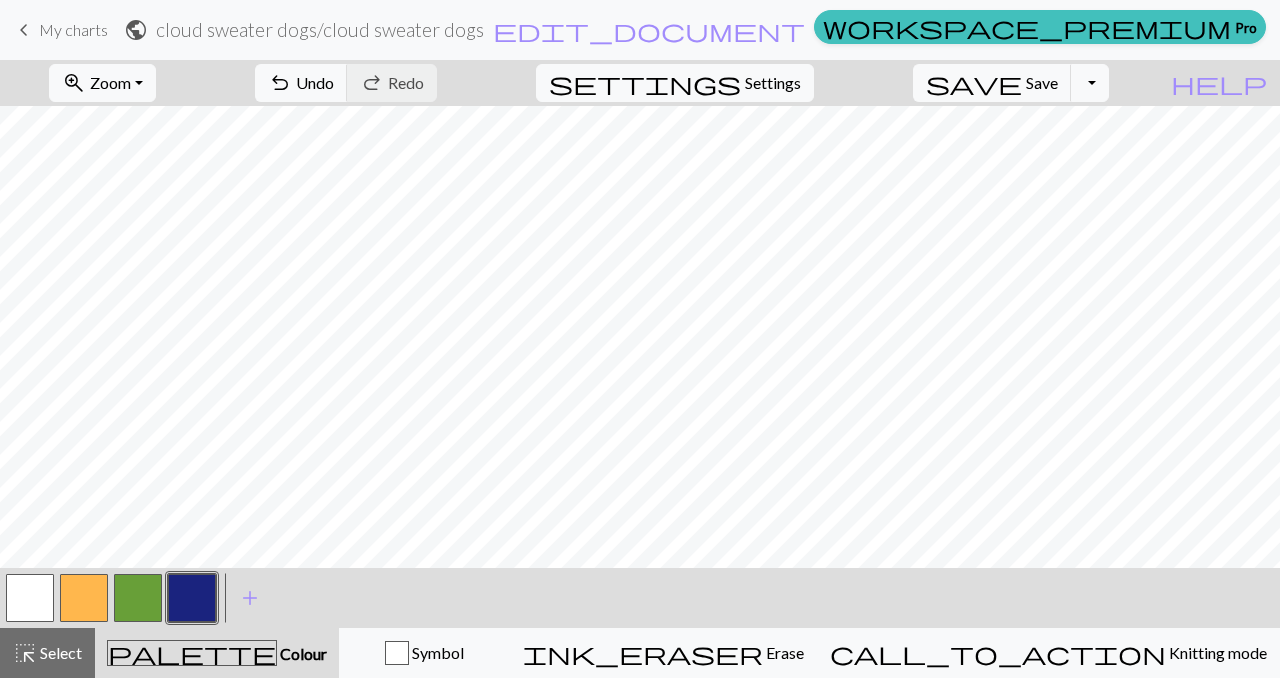 click at bounding box center [84, 598] 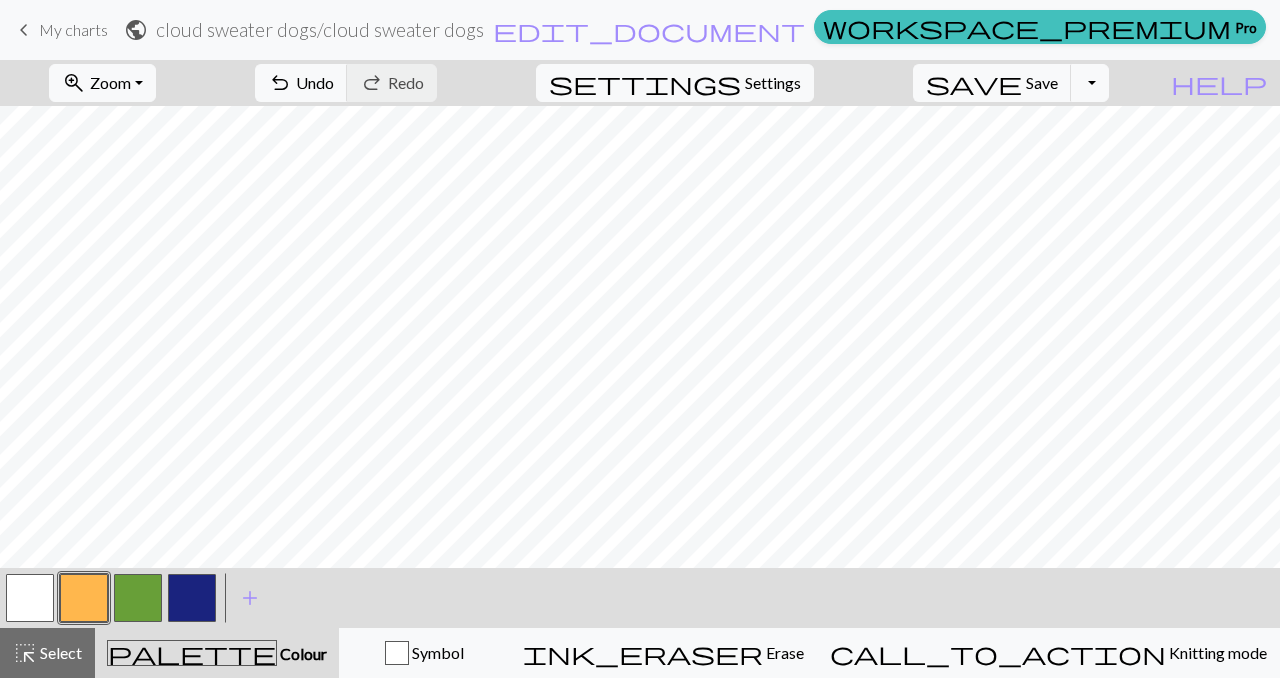 click at bounding box center [138, 598] 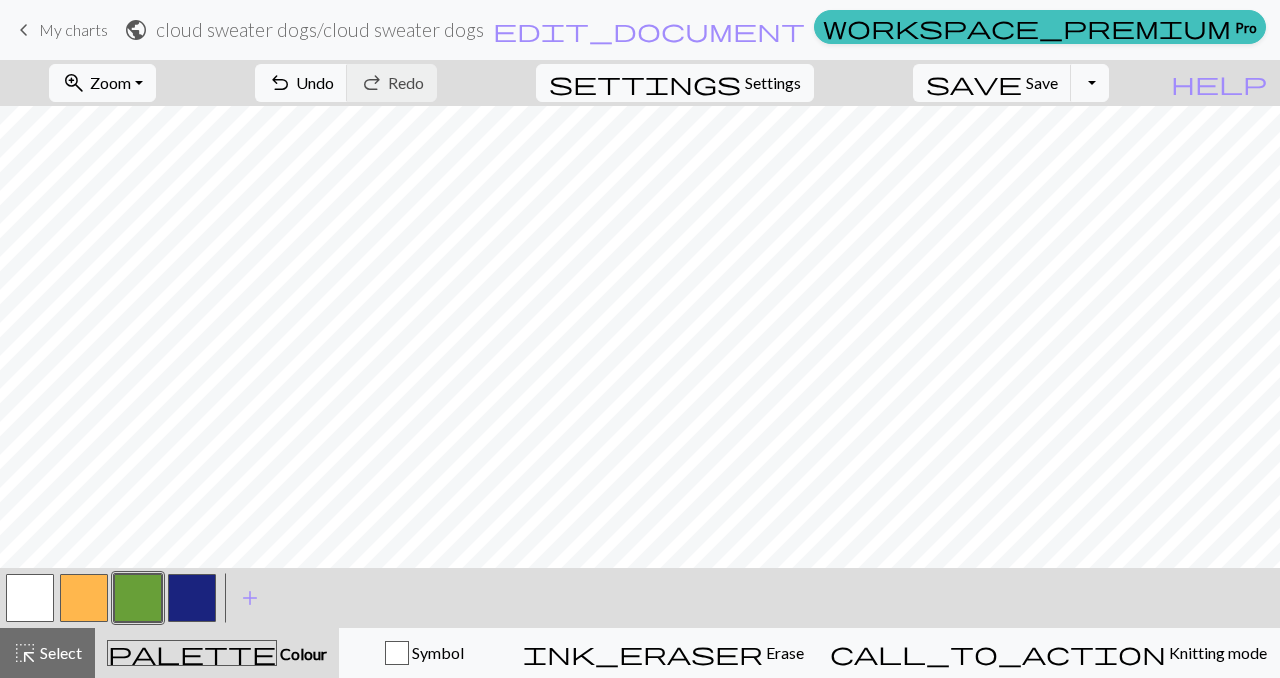click at bounding box center (84, 598) 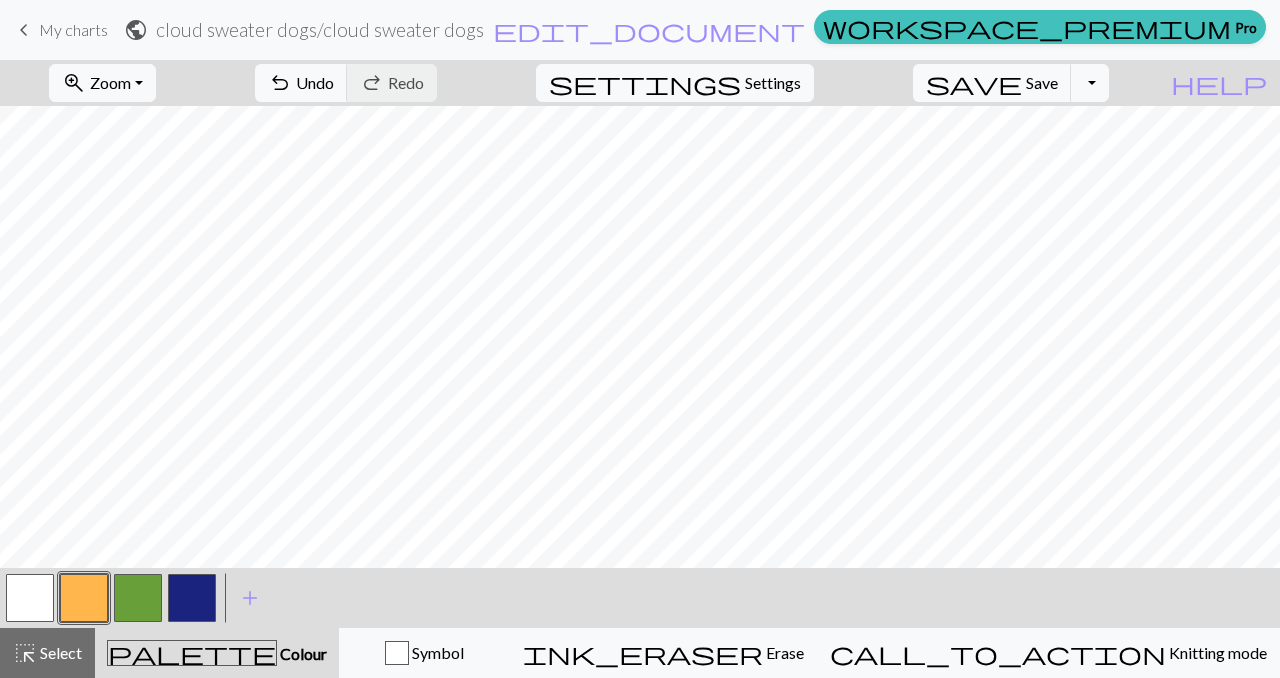 click at bounding box center [30, 598] 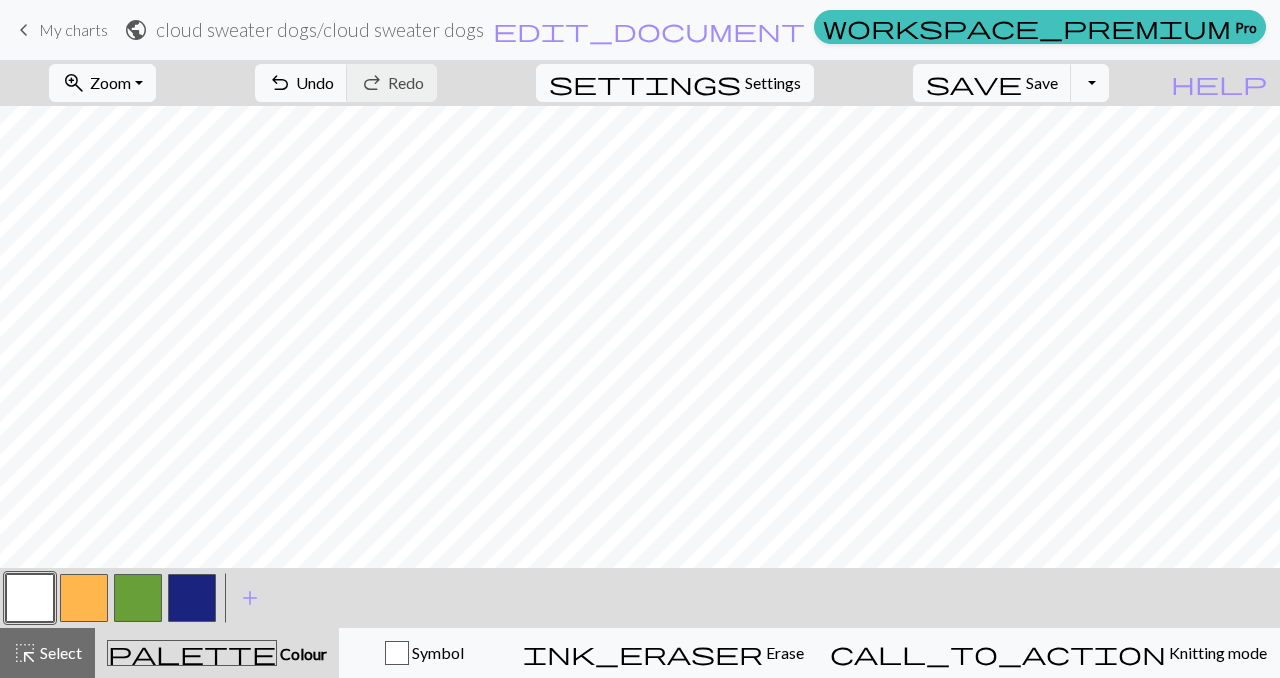 click at bounding box center (84, 598) 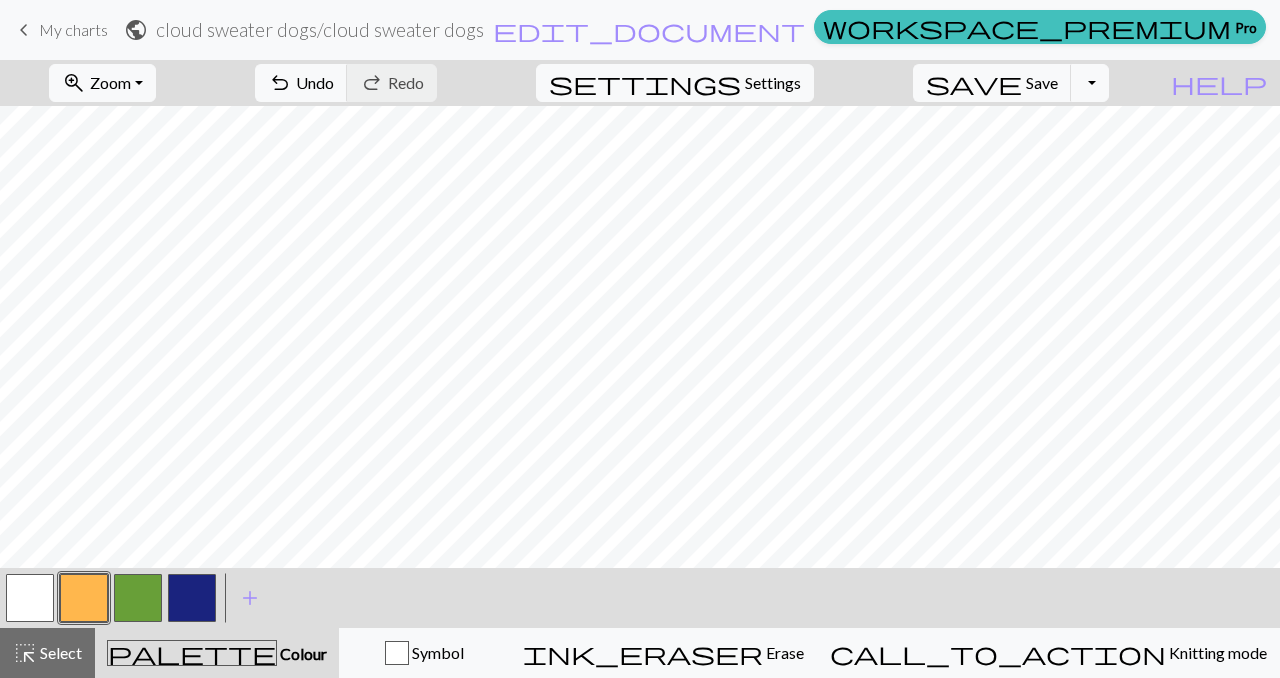 click at bounding box center [30, 598] 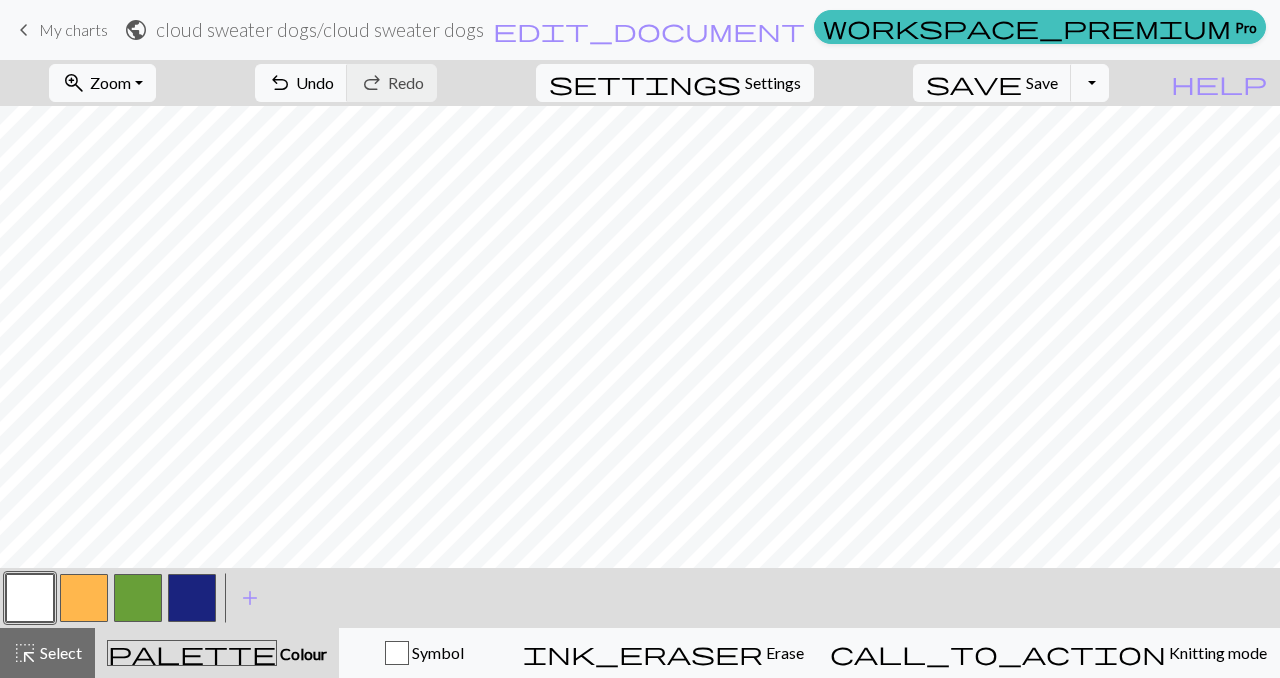 click at bounding box center (84, 598) 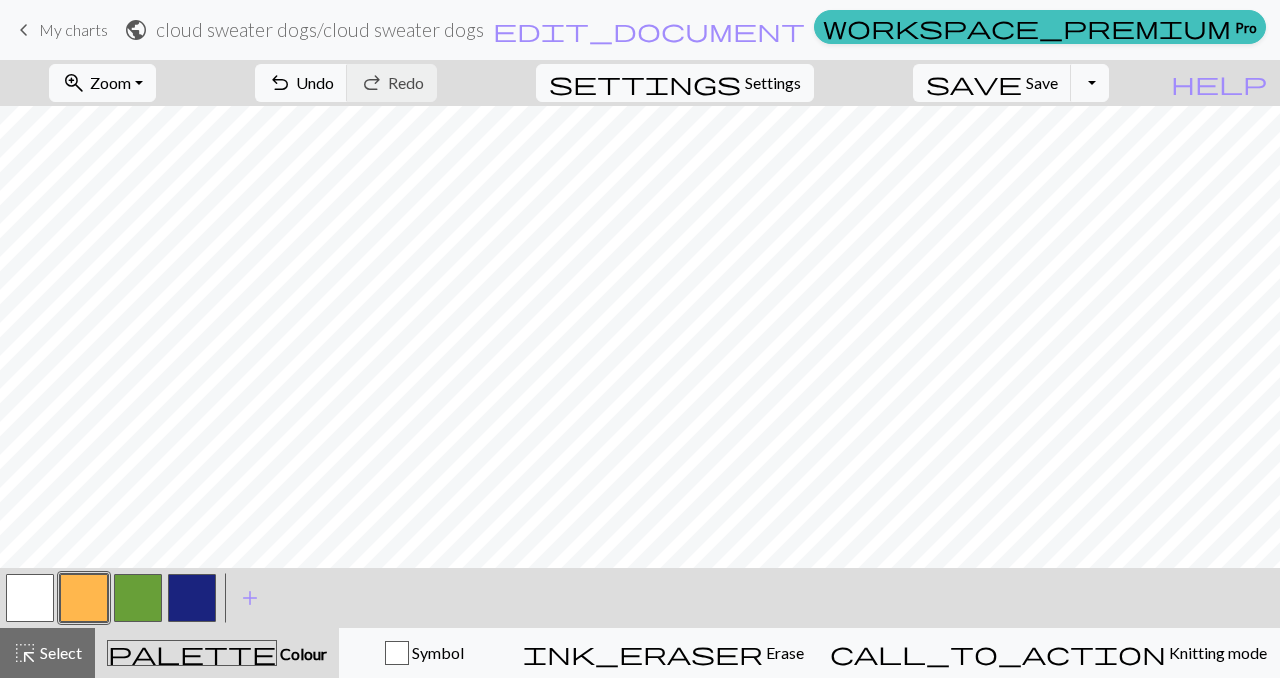 click at bounding box center (30, 598) 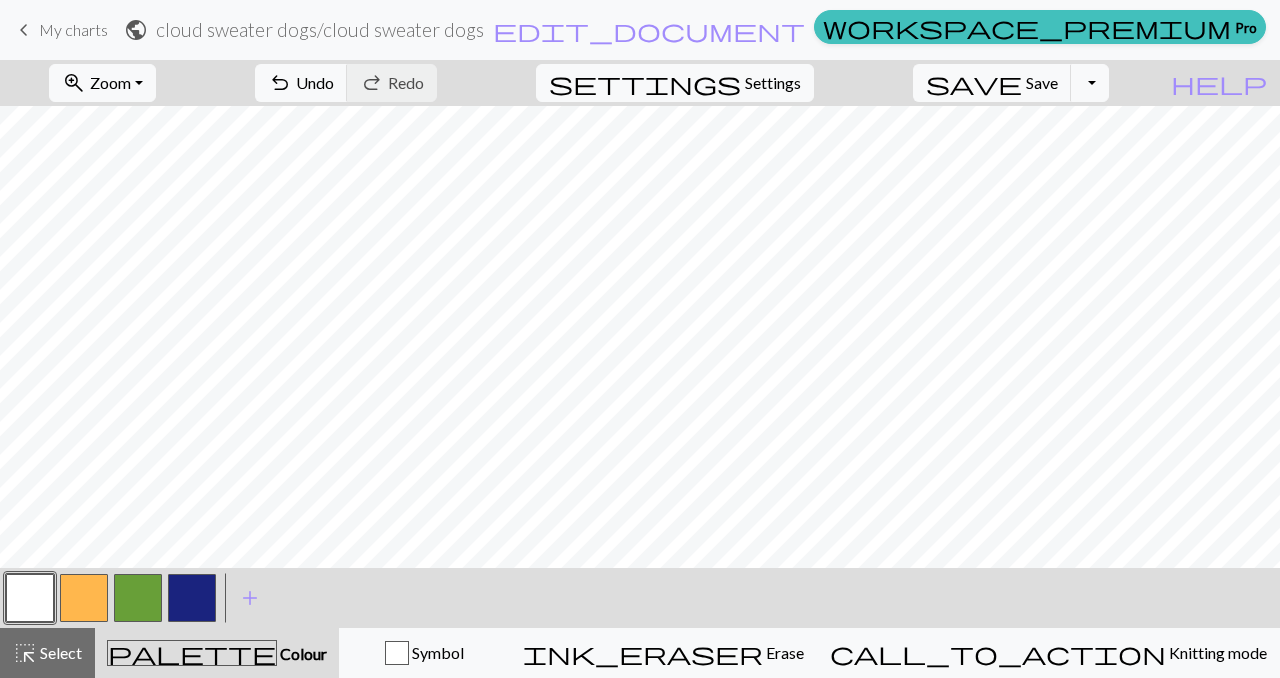 click at bounding box center (84, 598) 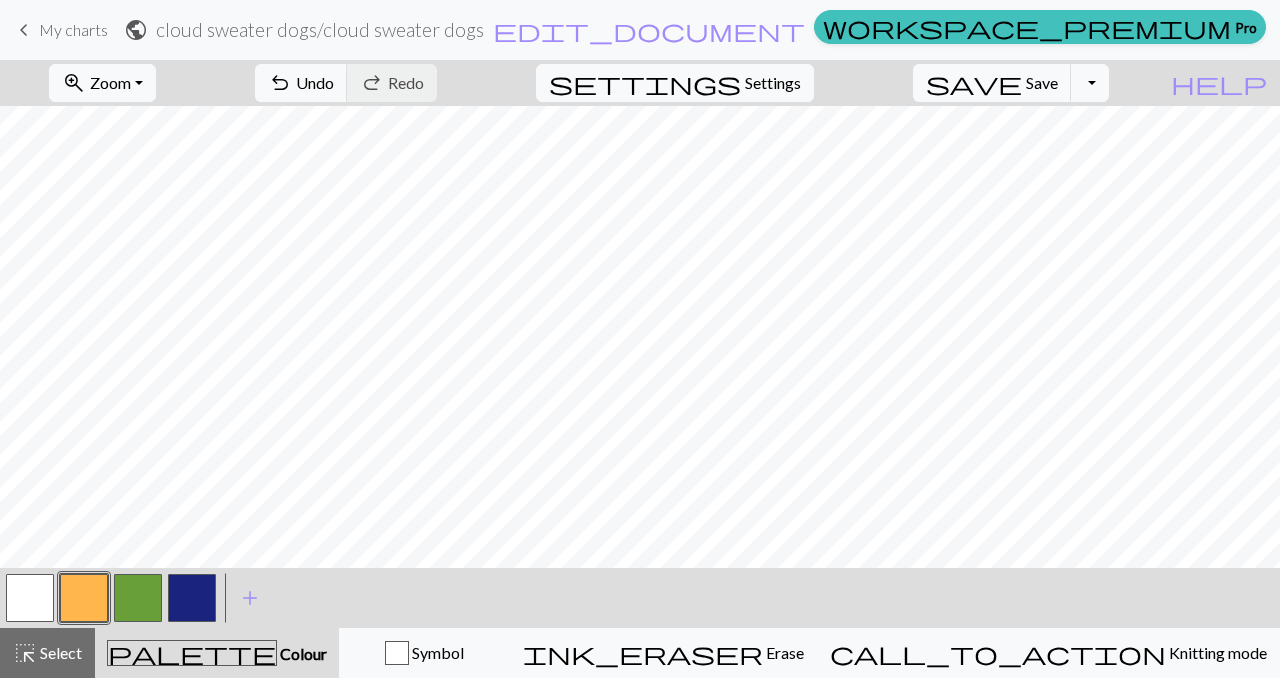 click at bounding box center [192, 598] 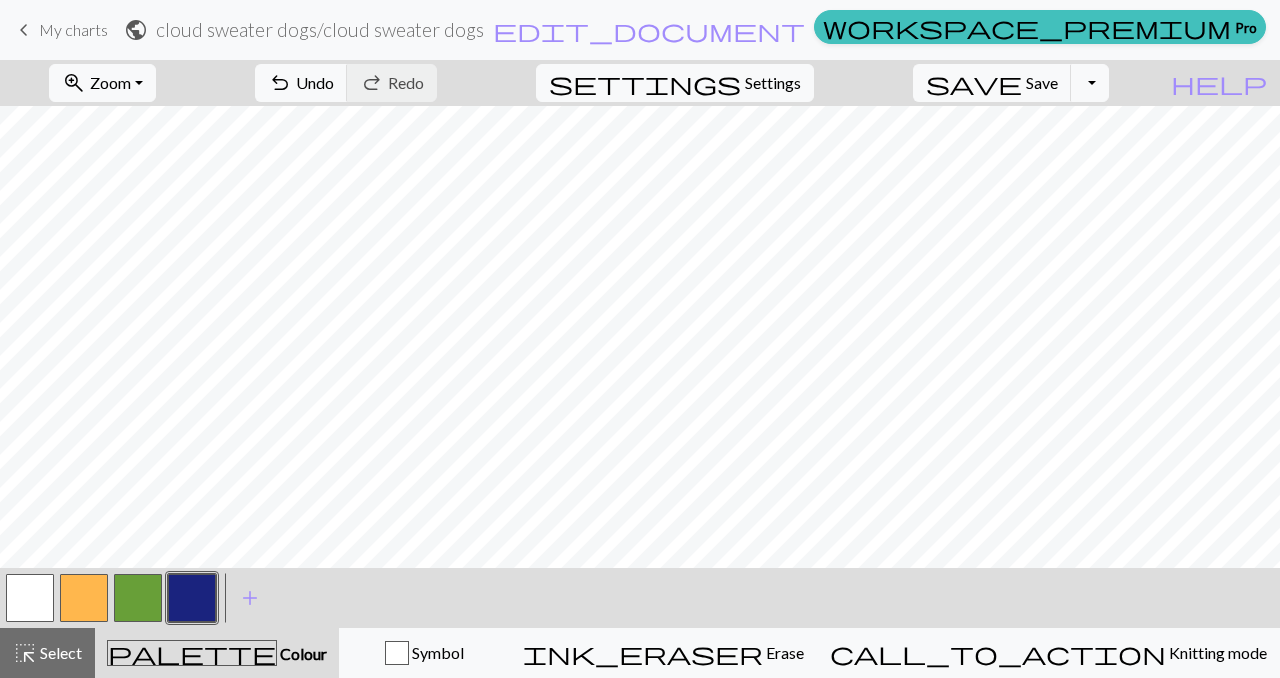 click at bounding box center (84, 598) 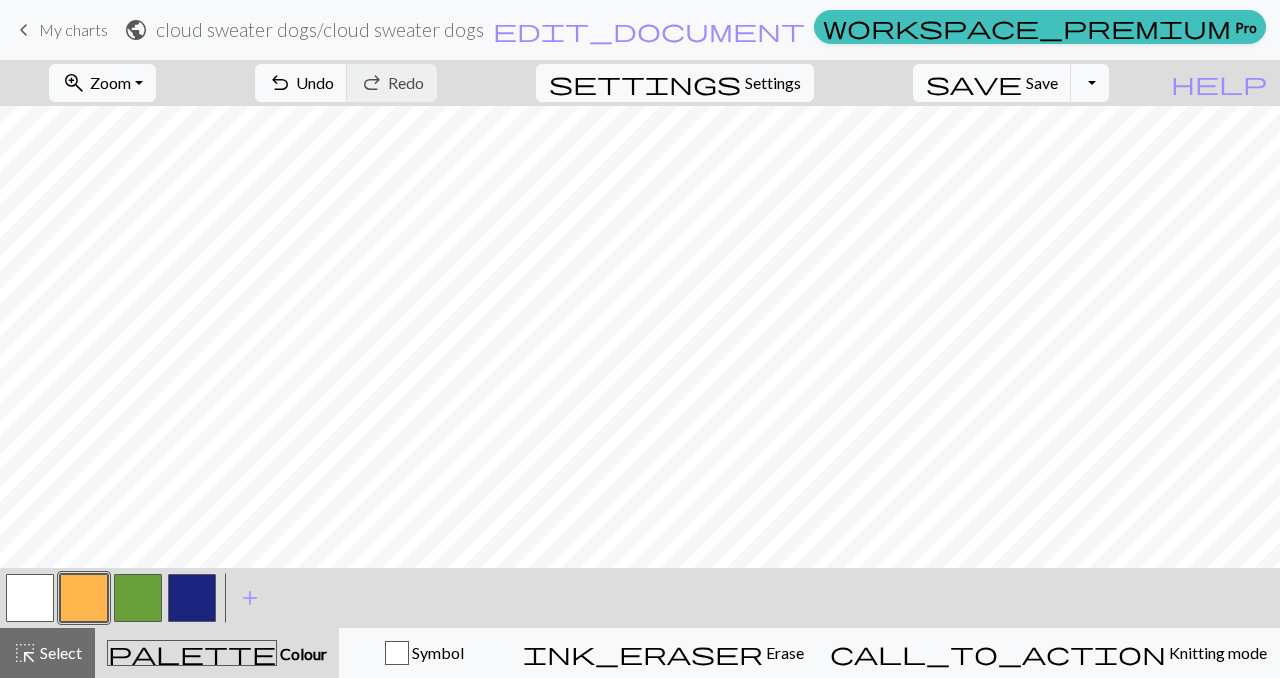 click at bounding box center [30, 598] 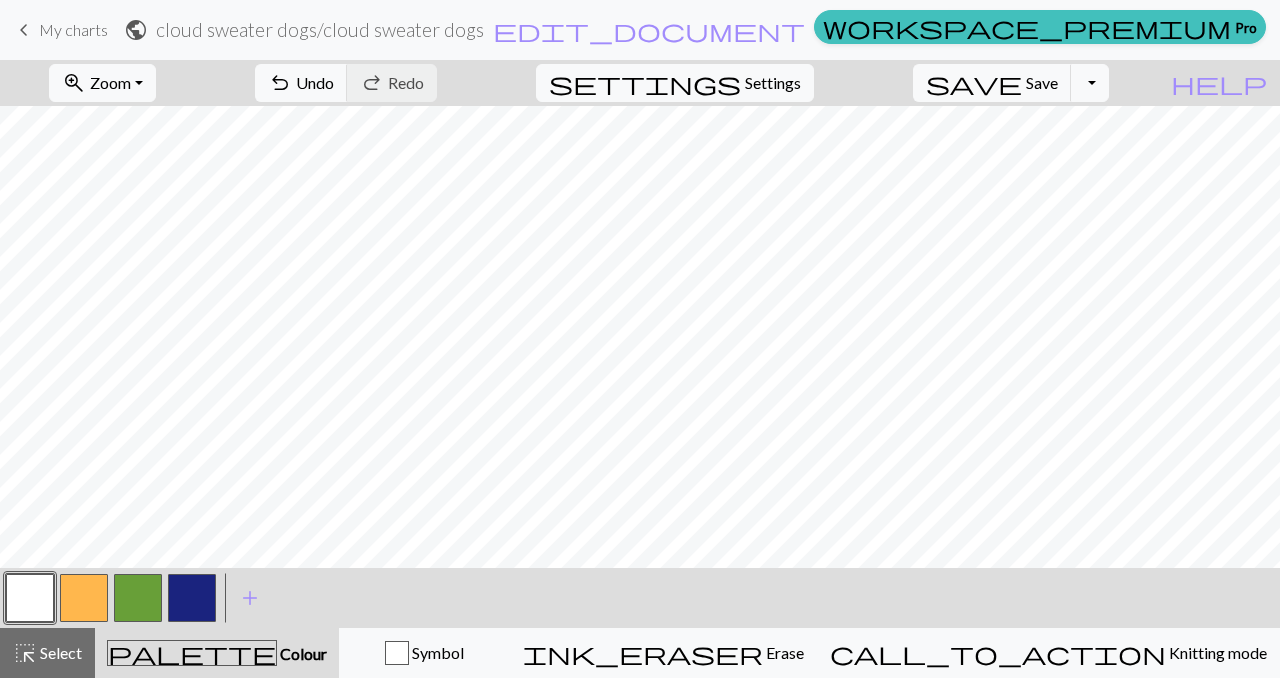 click at bounding box center [84, 598] 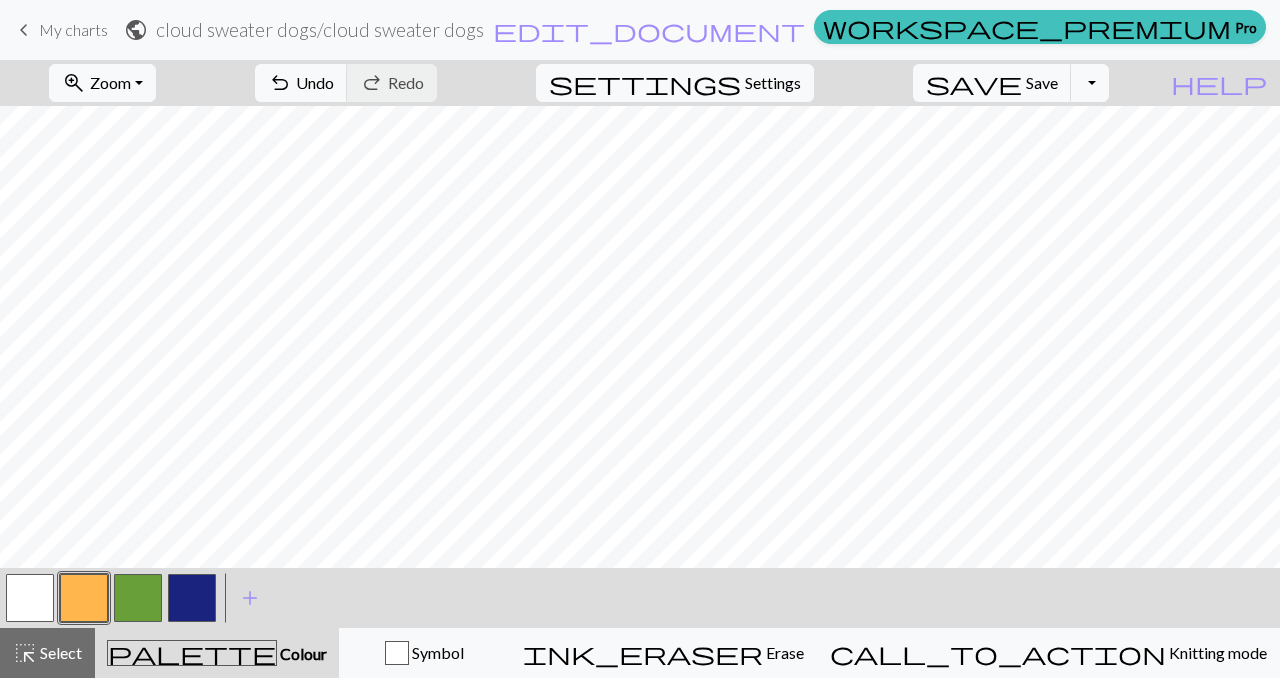 click at bounding box center [192, 598] 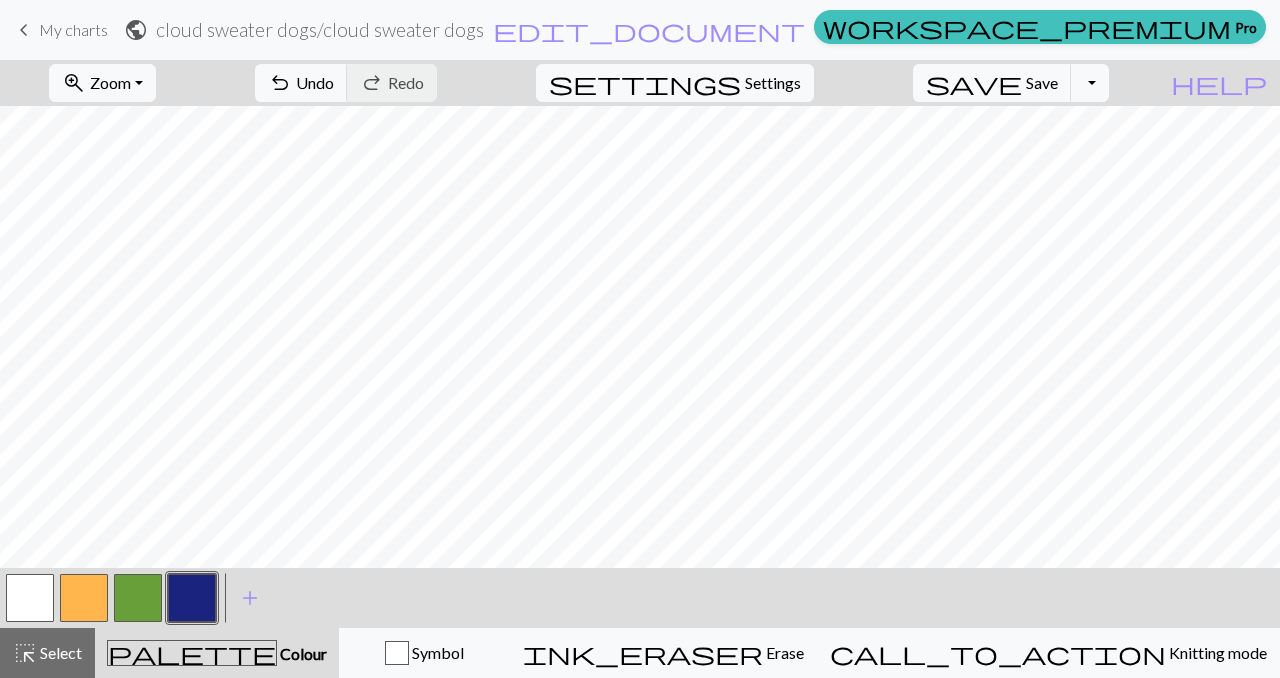 click at bounding box center (84, 598) 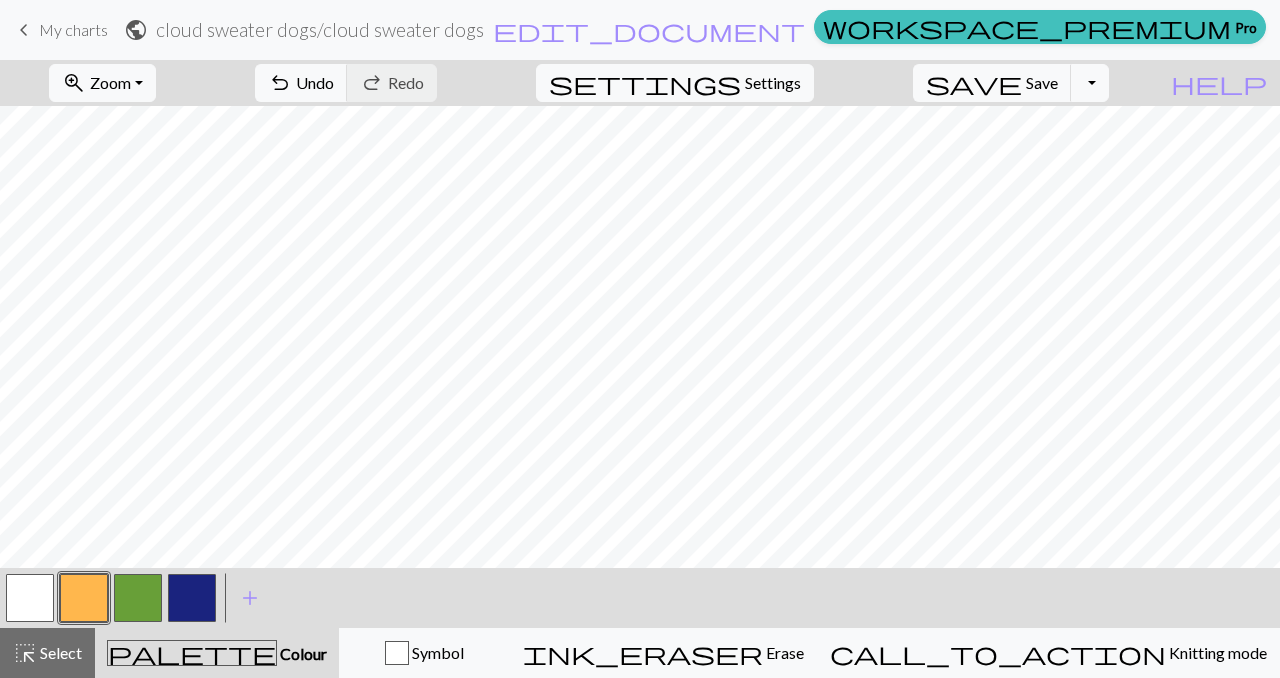 click at bounding box center (30, 598) 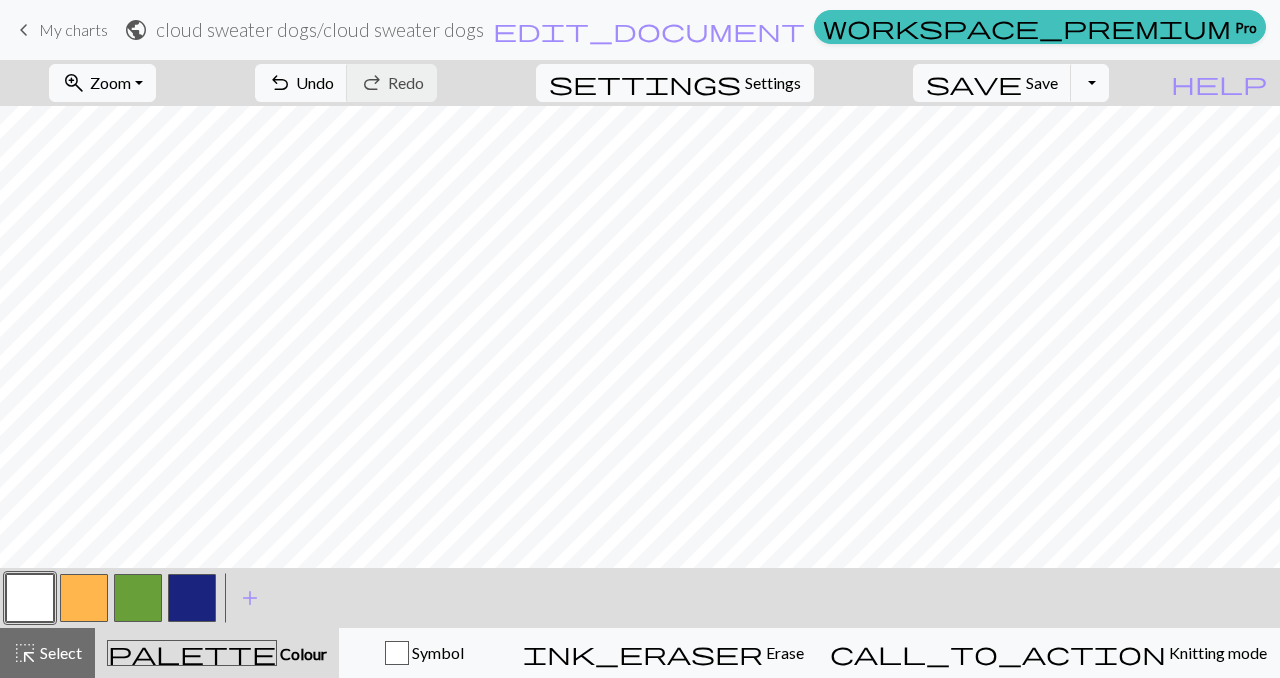 click at bounding box center (84, 598) 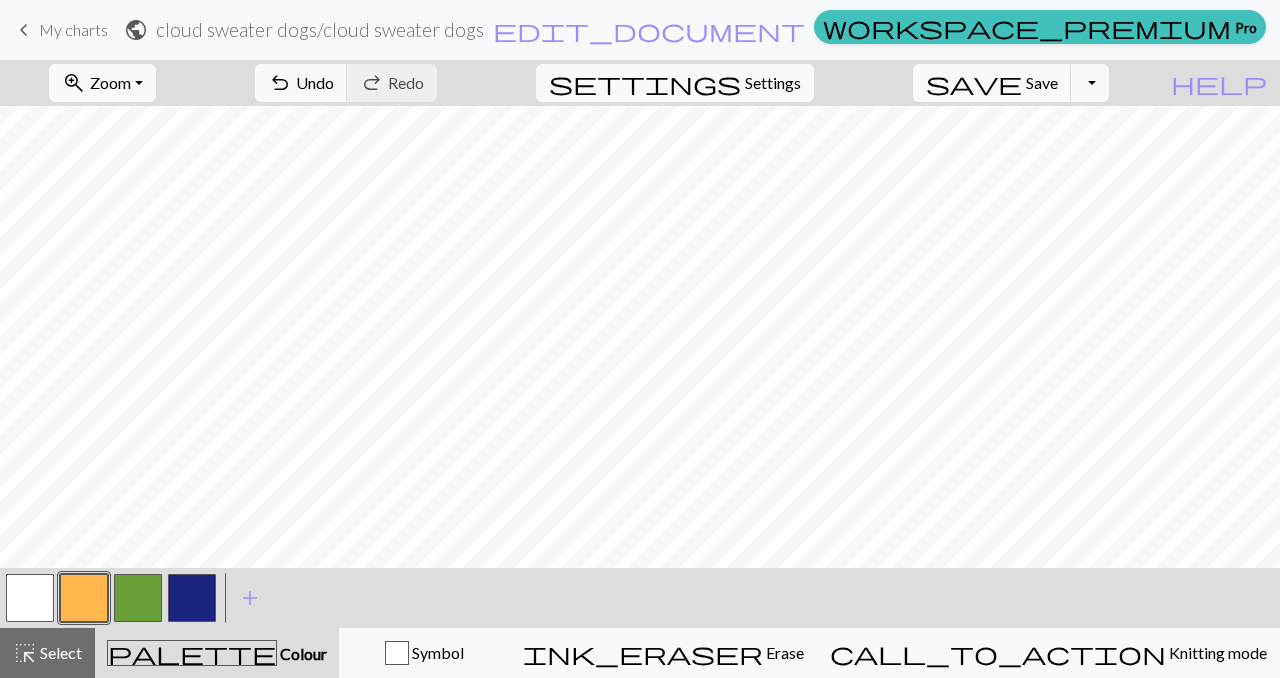 click at bounding box center (138, 598) 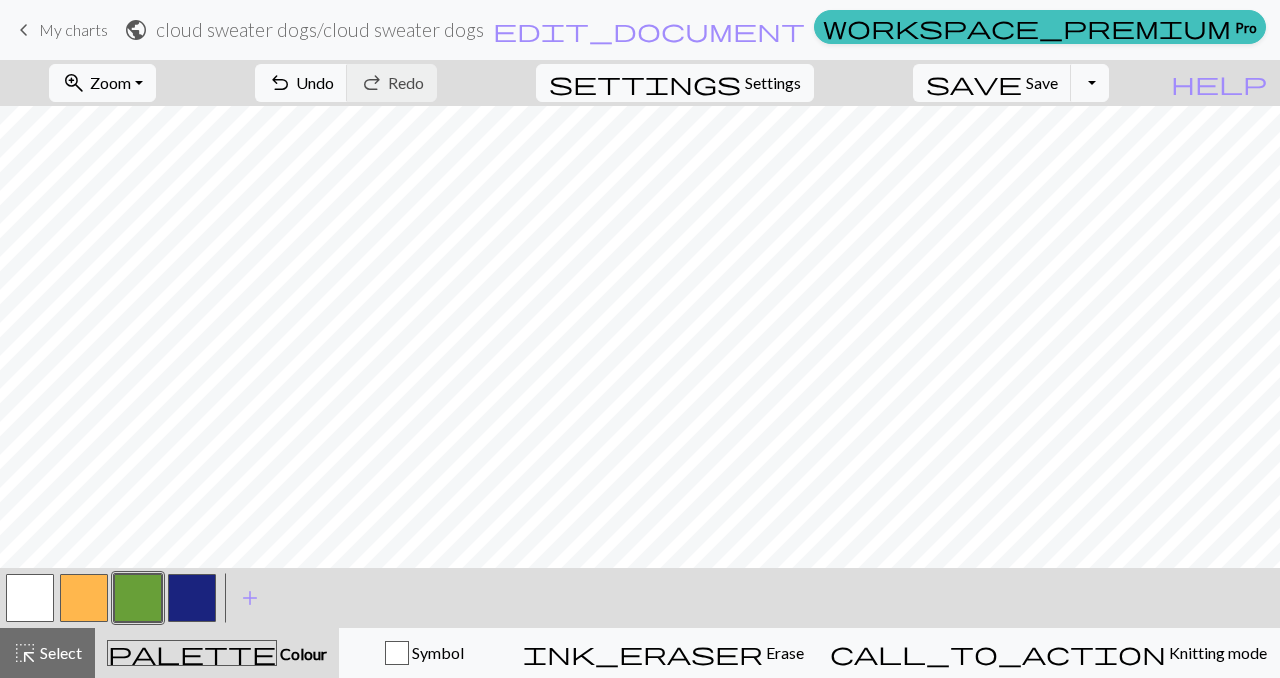 click at bounding box center [84, 598] 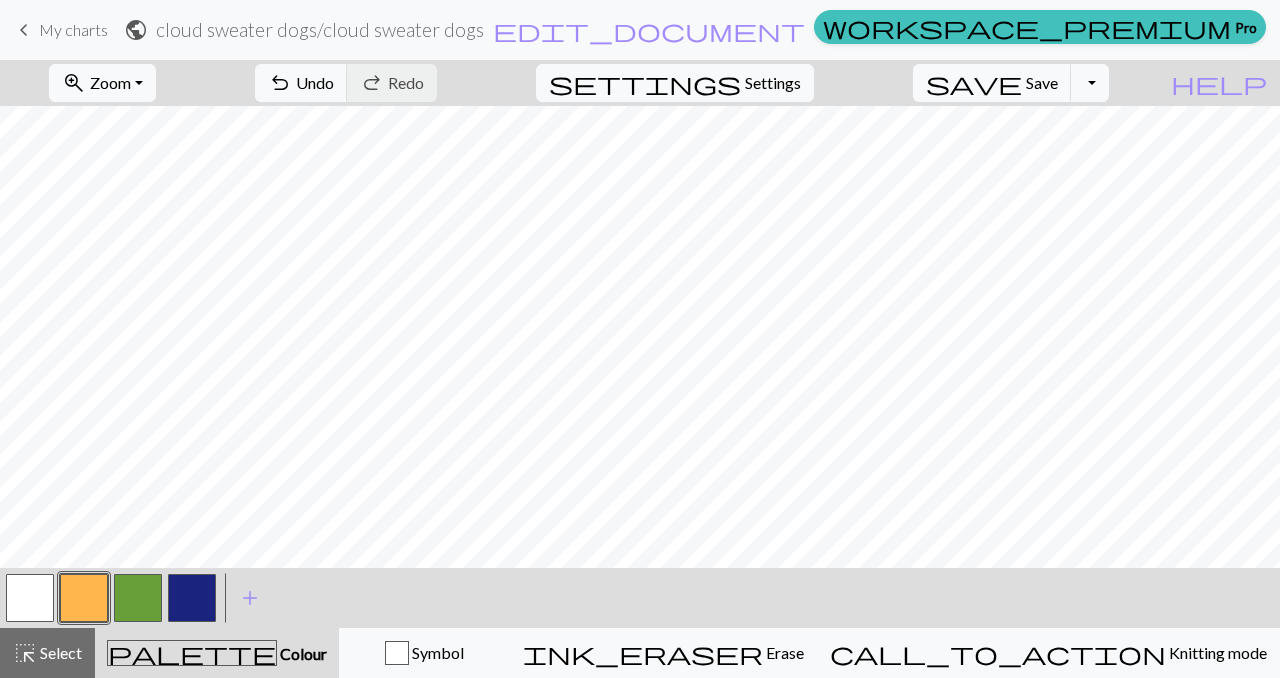 click at bounding box center (30, 598) 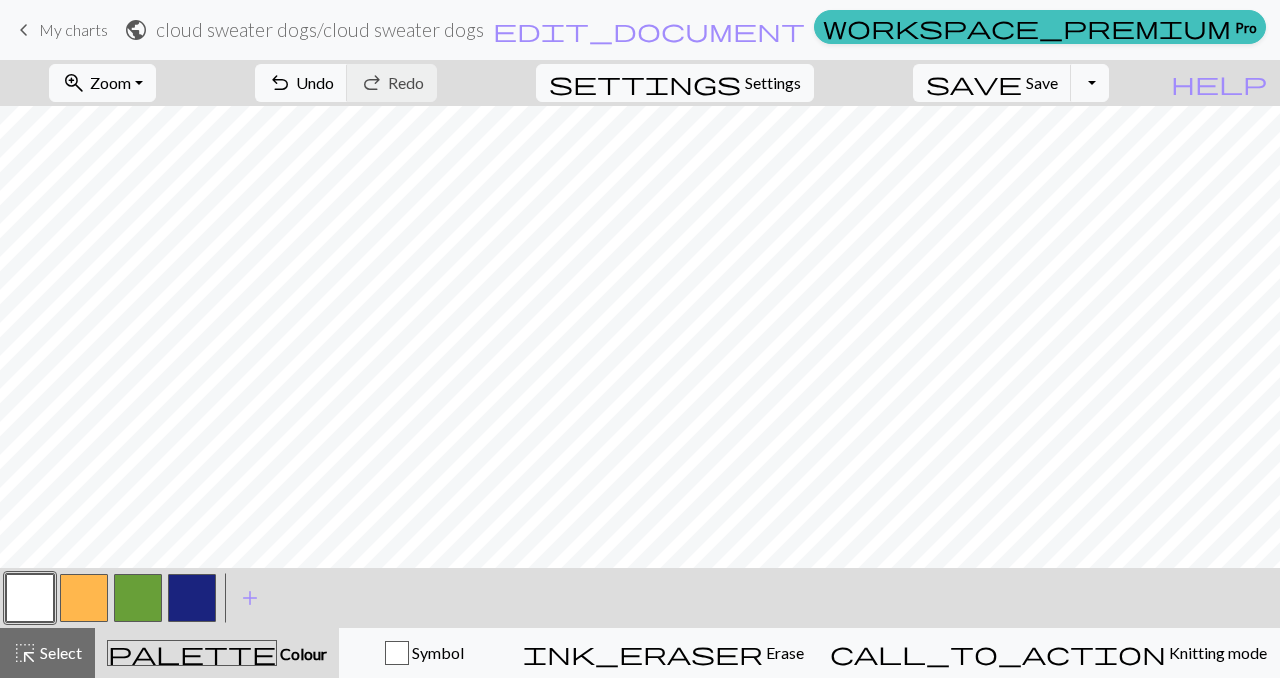 click at bounding box center [84, 598] 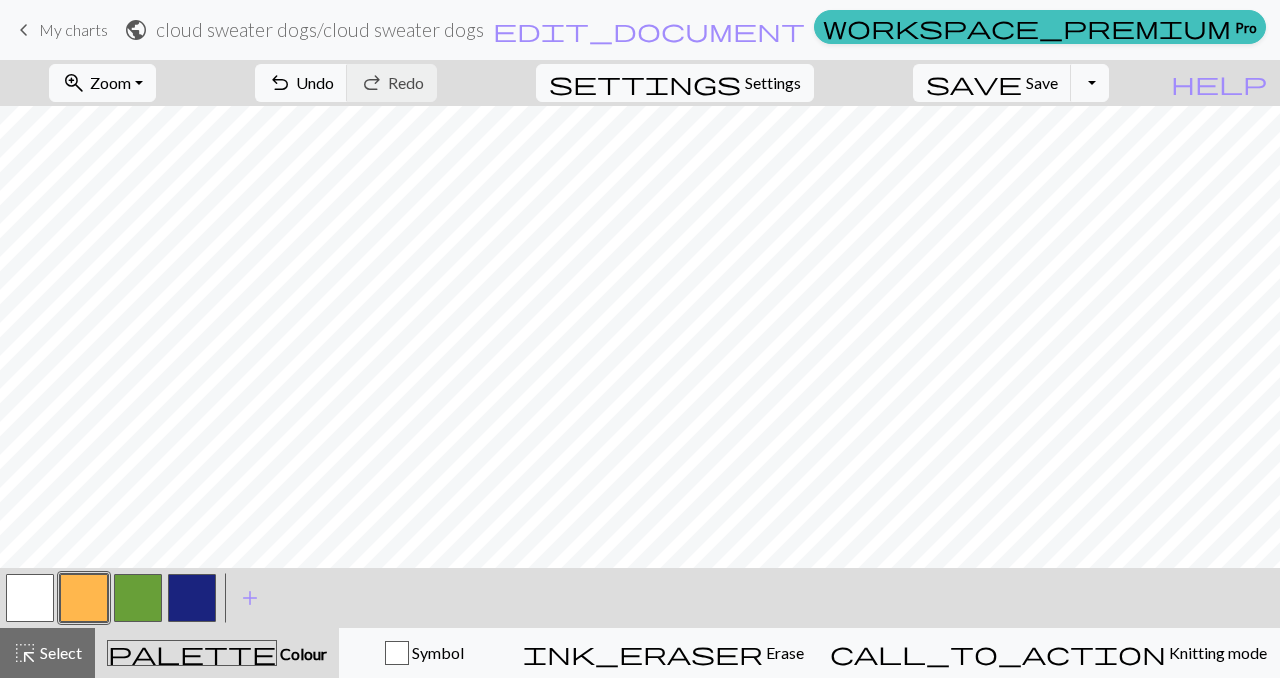 click at bounding box center [30, 598] 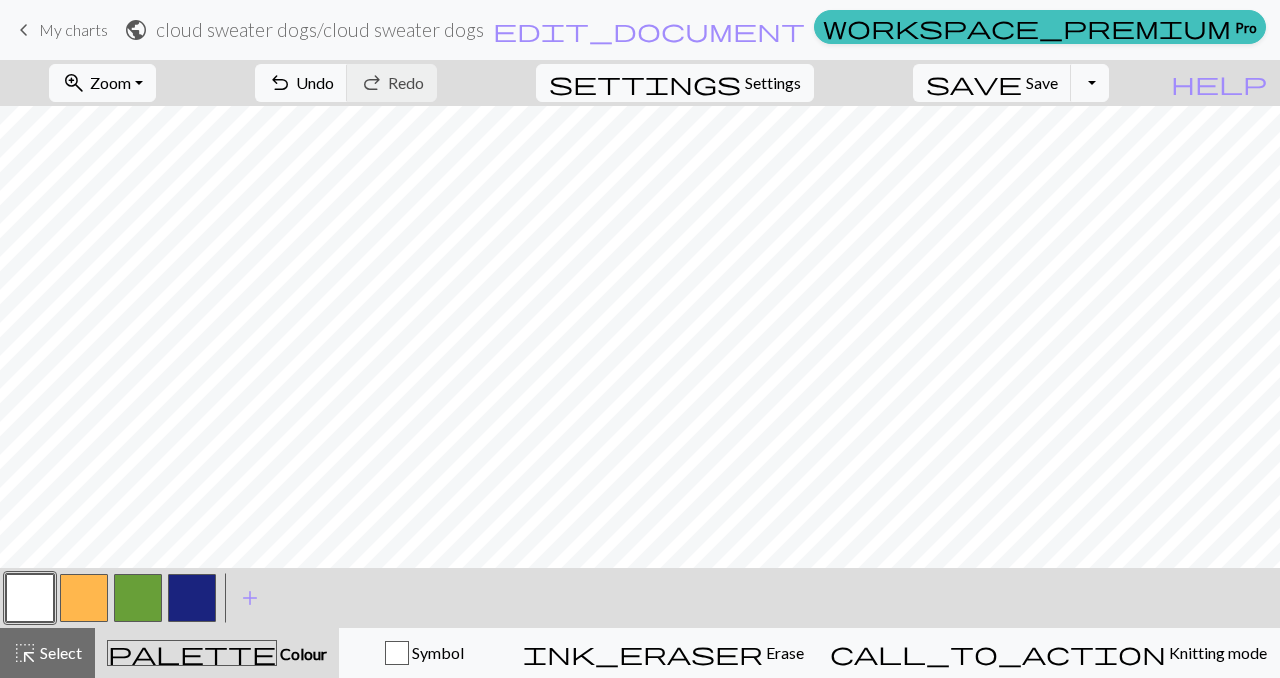 click at bounding box center (84, 598) 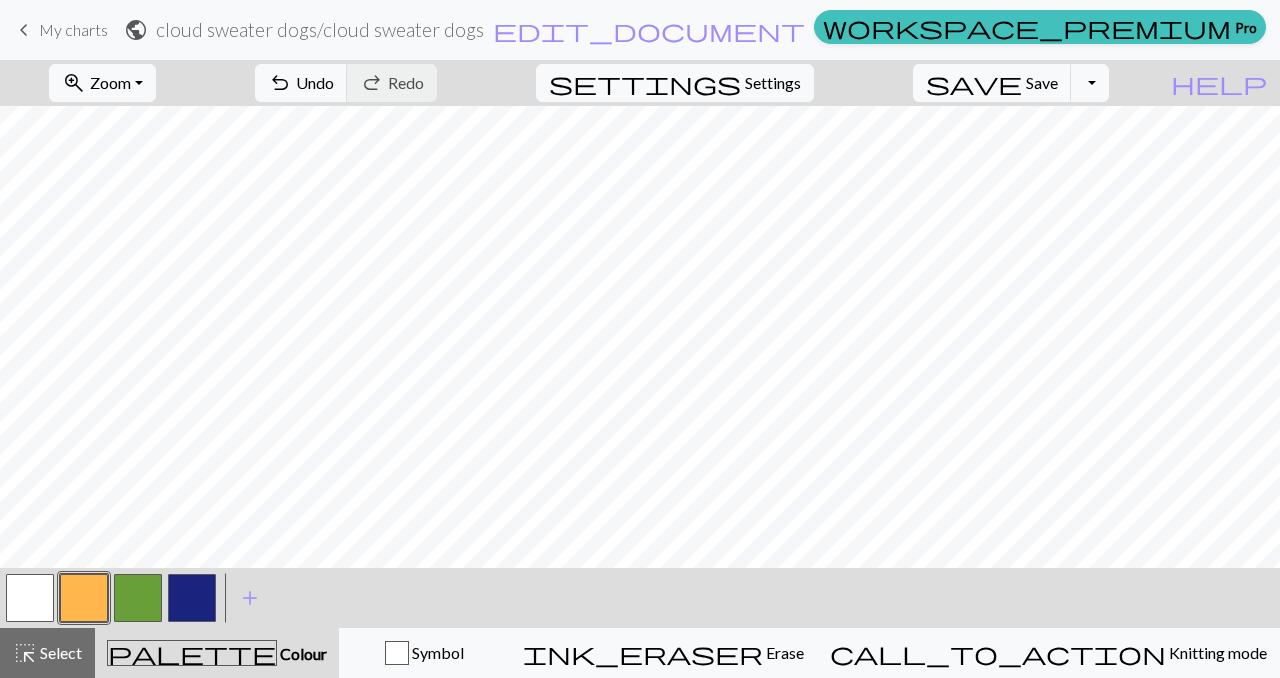 click at bounding box center (30, 598) 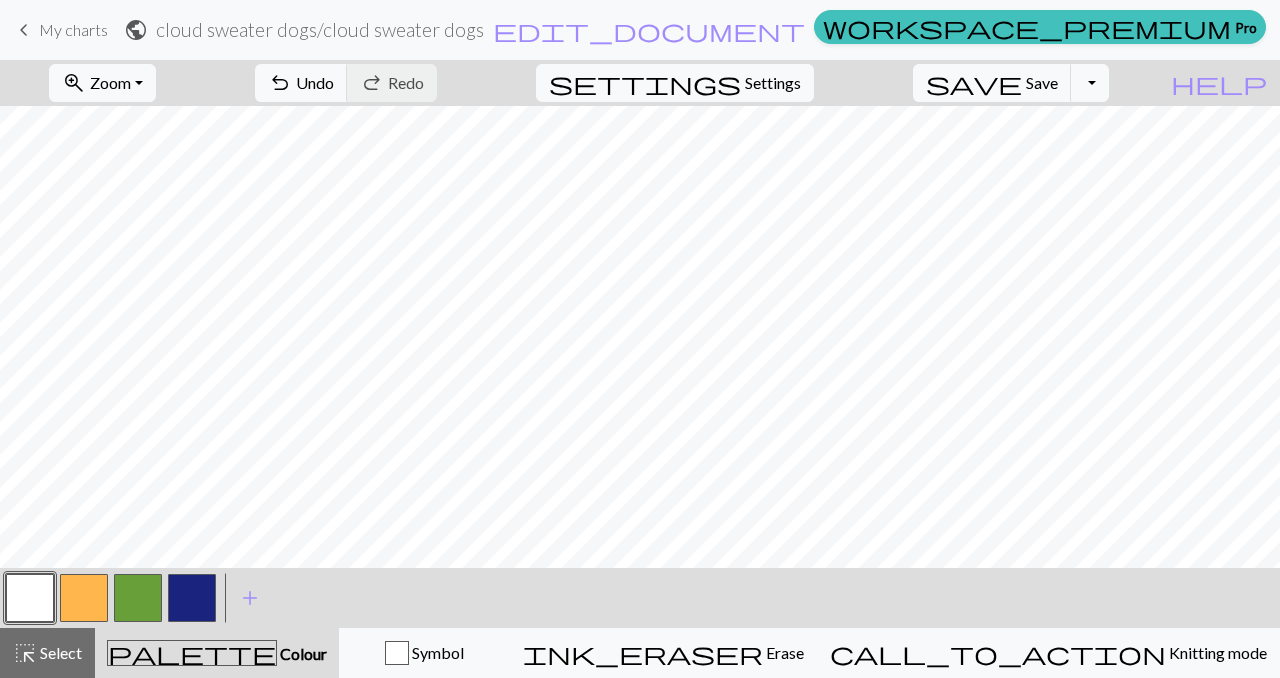 click at bounding box center [84, 598] 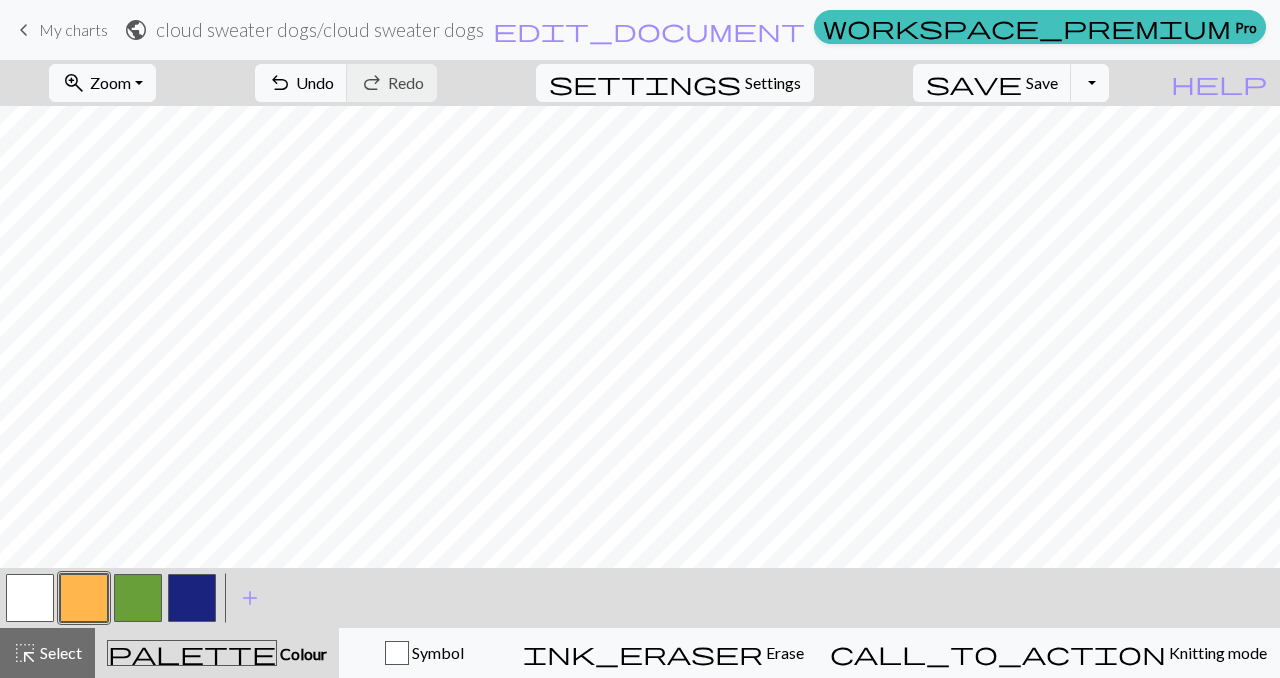 click at bounding box center (30, 598) 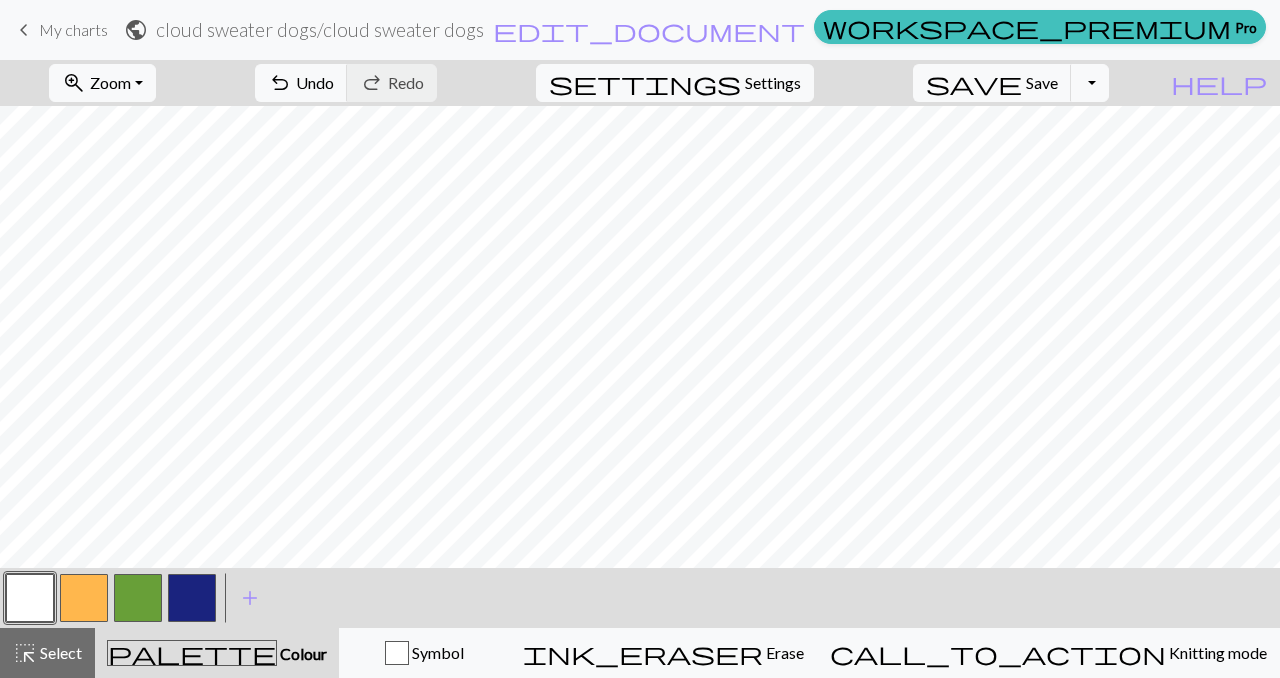 click at bounding box center [84, 598] 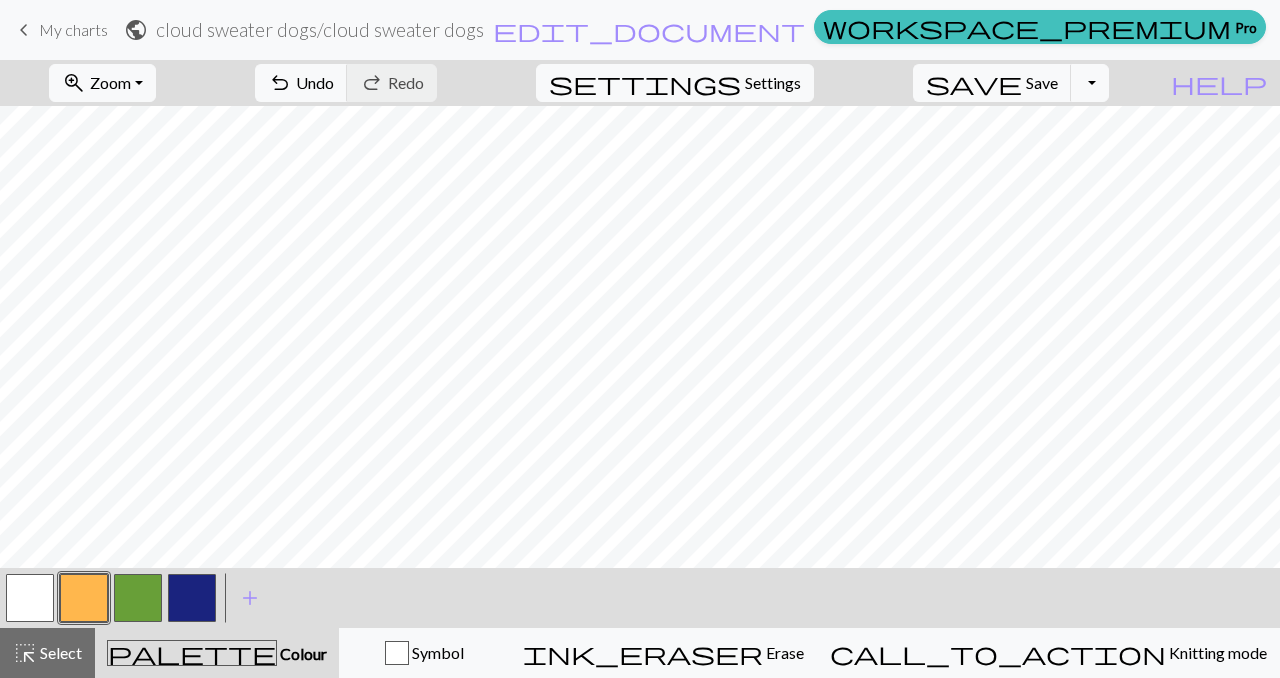 click at bounding box center (30, 598) 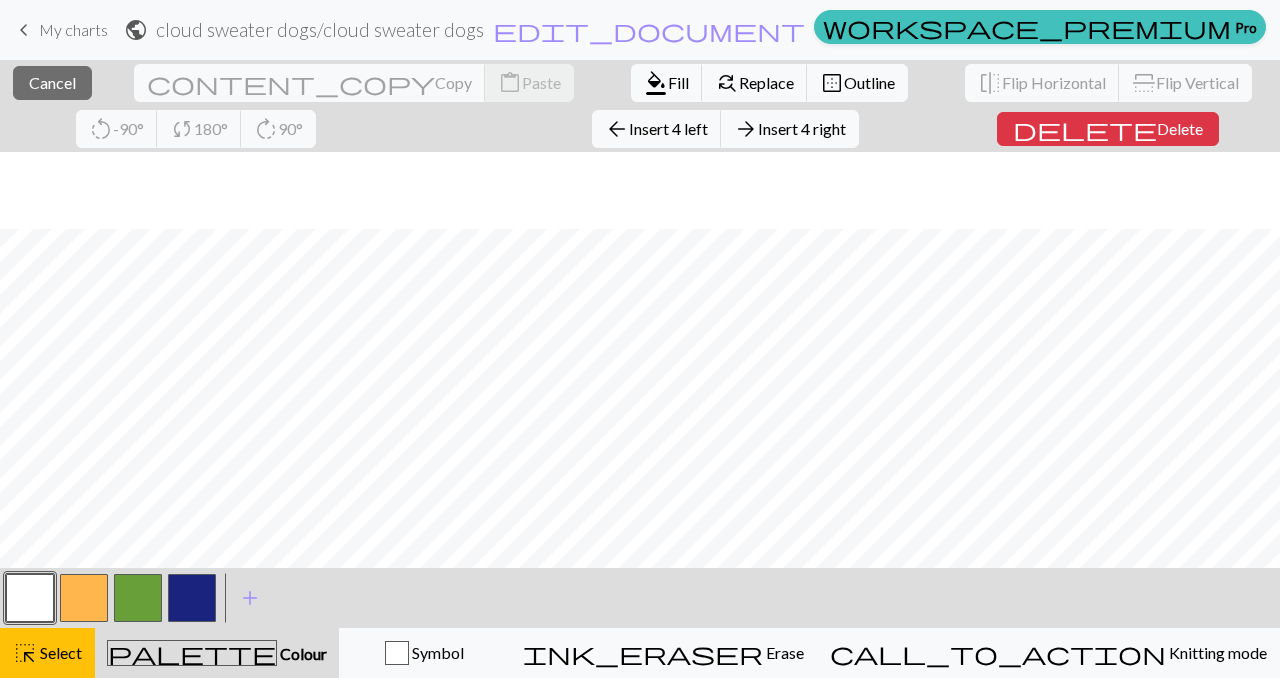 scroll, scrollTop: 77, scrollLeft: 0, axis: vertical 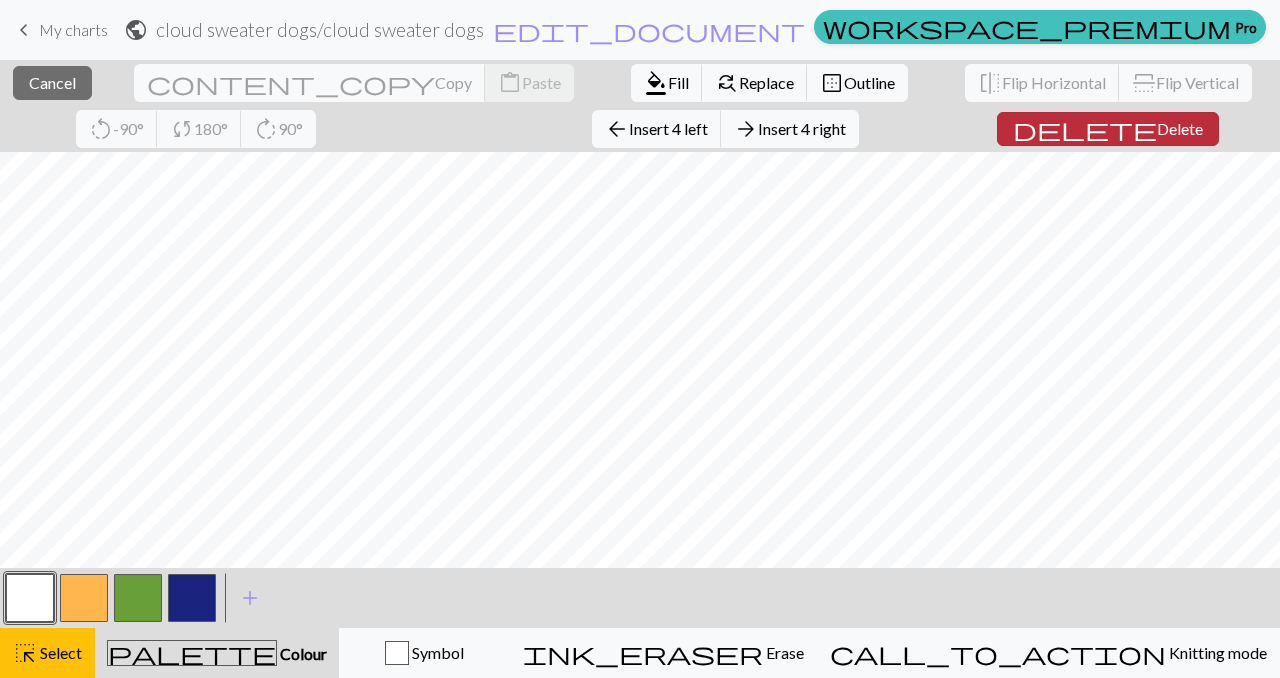 click on "Delete" at bounding box center [1180, 128] 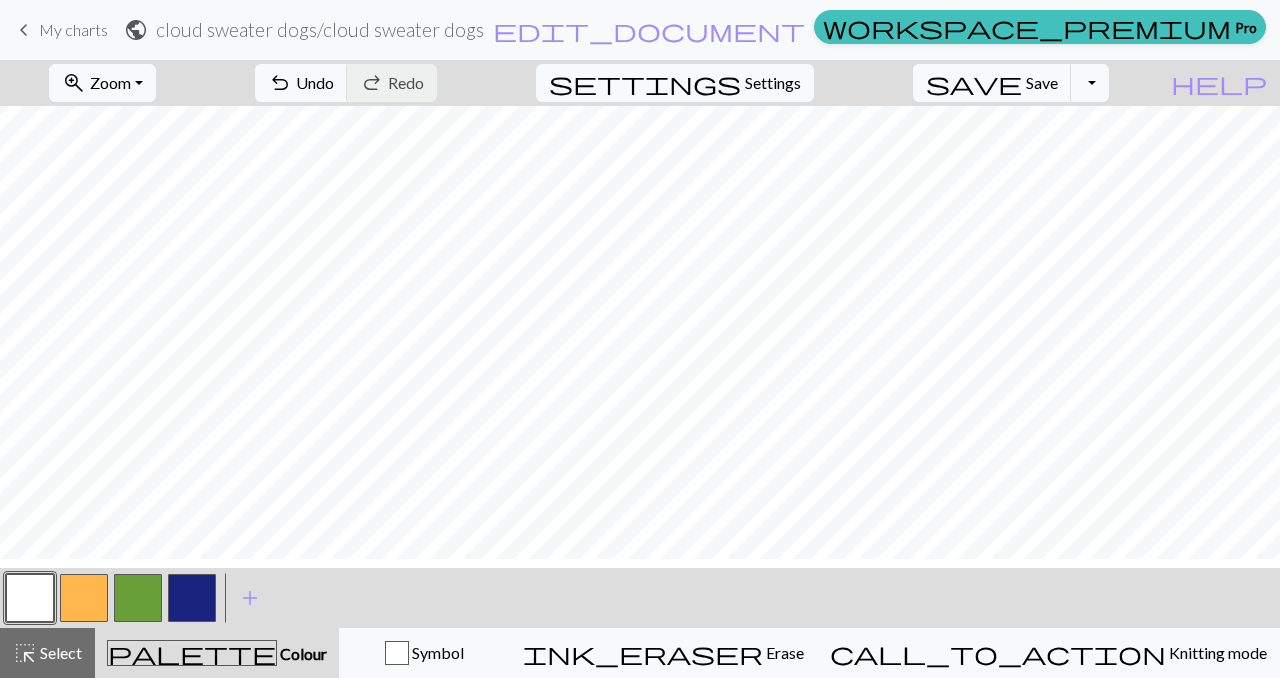 scroll, scrollTop: 21, scrollLeft: 0, axis: vertical 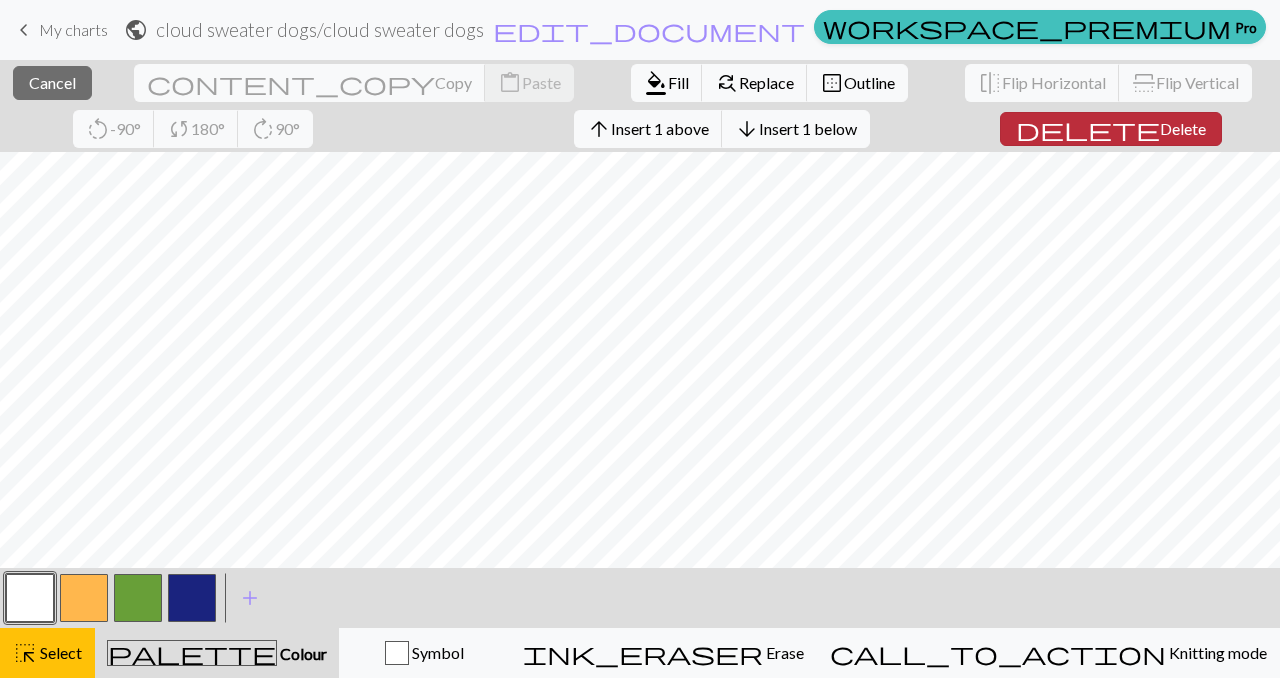 click on "Delete" at bounding box center (1183, 128) 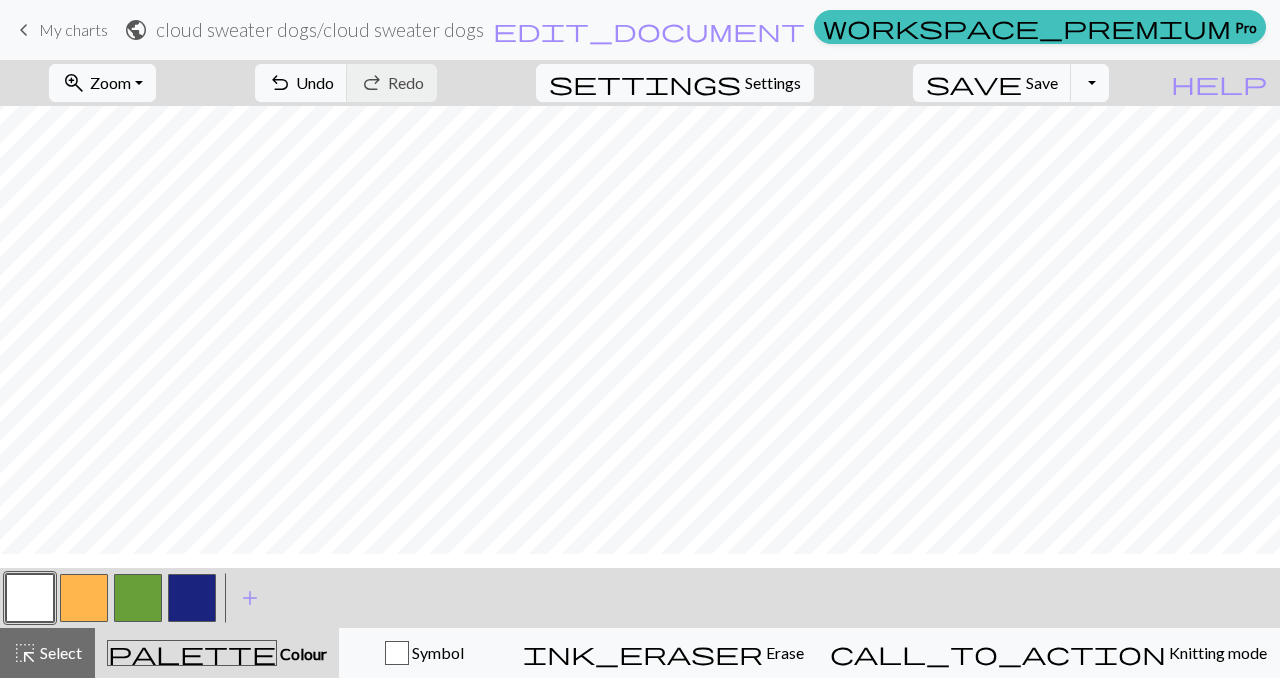 scroll, scrollTop: 0, scrollLeft: 0, axis: both 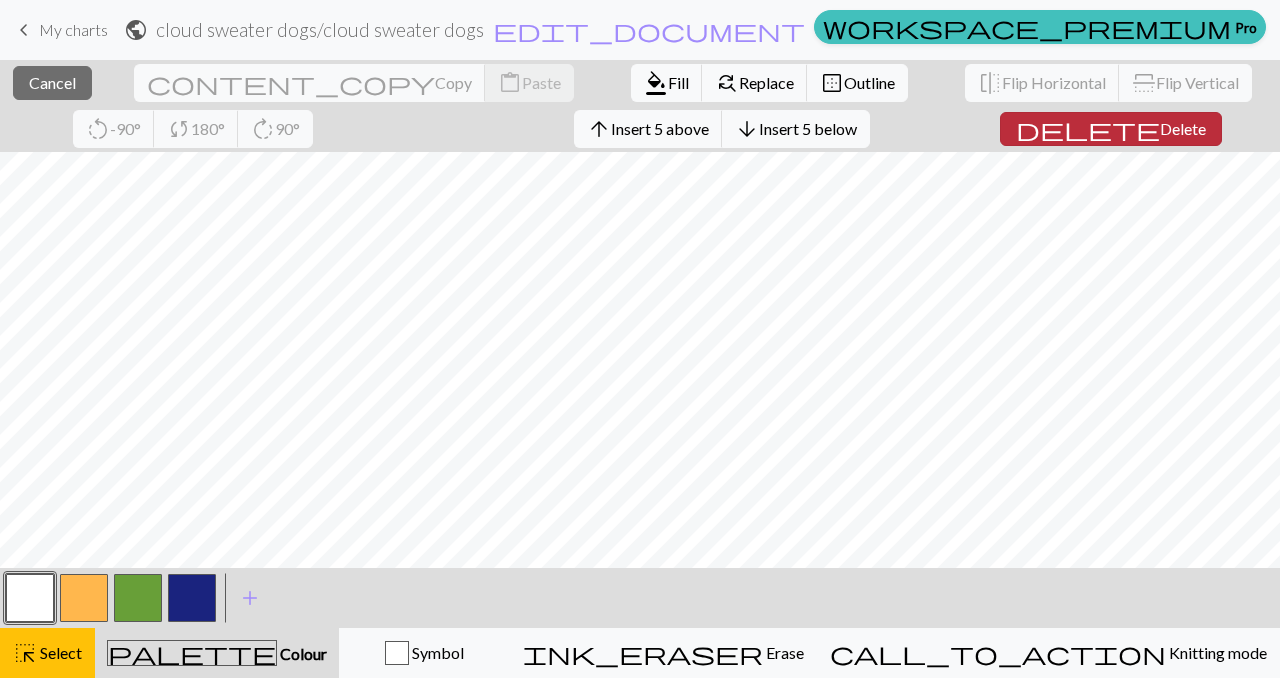 click on "delete  Delete" at bounding box center (1111, 129) 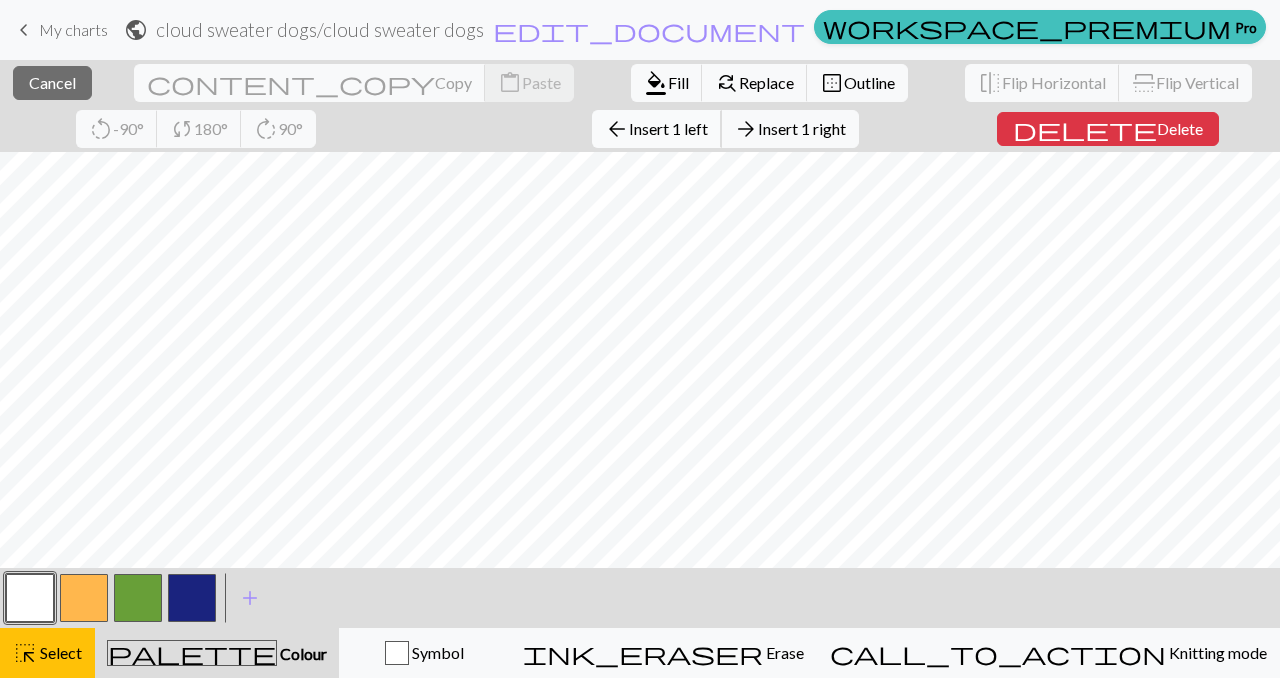 click on "arrow_back  Insert 1 left" at bounding box center [657, 129] 